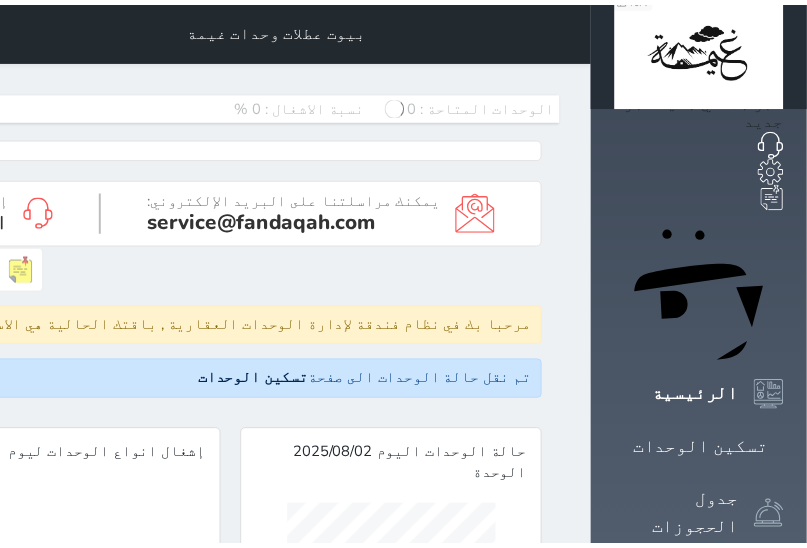 scroll, scrollTop: 0, scrollLeft: 0, axis: both 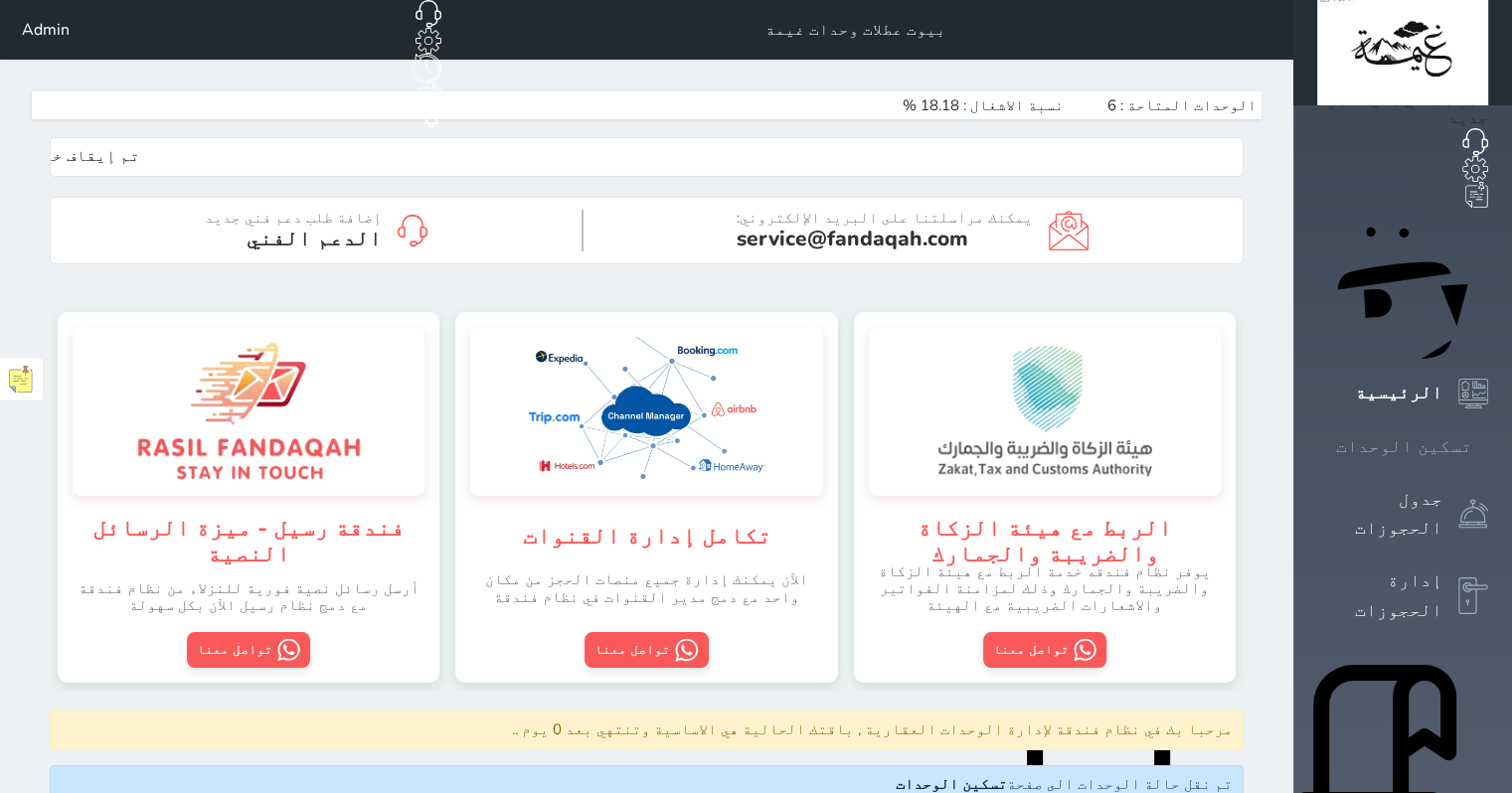 click 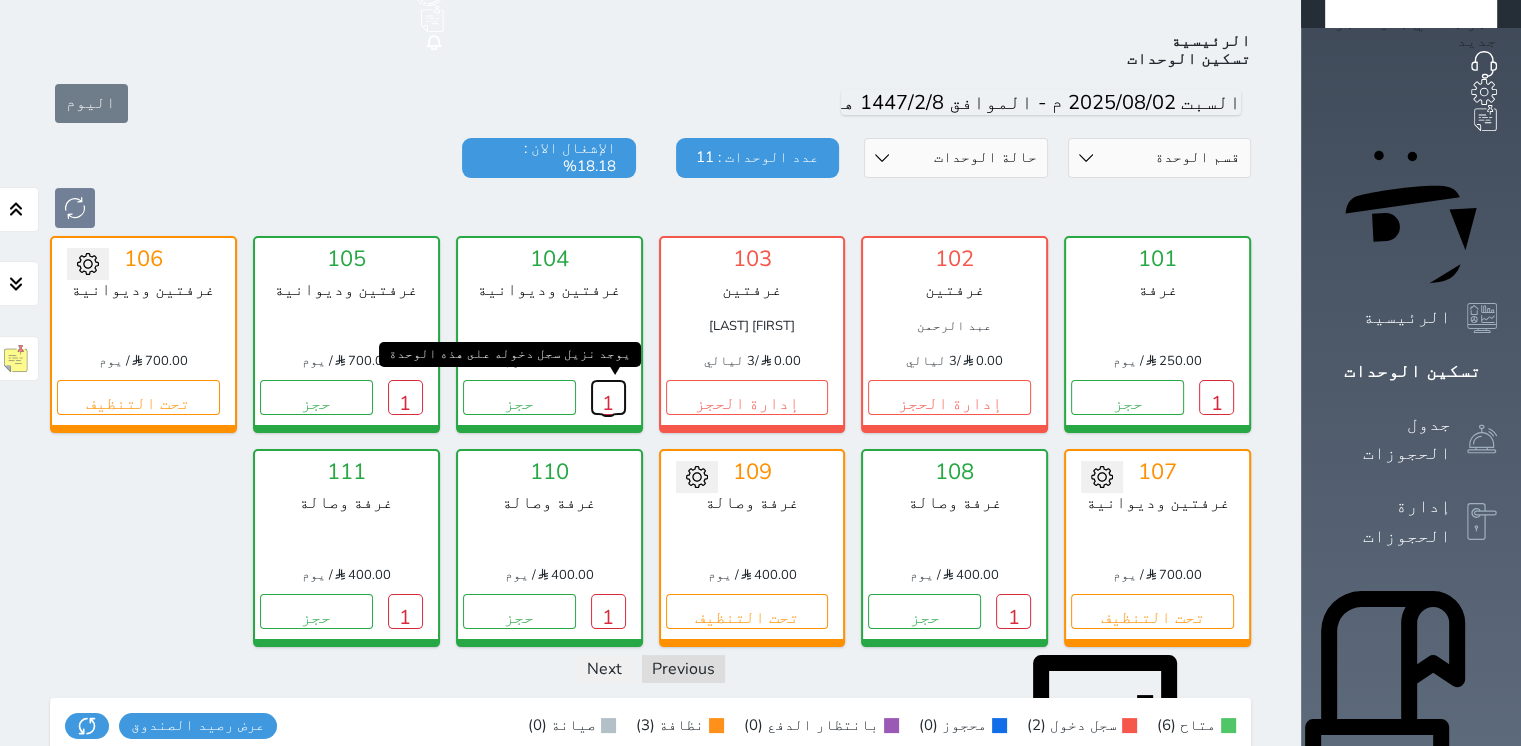 click on "1" at bounding box center [608, 397] 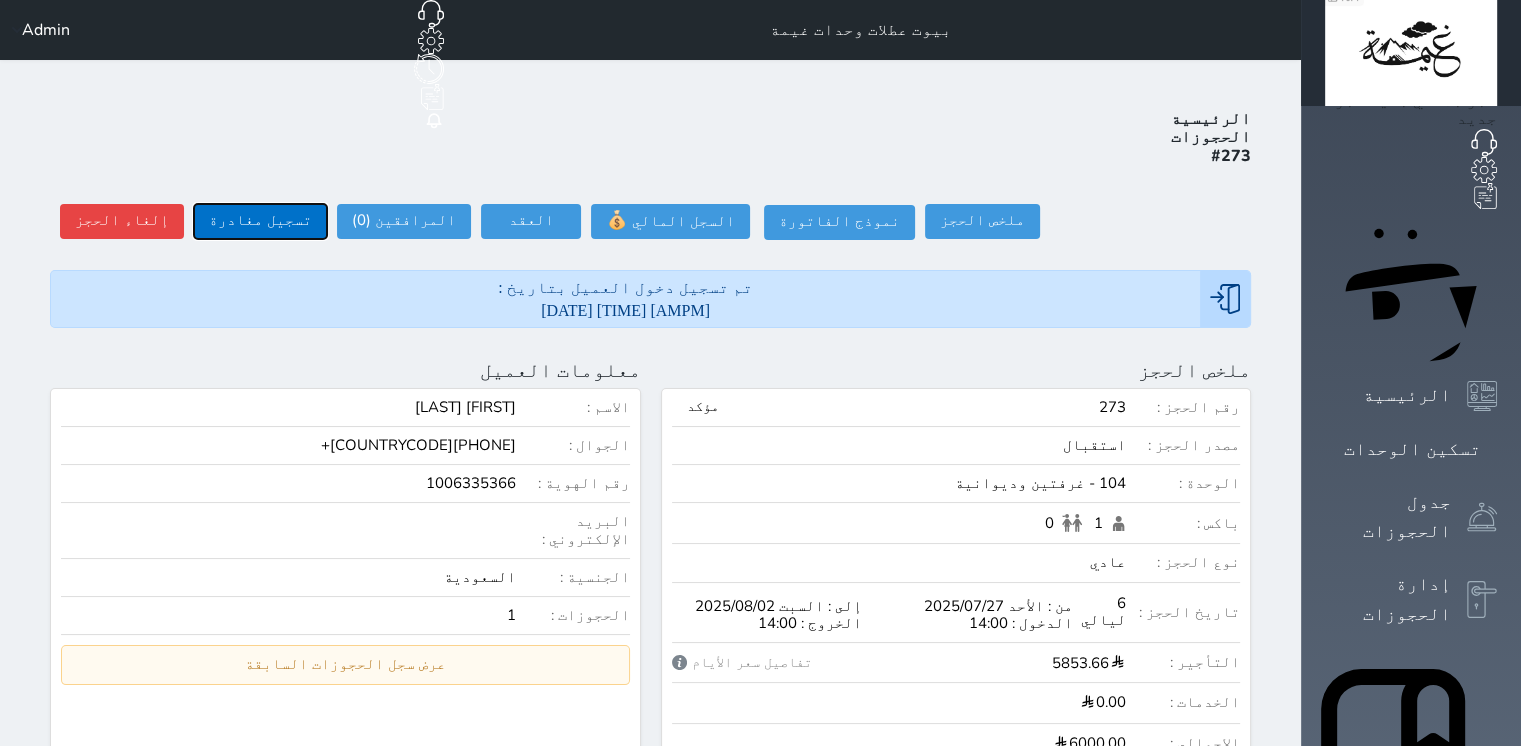 click on "تسجيل مغادرة" at bounding box center [260, 221] 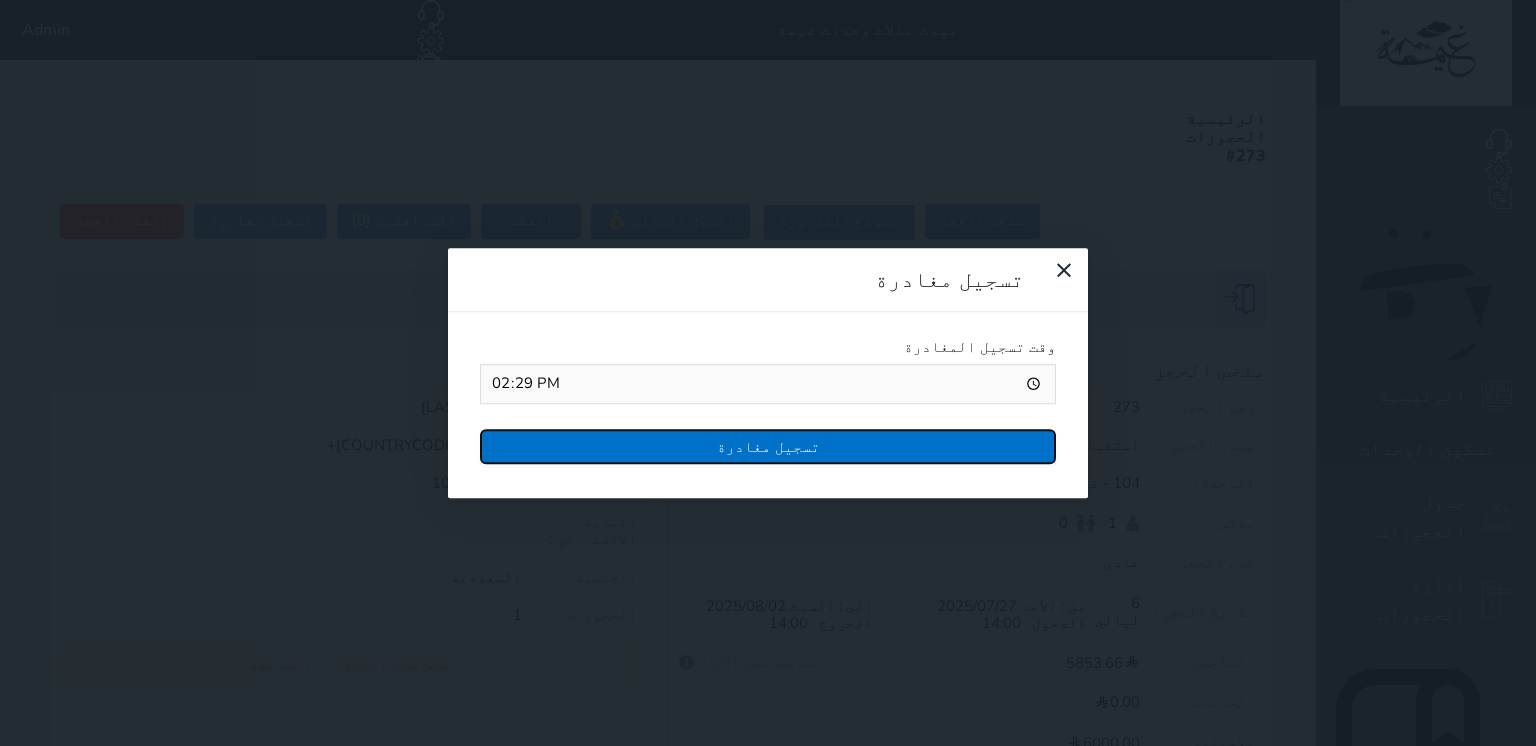click on "تسجيل مغادرة" at bounding box center (768, 446) 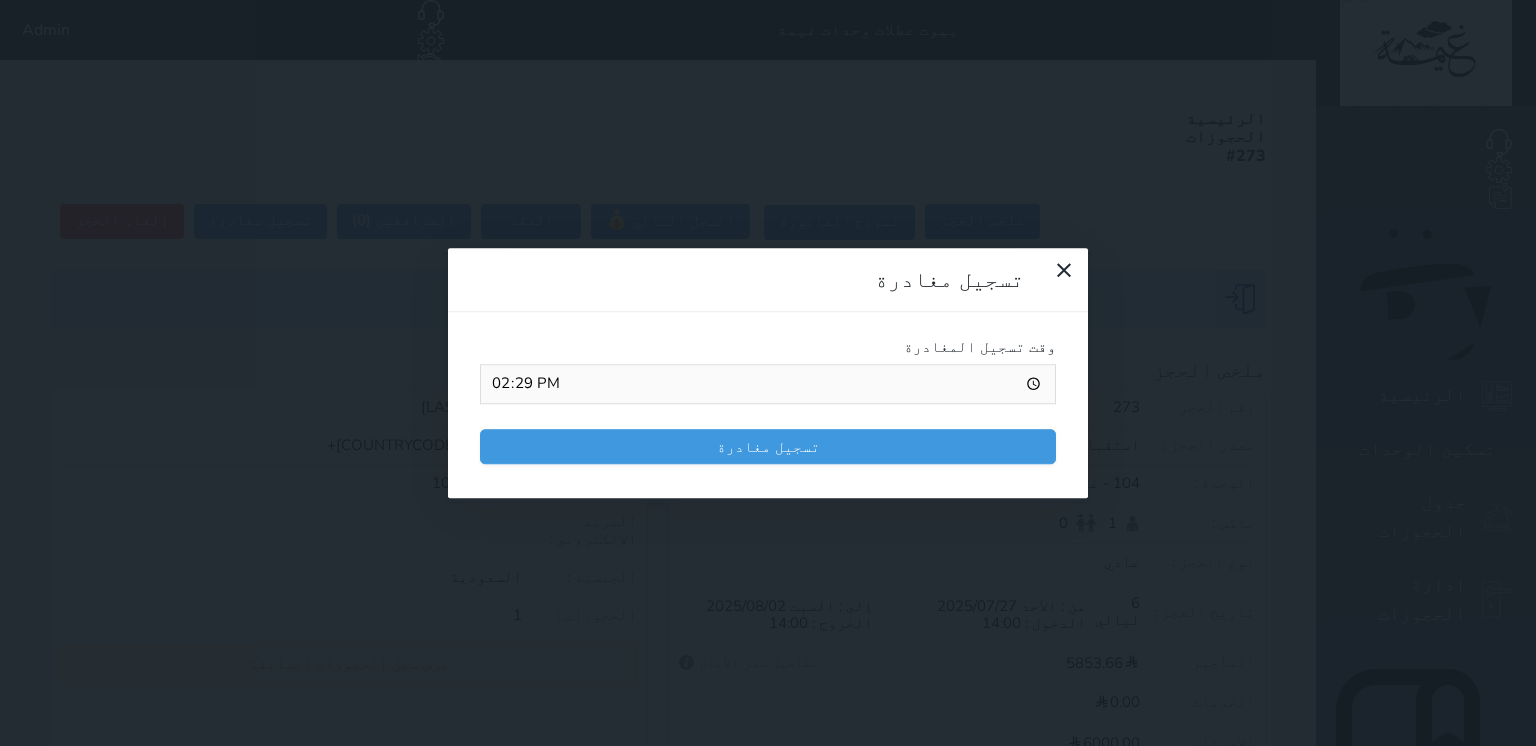 click at bounding box center [0, 0] 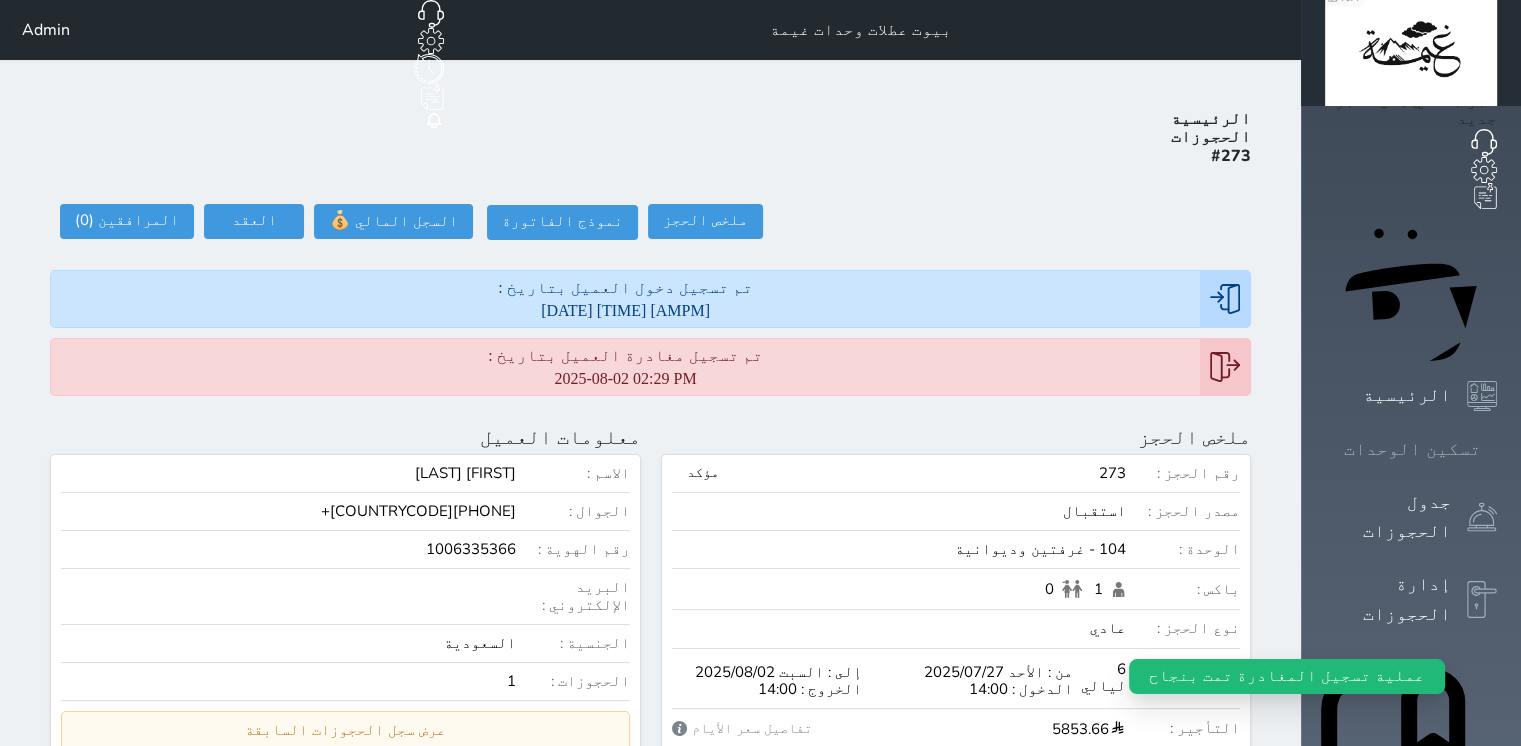 click on "تسكين الوحدات" at bounding box center (1412, 449) 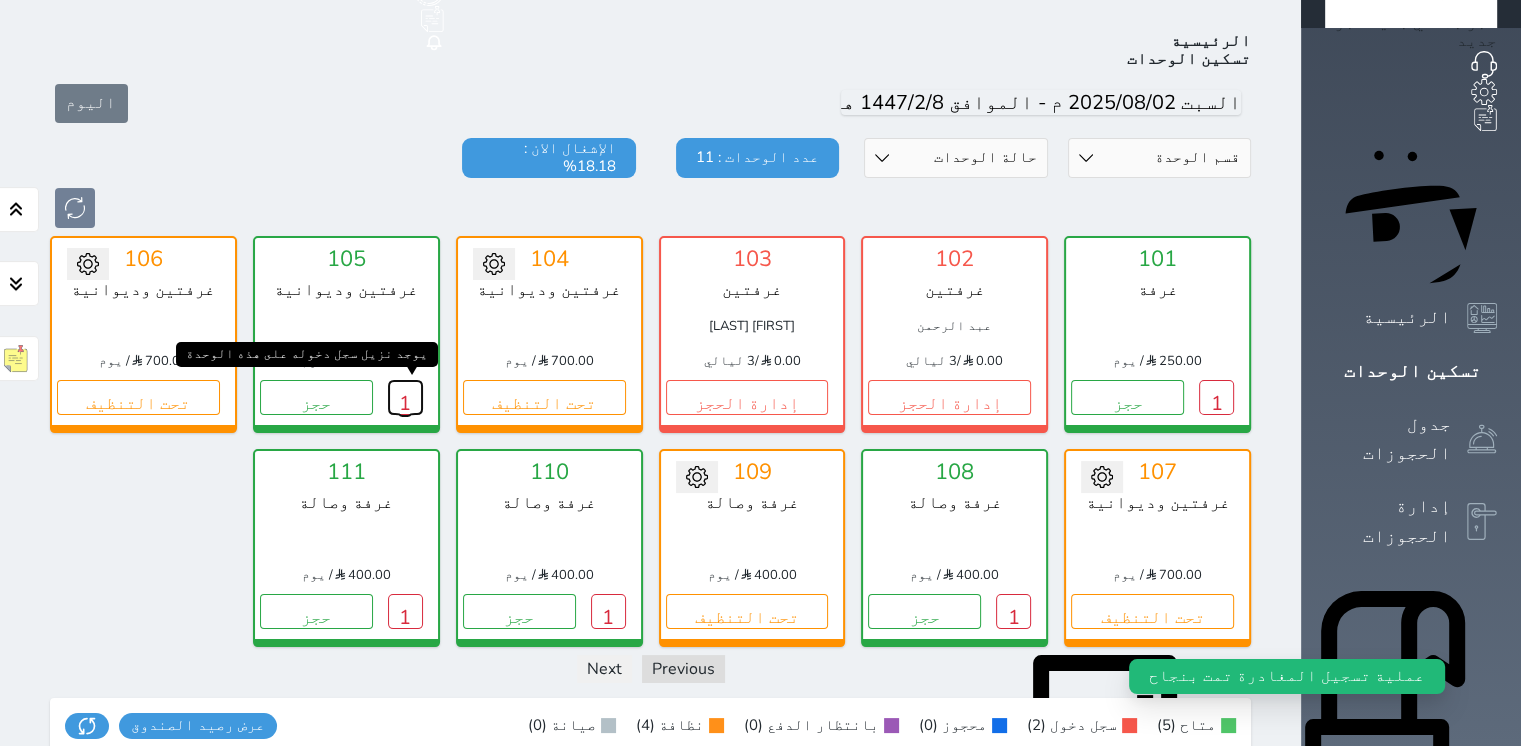click on "1" at bounding box center [405, 397] 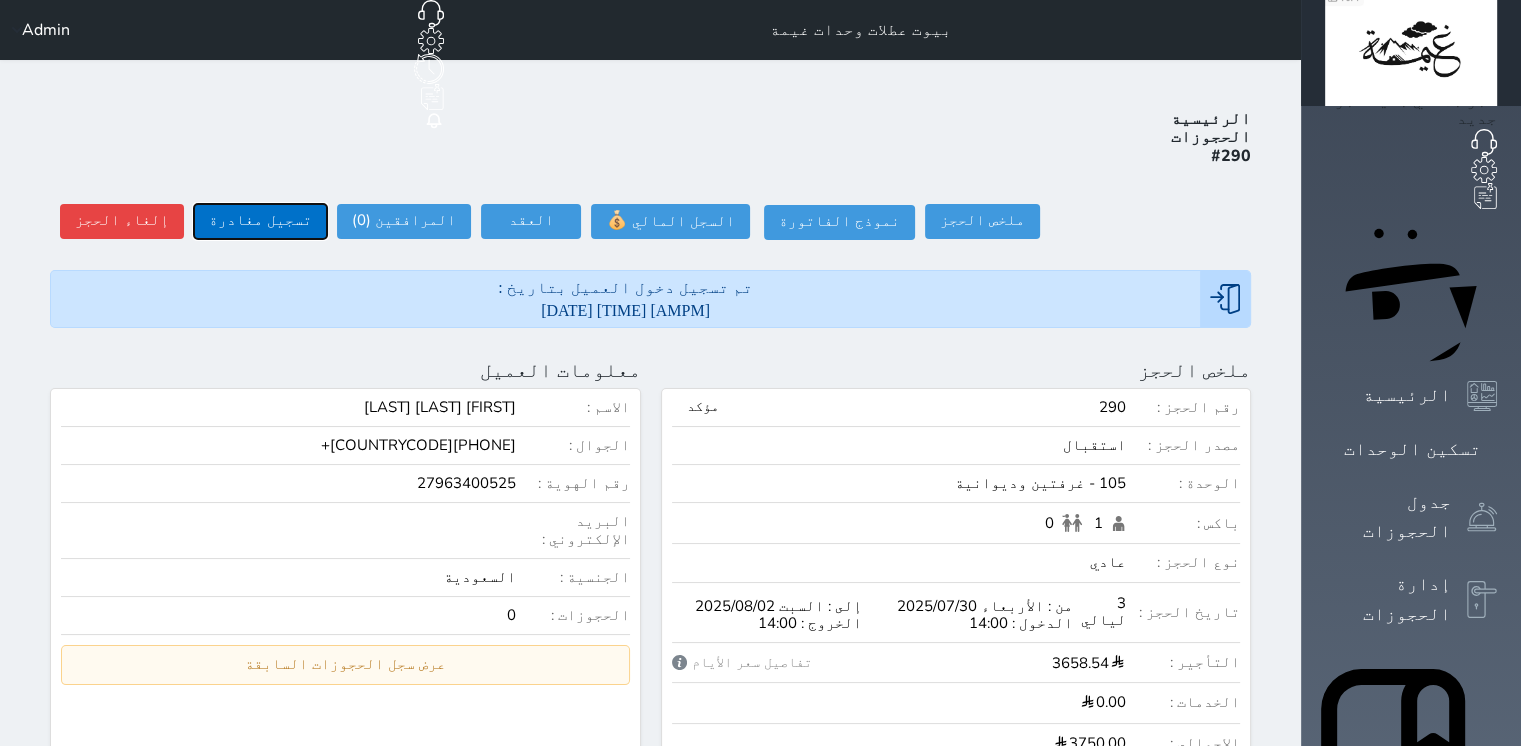 click on "تسجيل مغادرة" at bounding box center (260, 221) 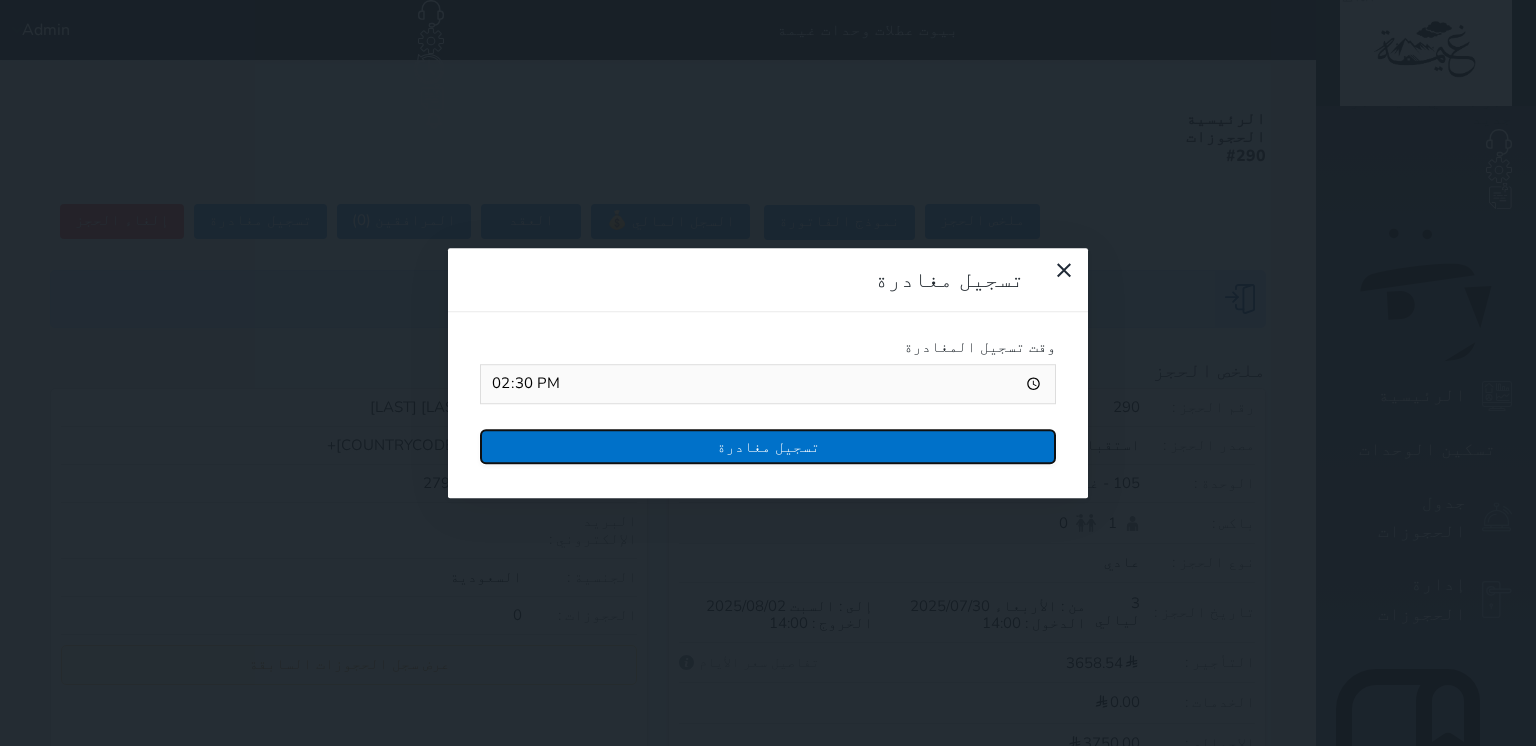 click on "تسجيل مغادرة" at bounding box center [768, 446] 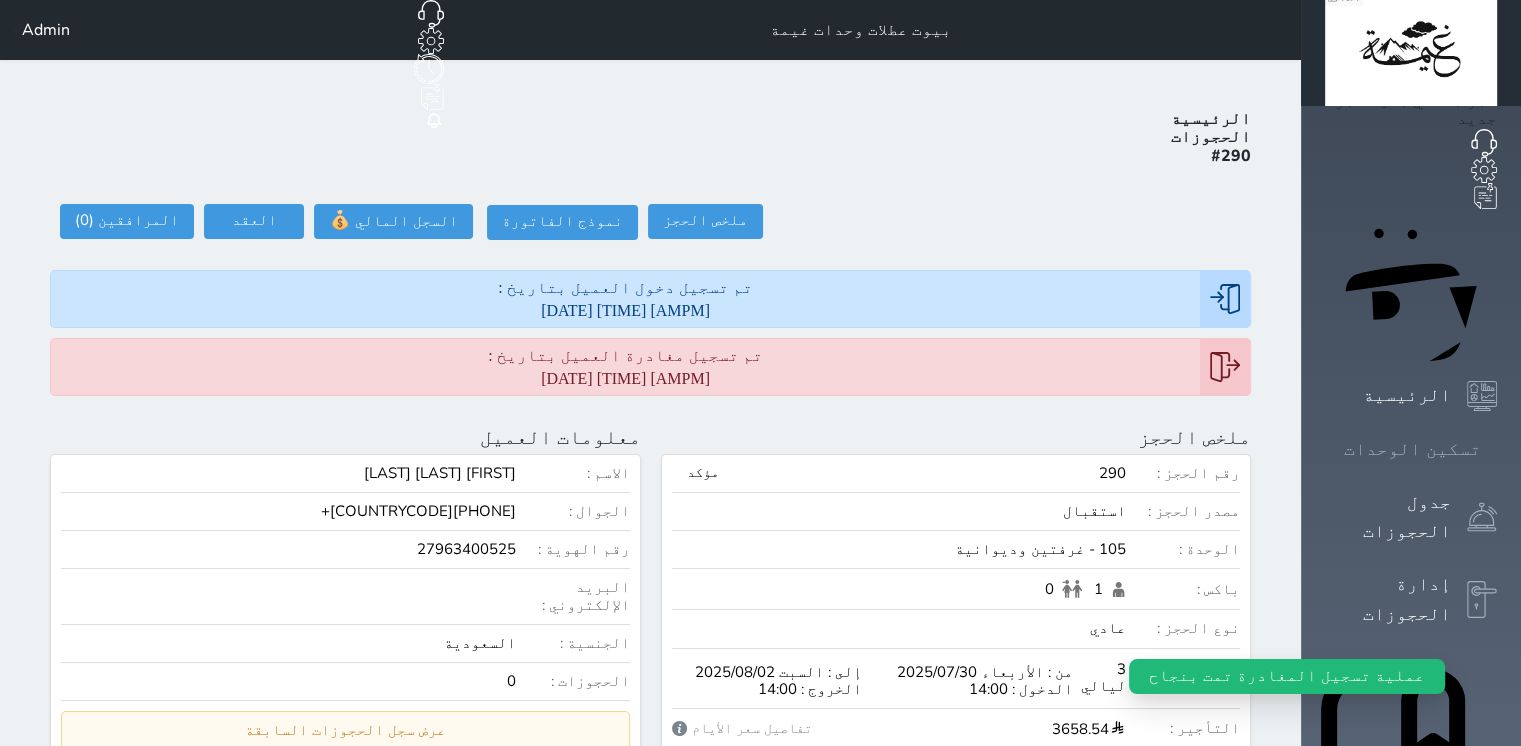 click on "تسكين الوحدات" at bounding box center (1411, 449) 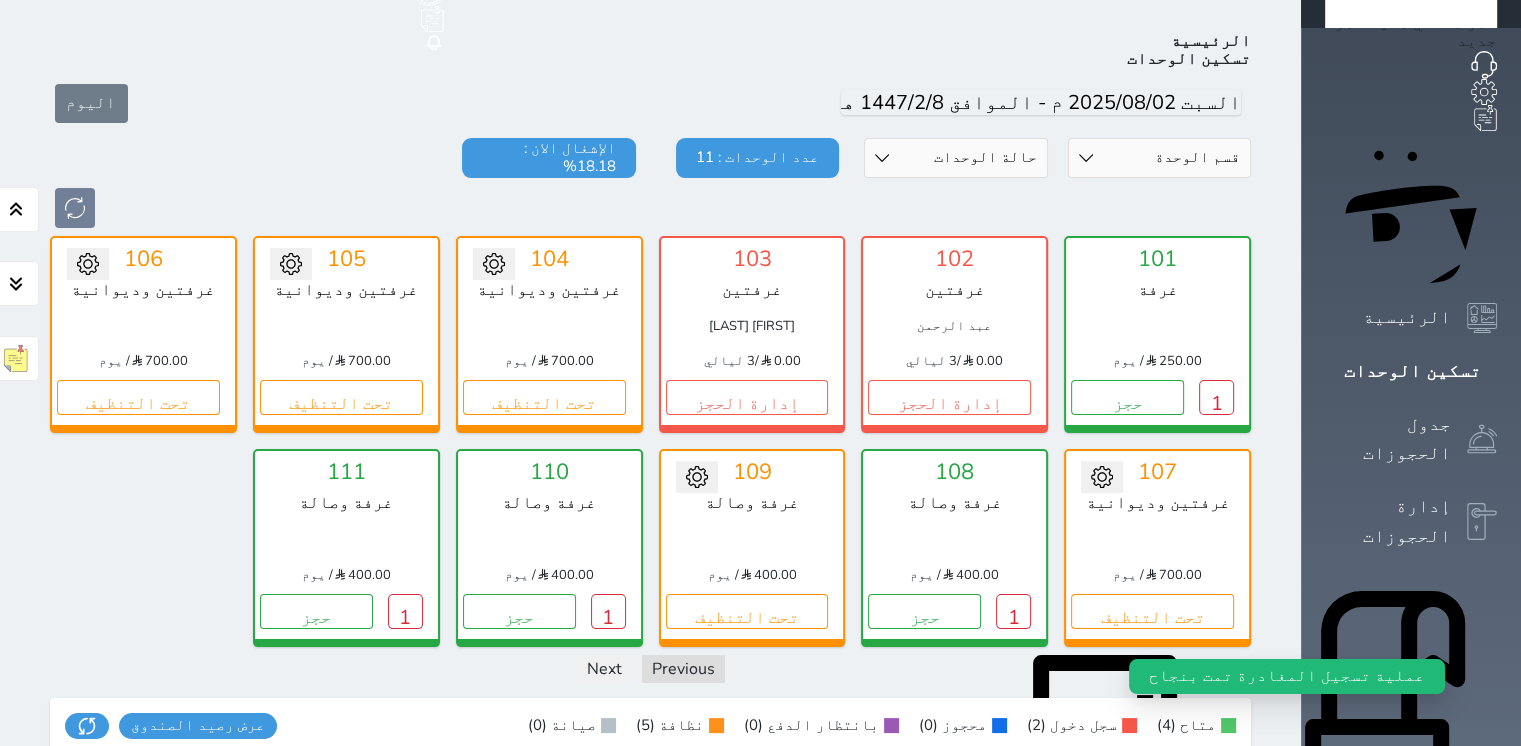 click 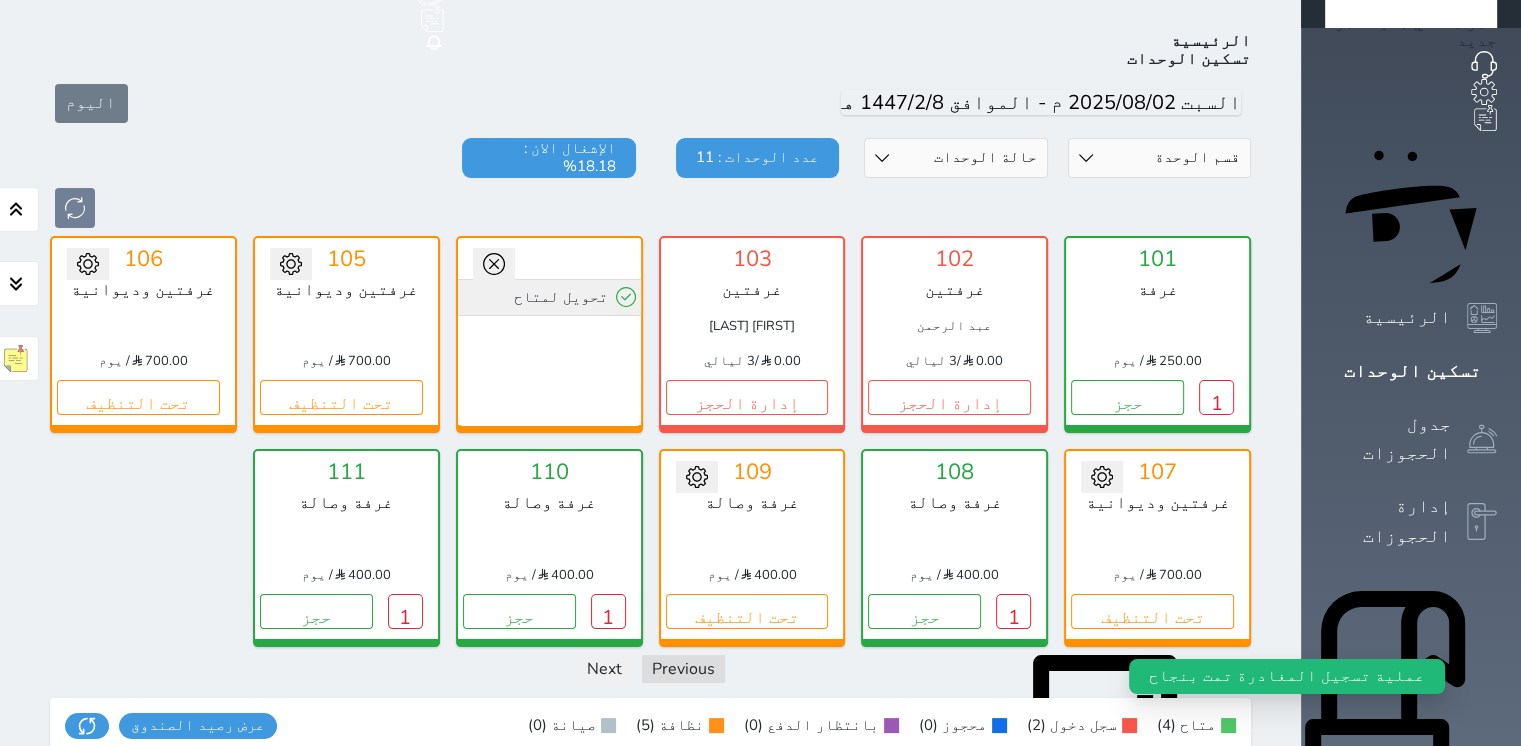 click on "تحويل لمتاح" at bounding box center [549, 297] 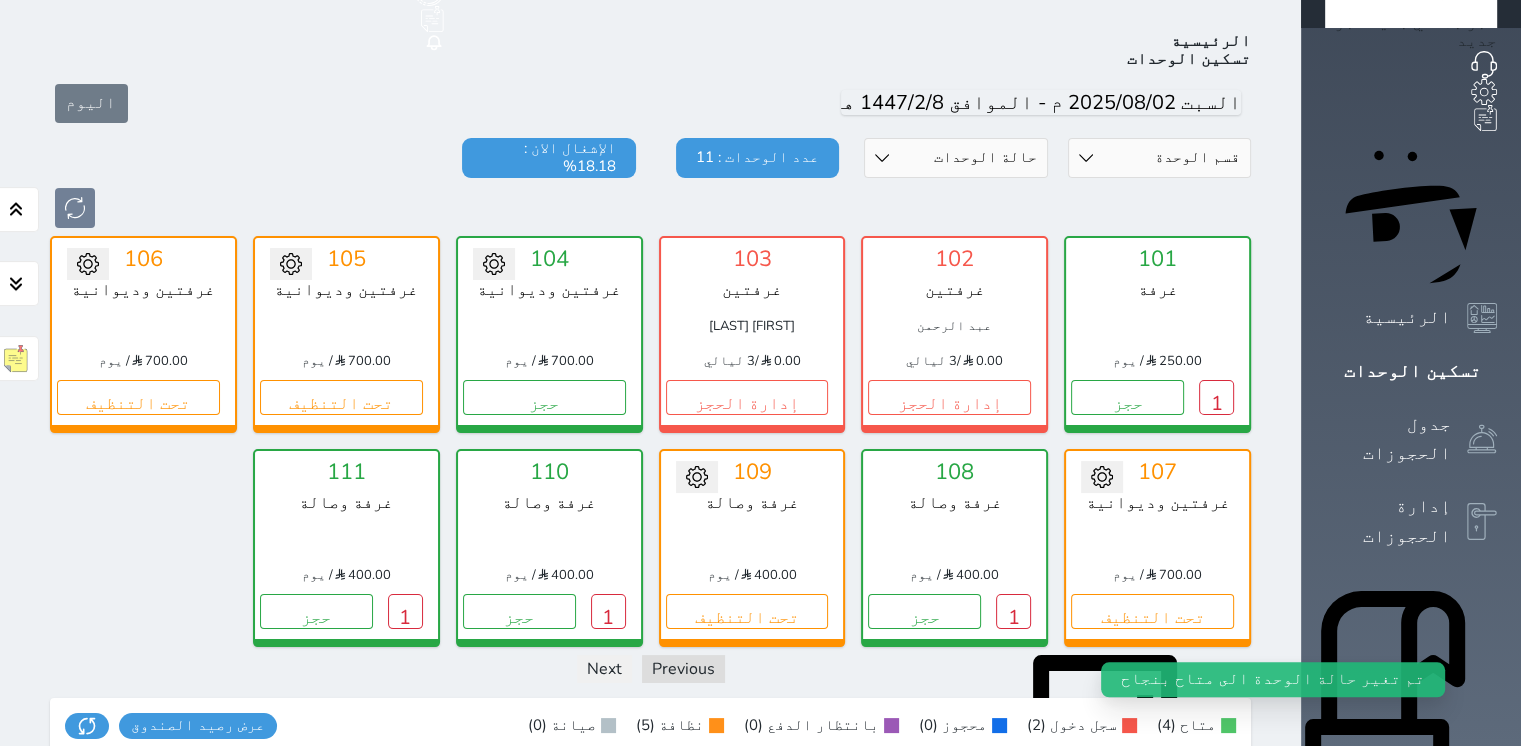 click 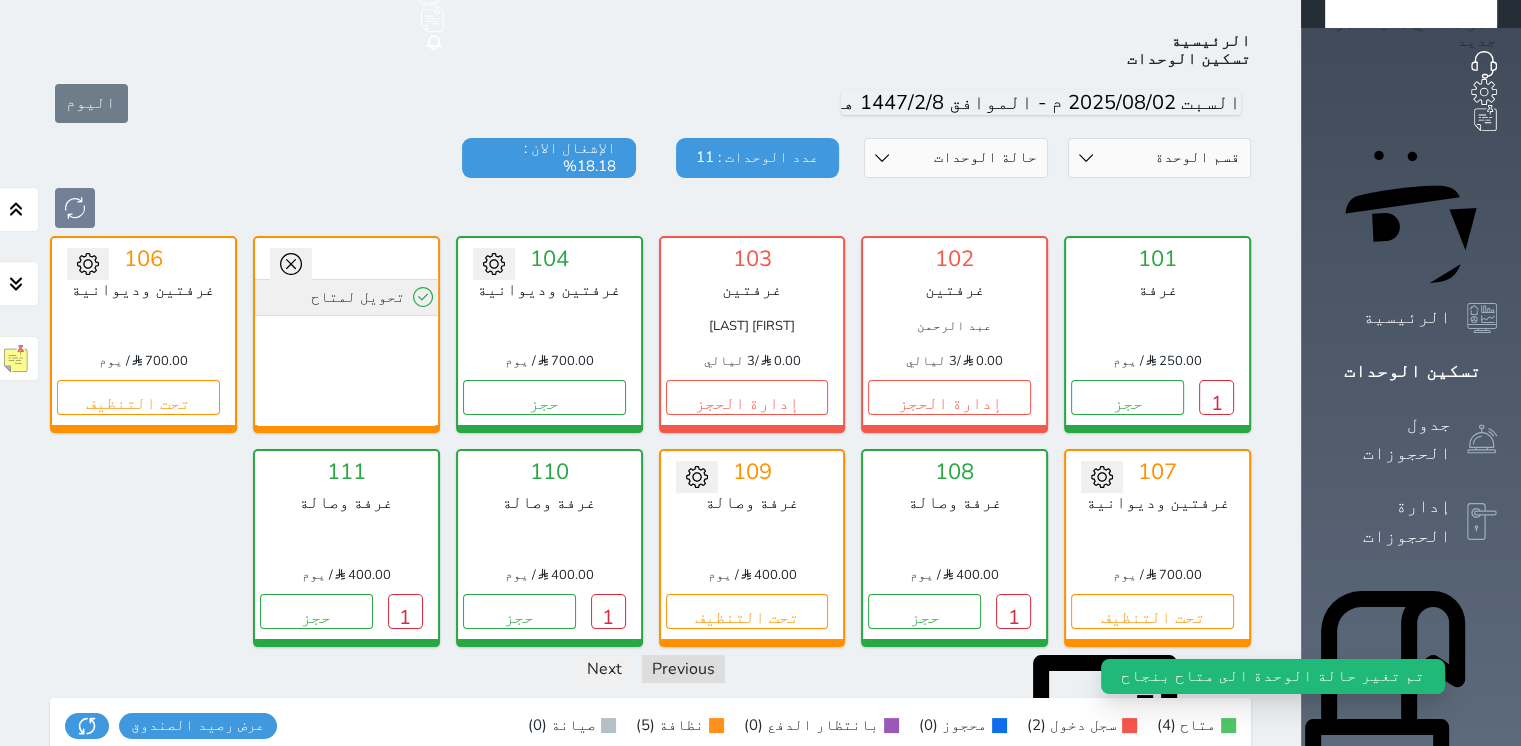click on "تحويل لمتاح" at bounding box center (346, 297) 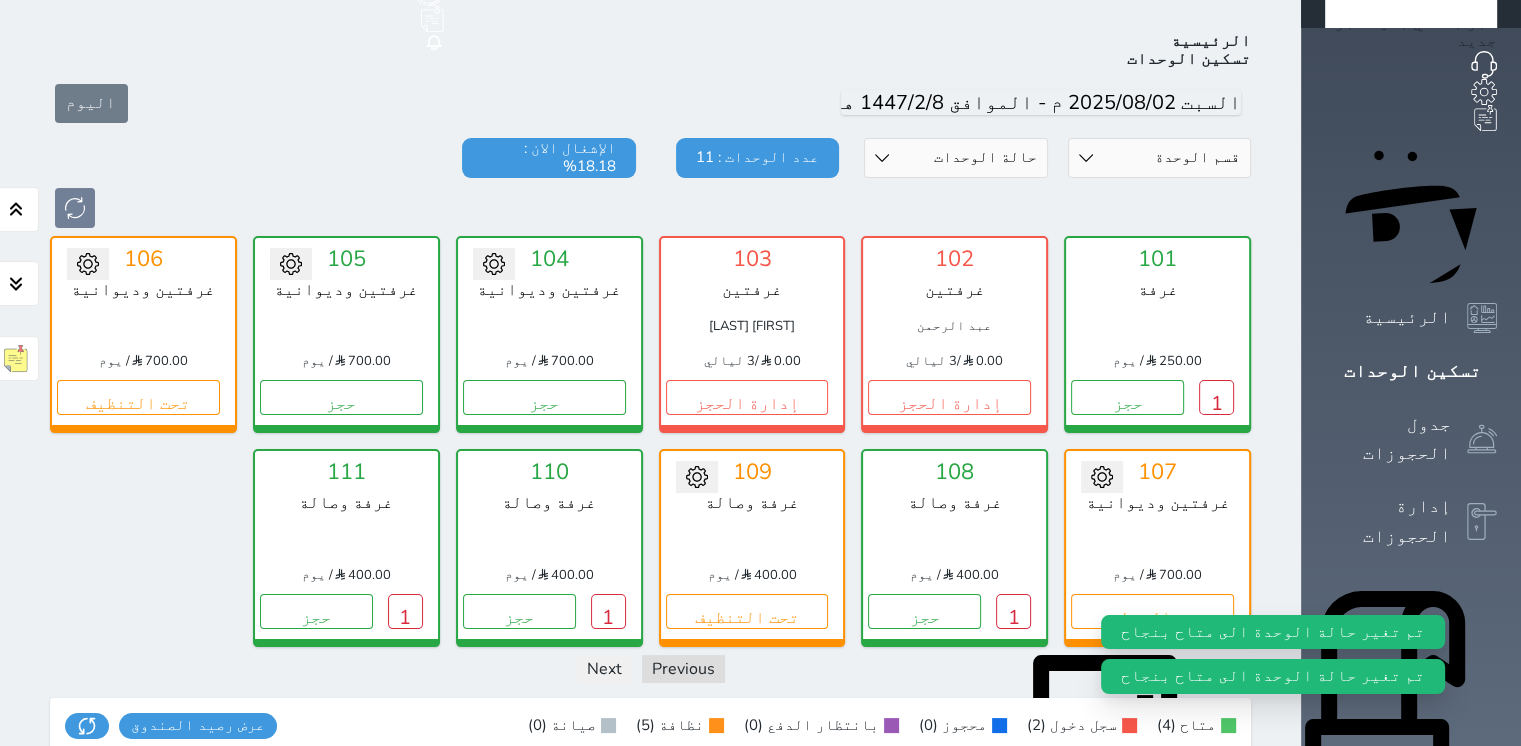 click at bounding box center [88, 264] 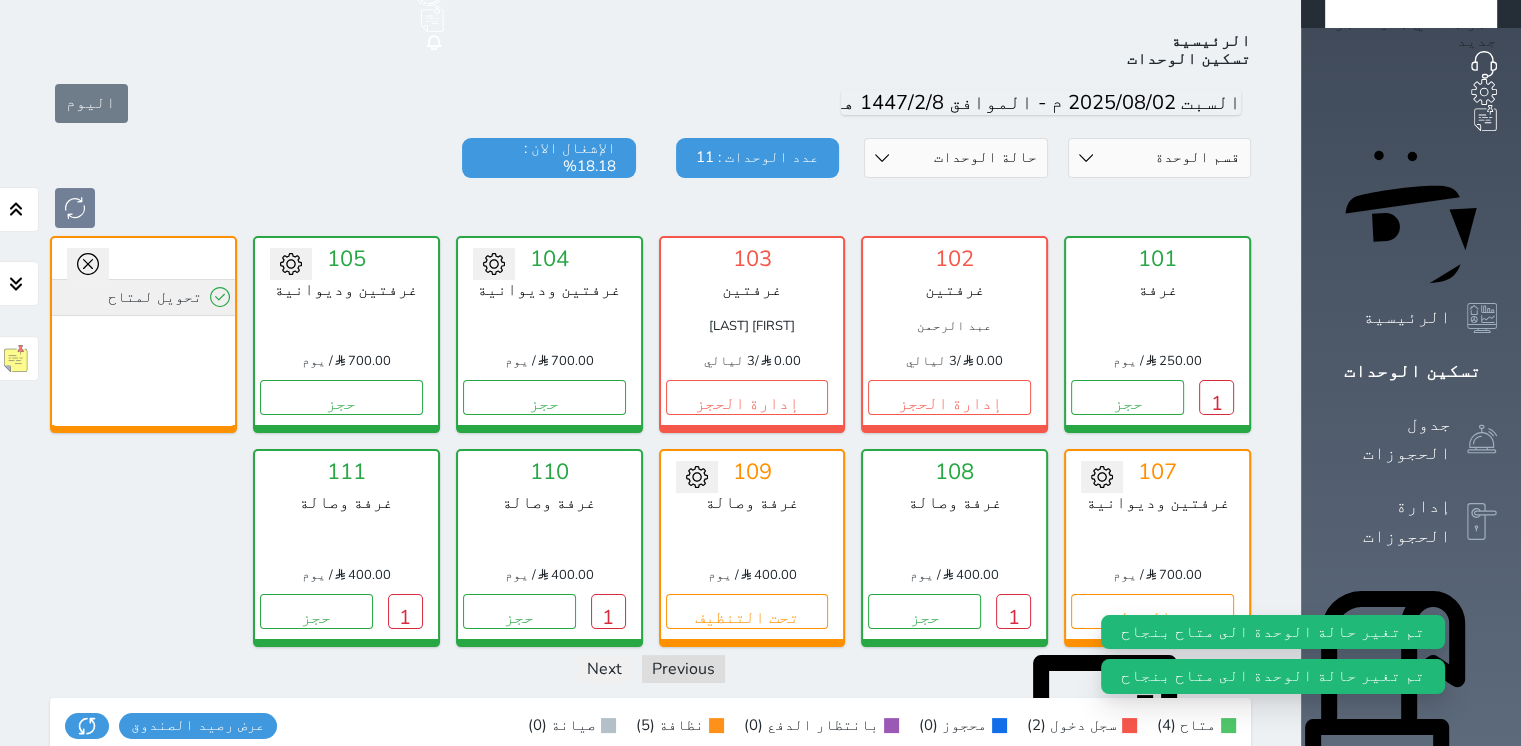 click on "تحويل لمتاح" at bounding box center (143, 297) 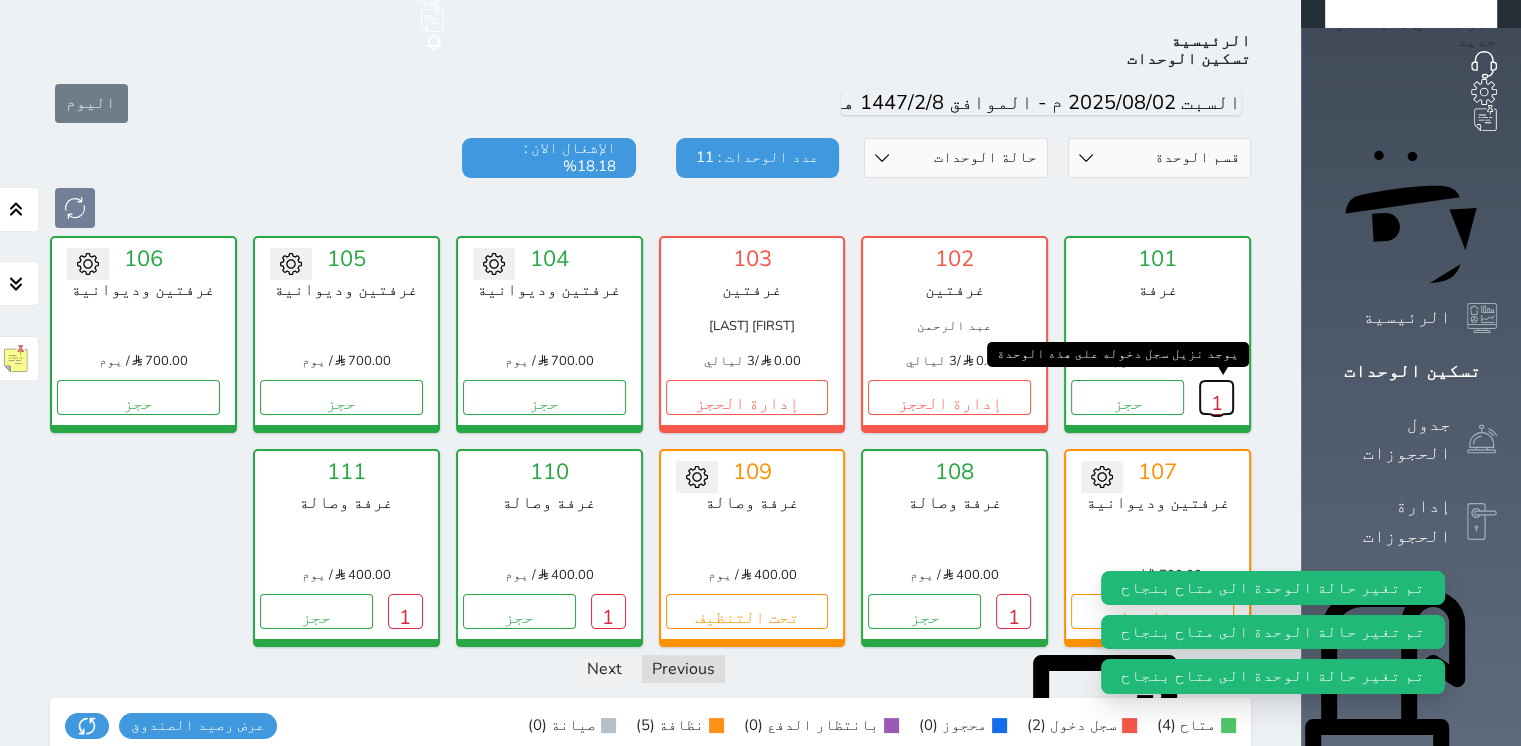 click on "1" at bounding box center (1216, 397) 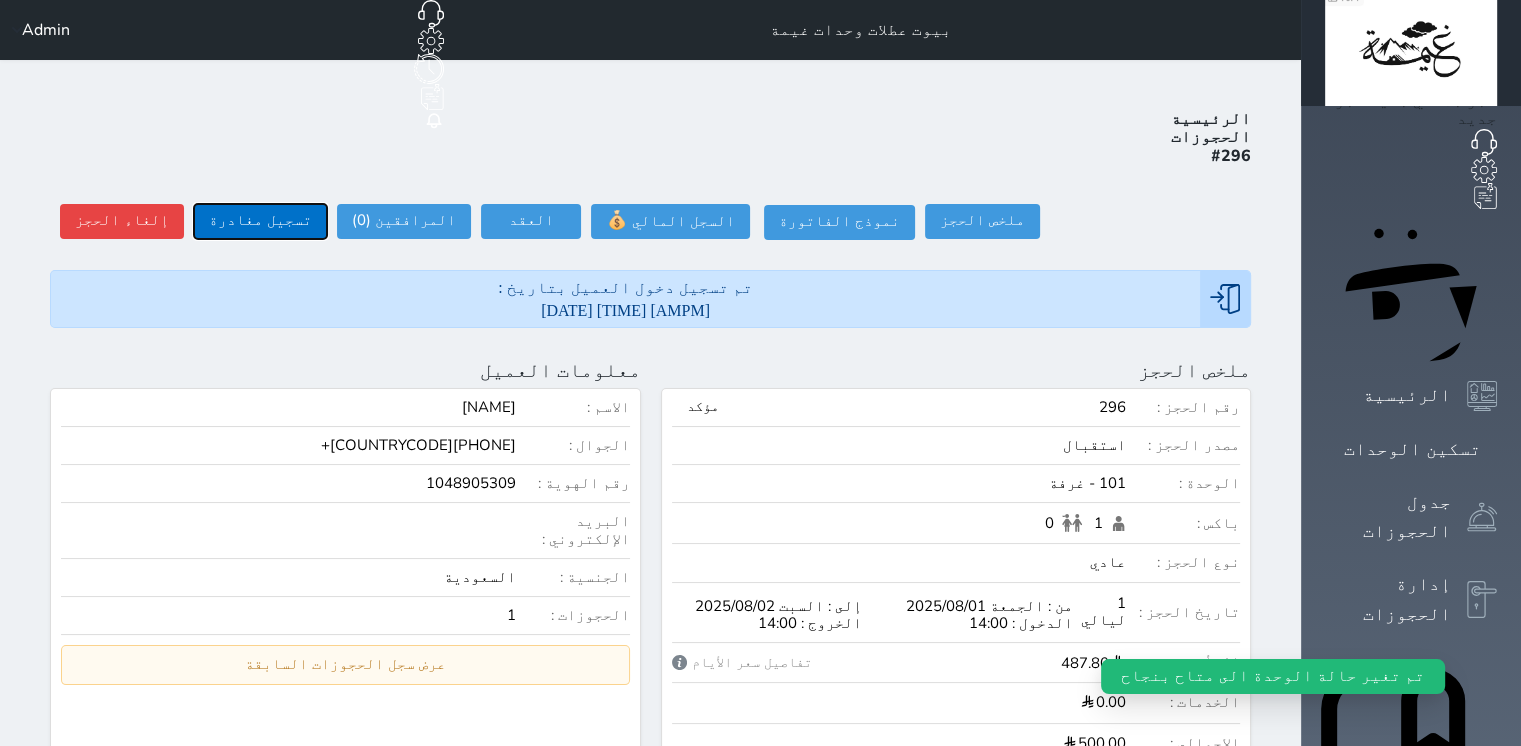 click on "تسجيل مغادرة" at bounding box center [260, 221] 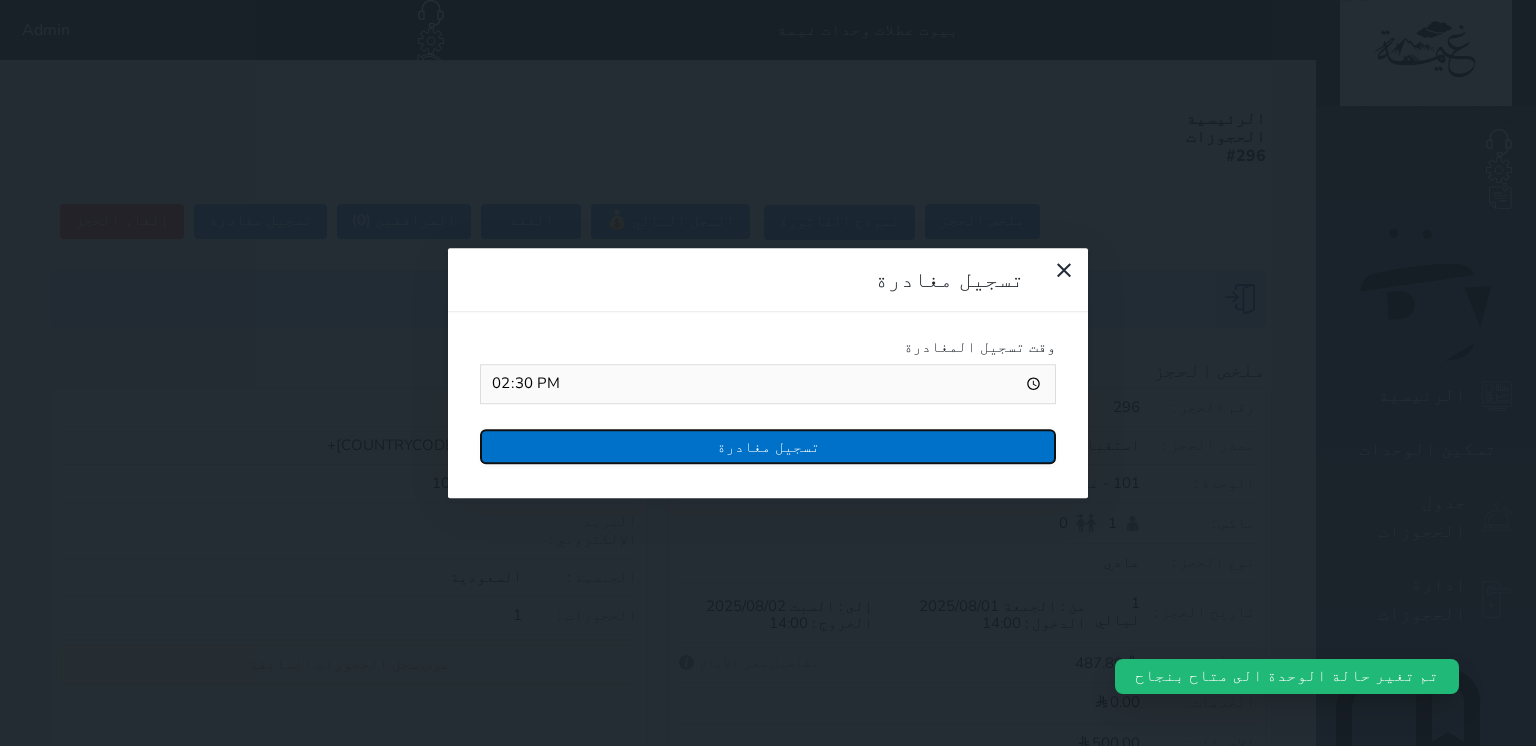 click on "تسجيل مغادرة" at bounding box center (768, 446) 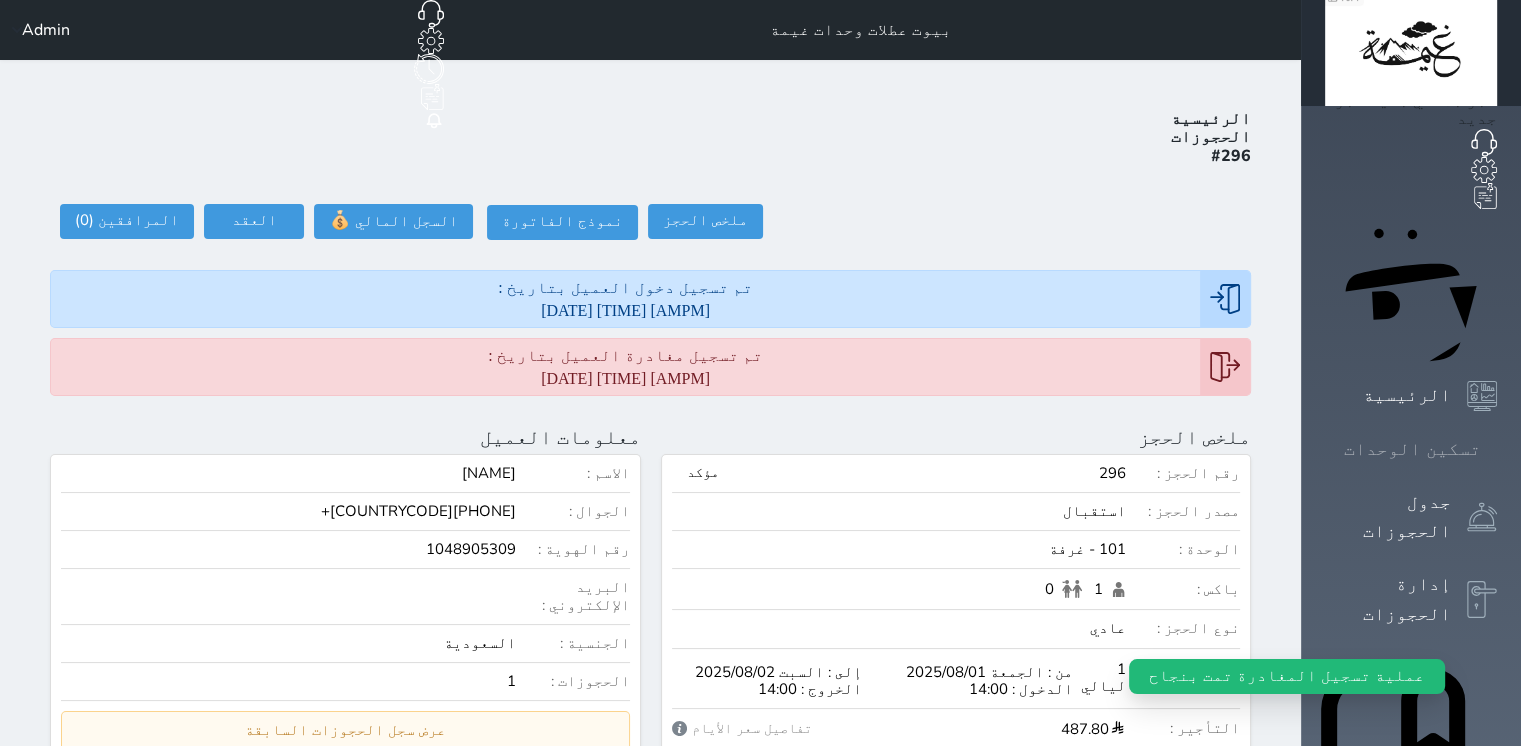 click 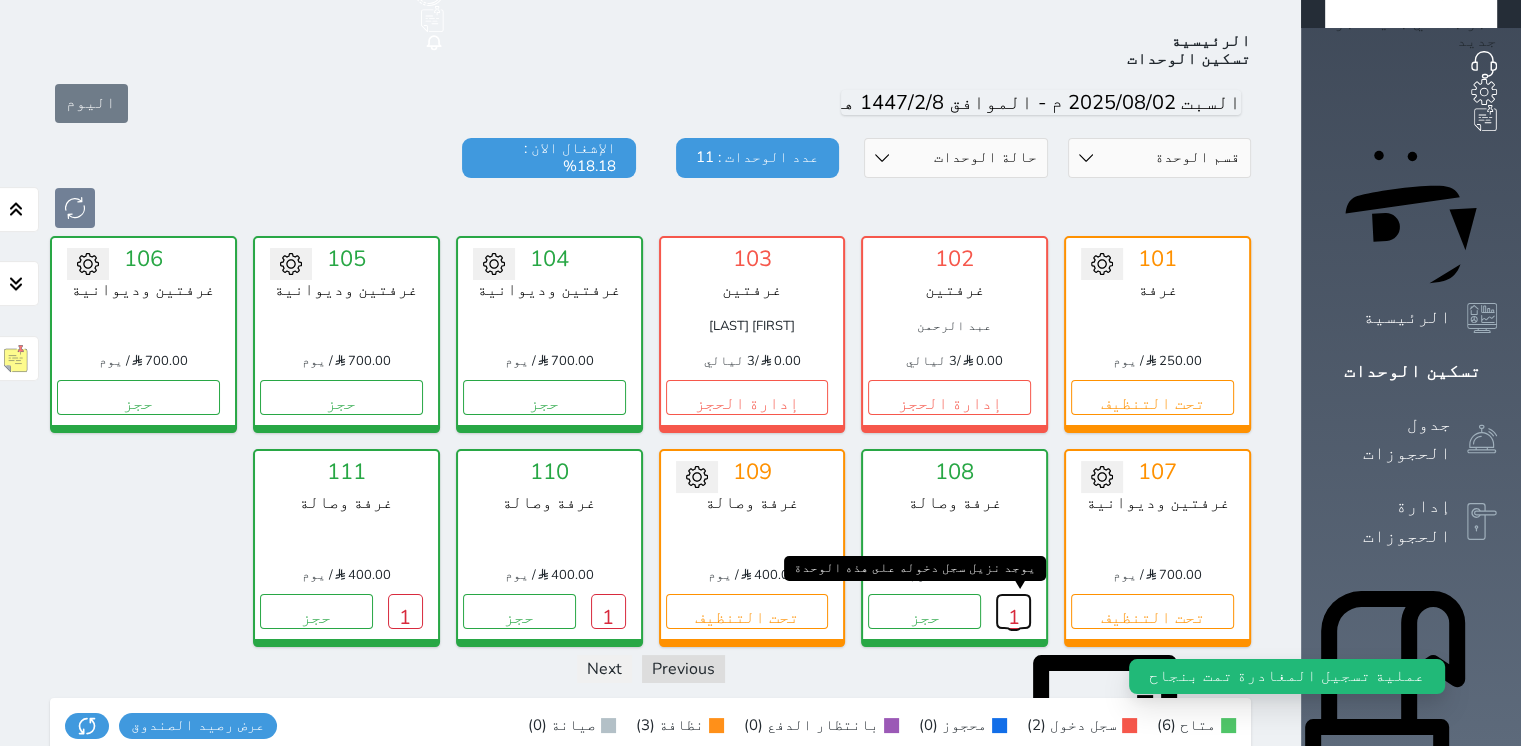 click on "1" at bounding box center (1013, 611) 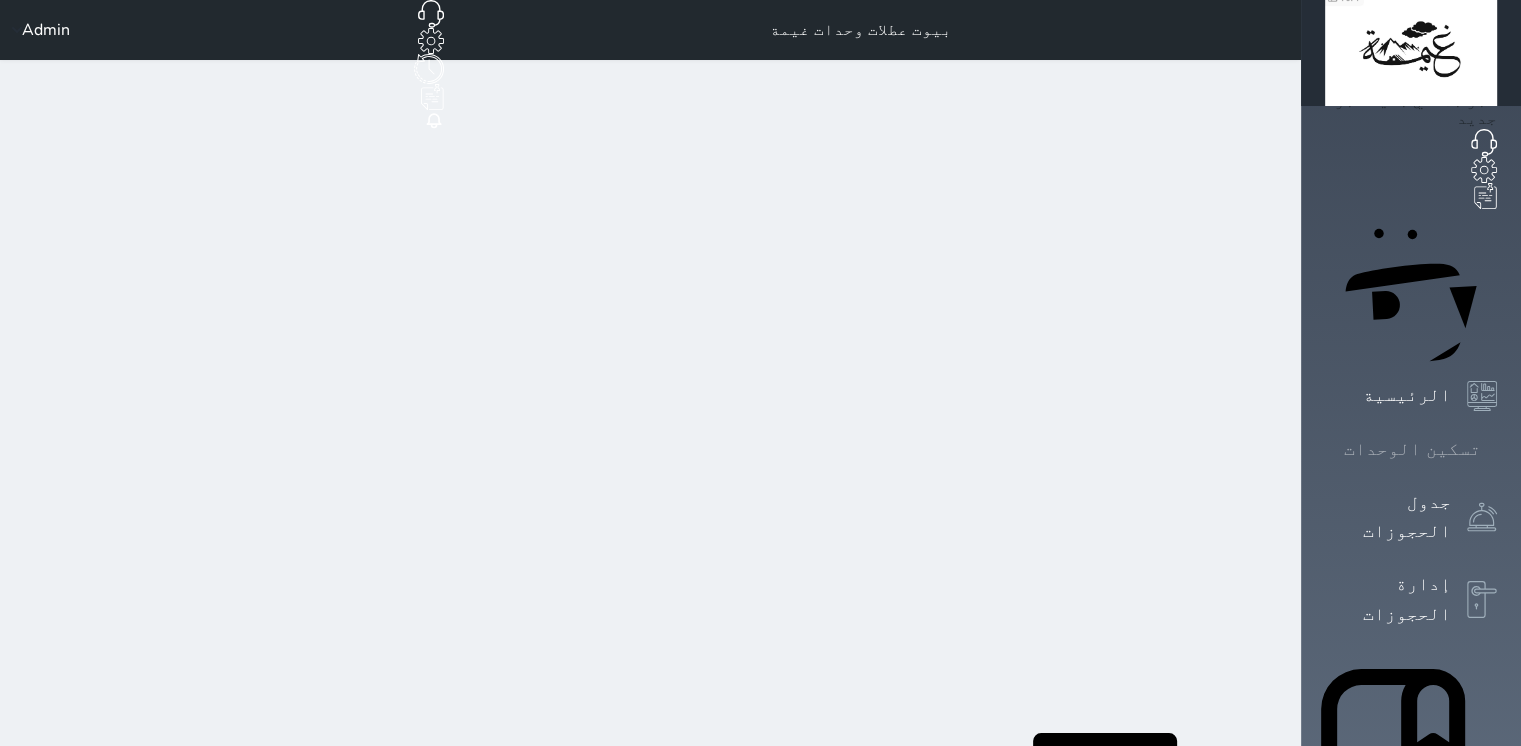 click on "تسكين الوحدات" at bounding box center (1411, 449) 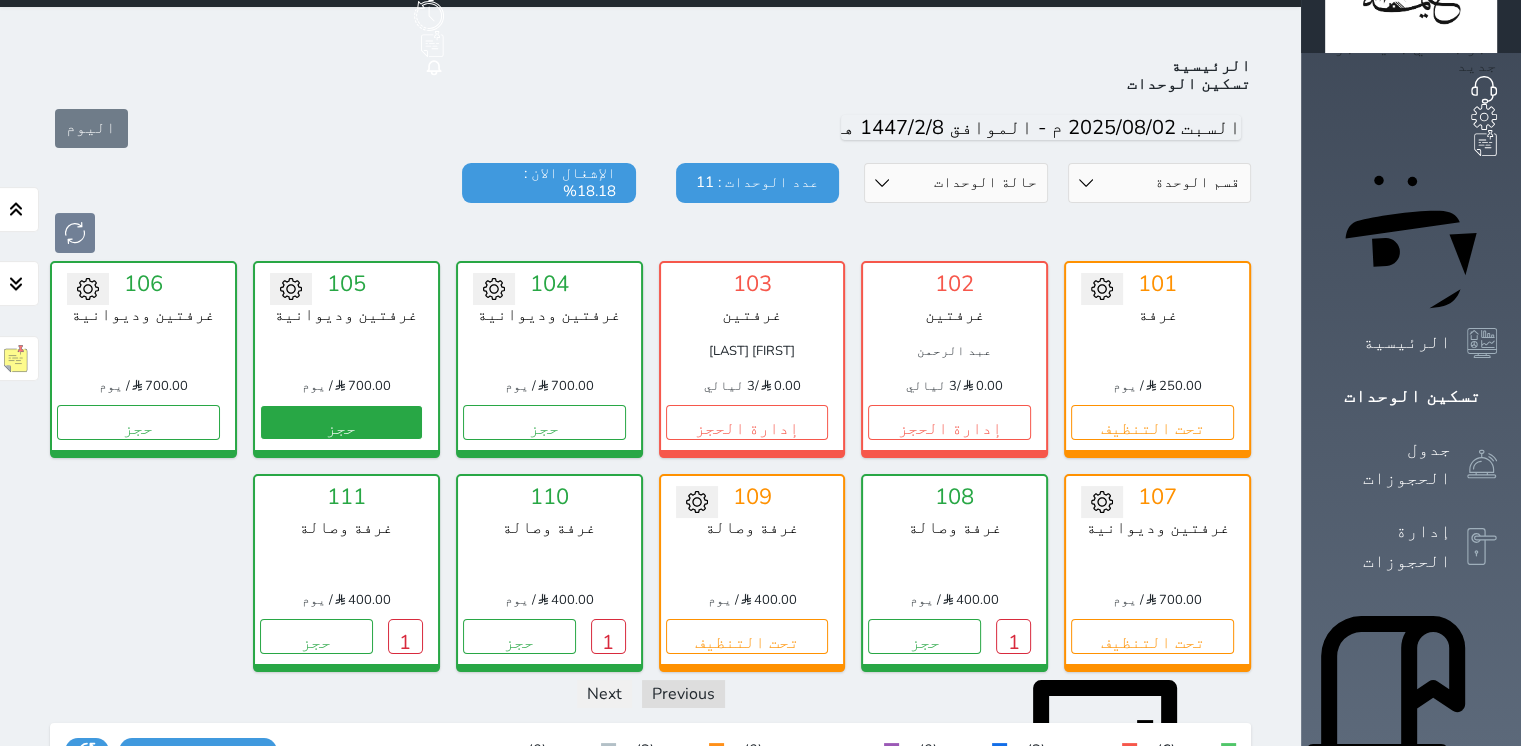 scroll, scrollTop: 78, scrollLeft: 0, axis: vertical 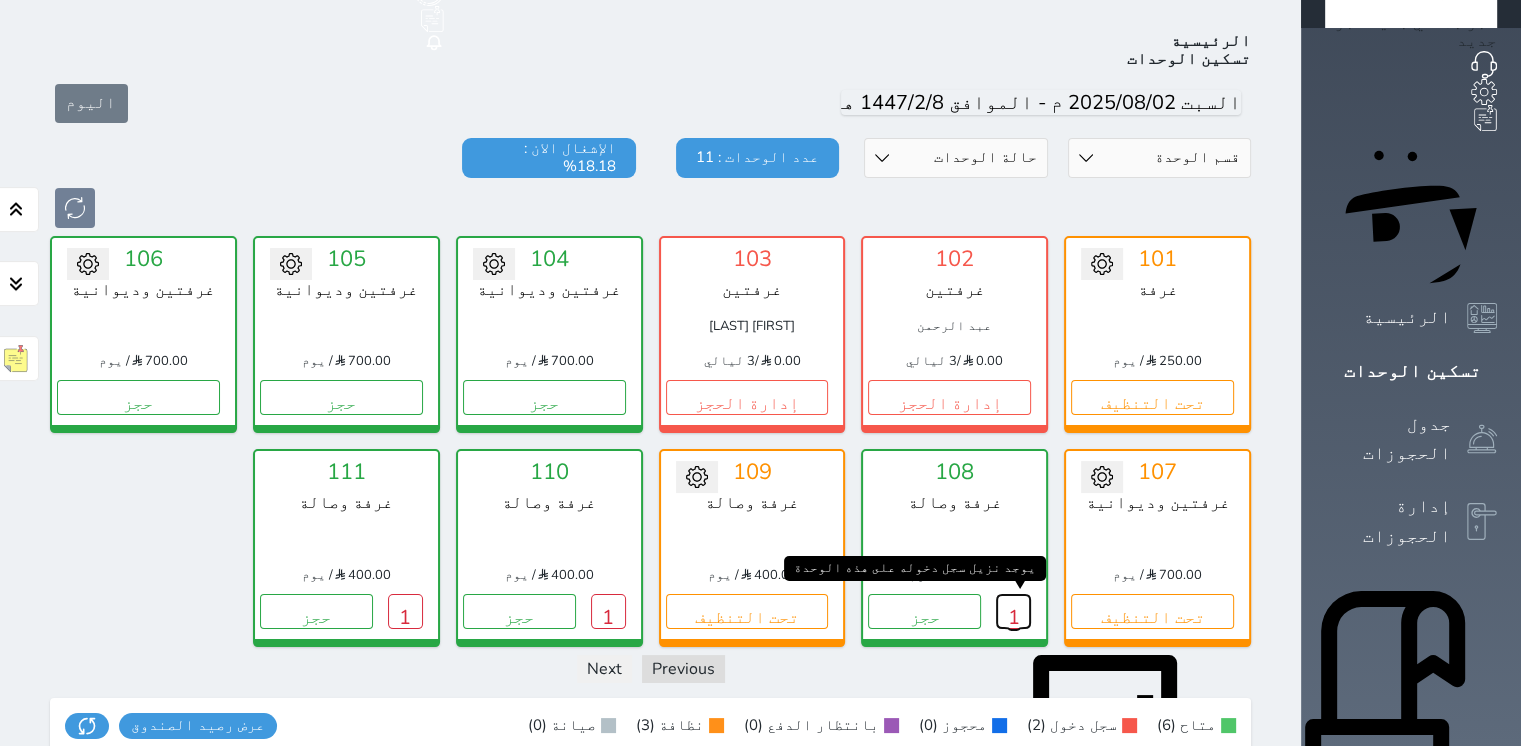 click on "1" at bounding box center [1013, 611] 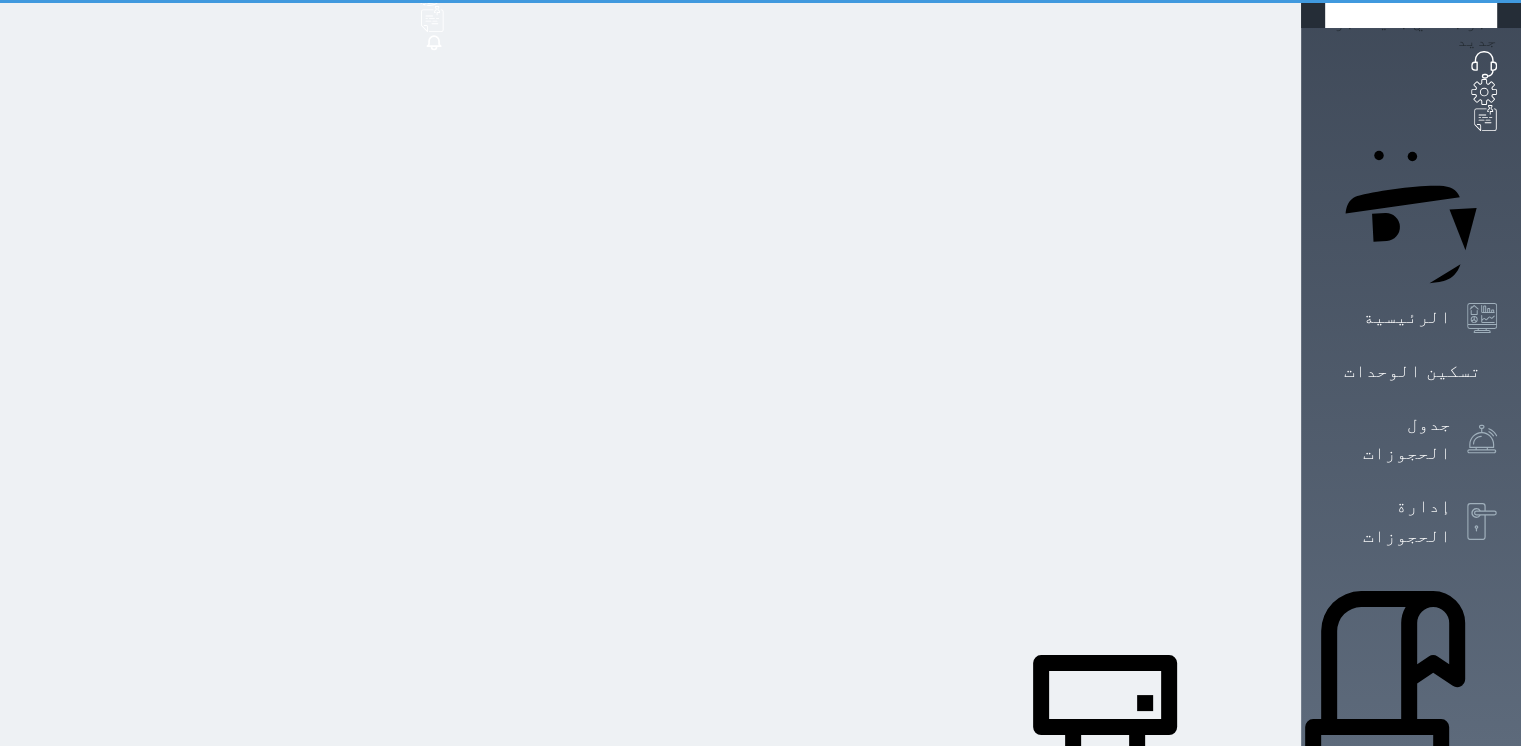 click on "1" at bounding box center [1013, 611] 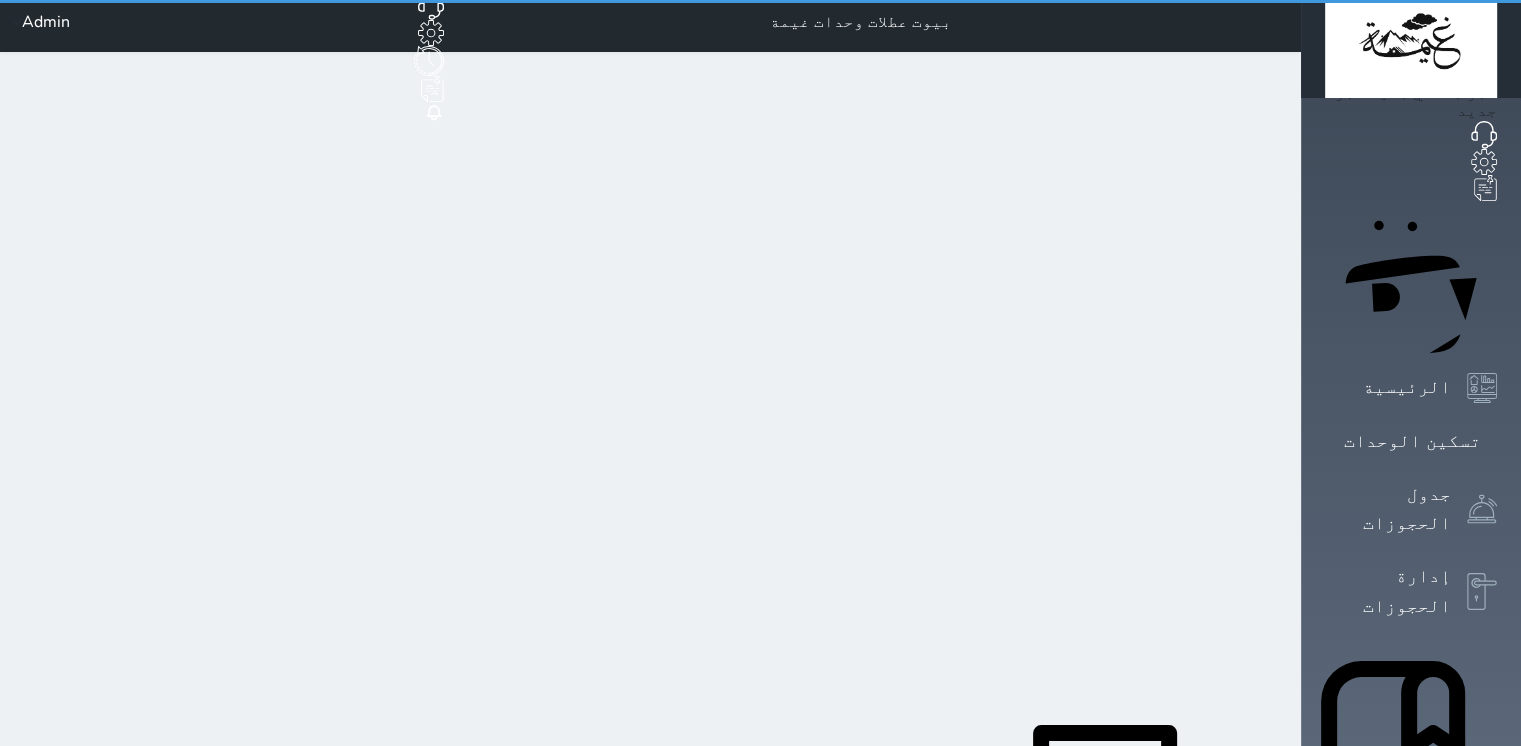 scroll, scrollTop: 0, scrollLeft: 0, axis: both 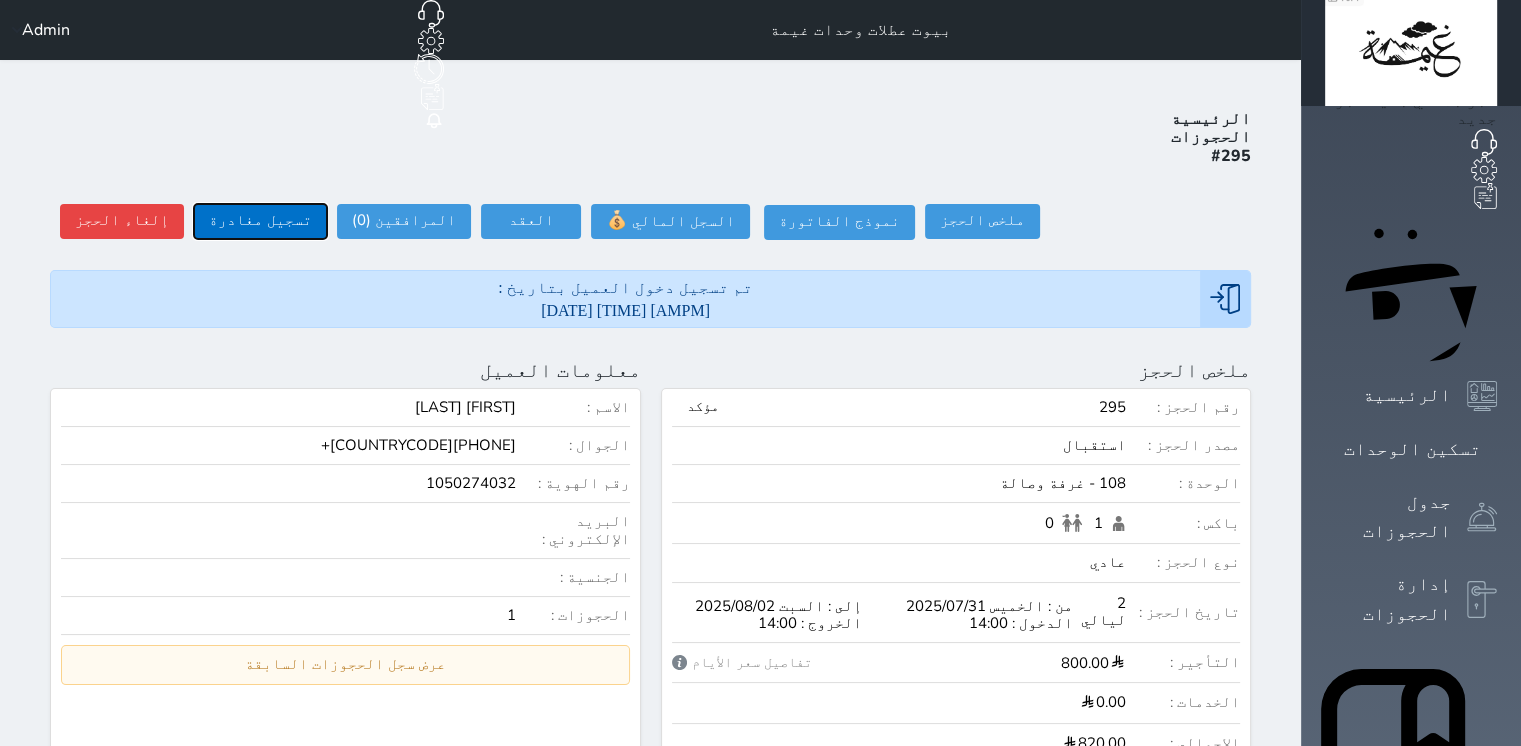 click on "تسجيل مغادرة" at bounding box center [260, 221] 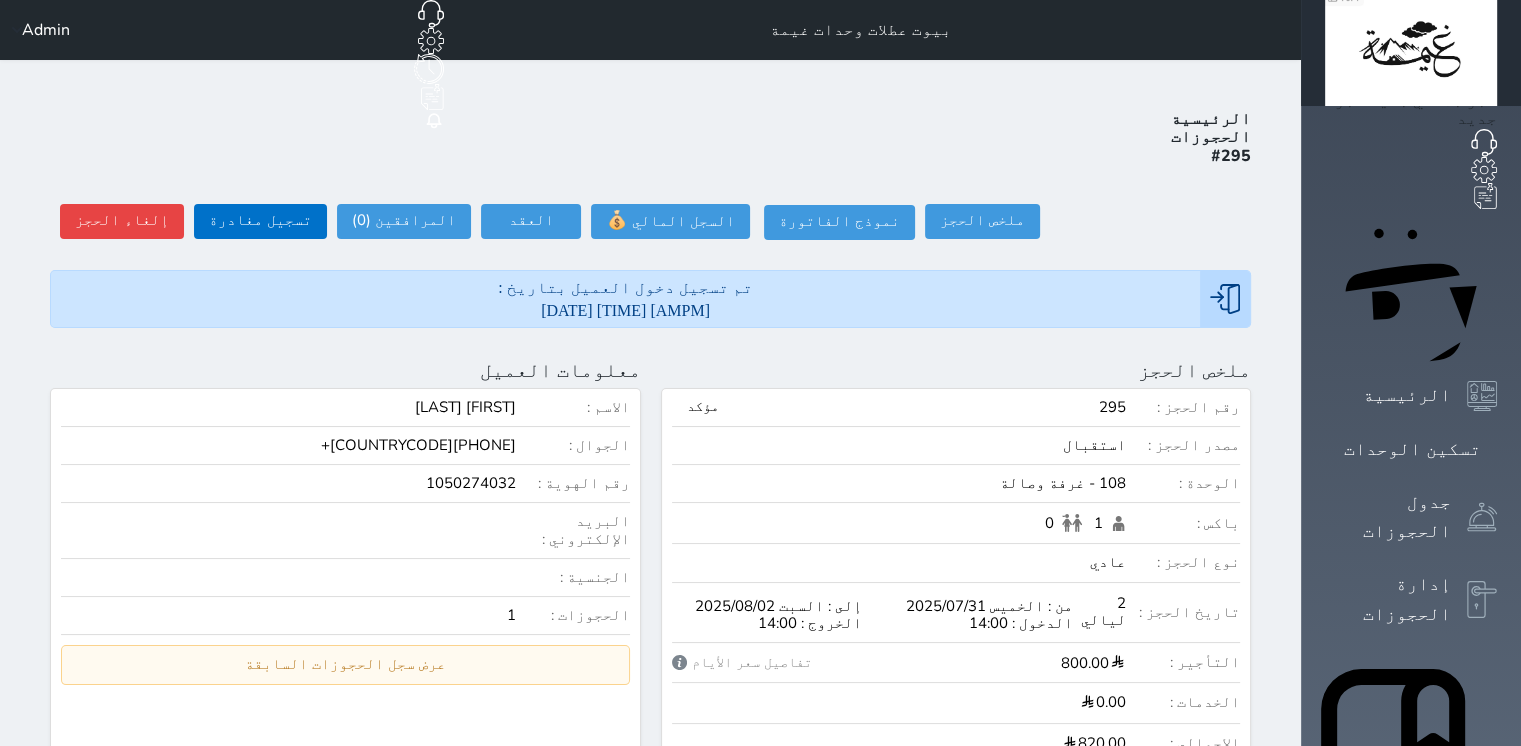 click on "تسجيل مغادرة                       وقت تسجيل المغادرة    [TIME]
تسجيل مغادرة" at bounding box center (0, 0) 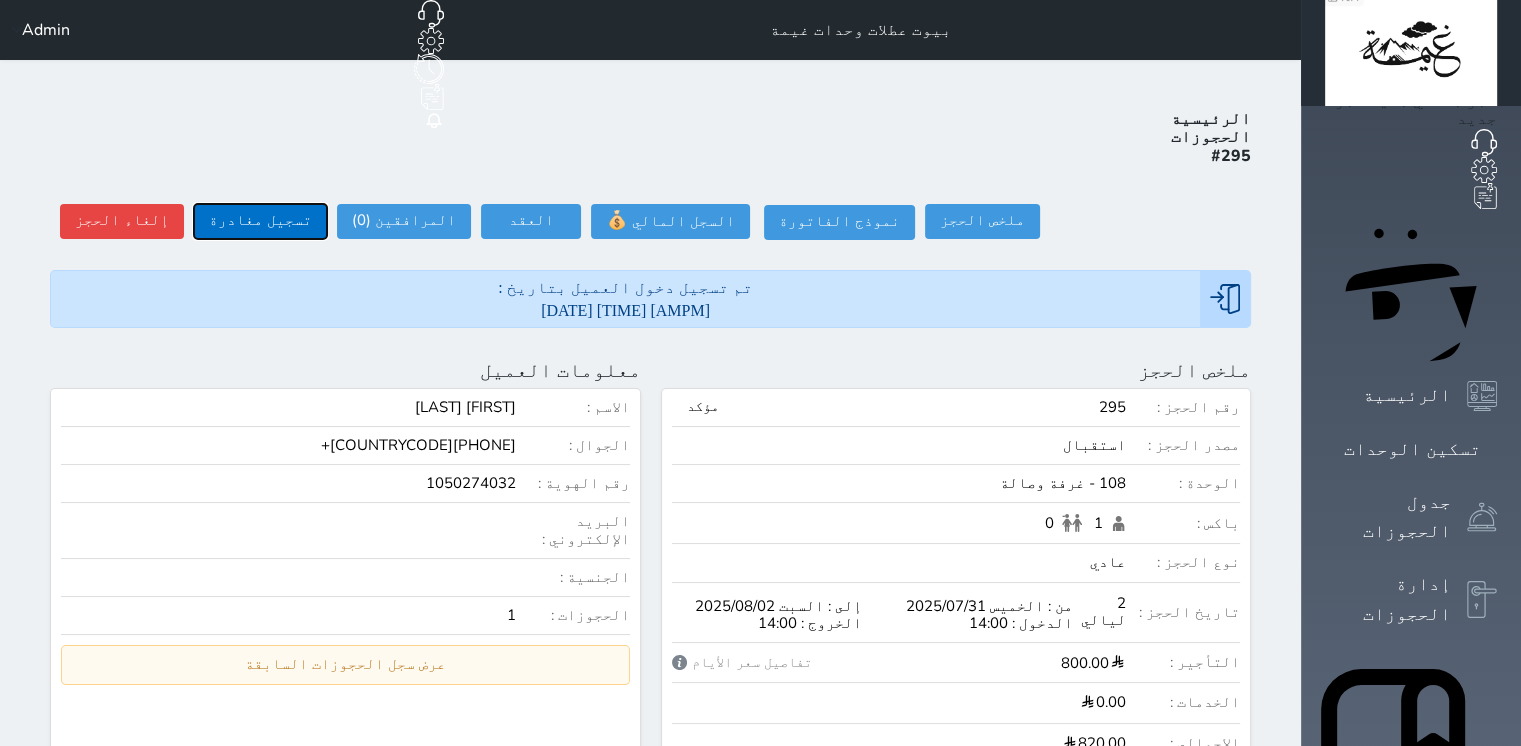 click on "تسجيل مغادرة" at bounding box center (260, 221) 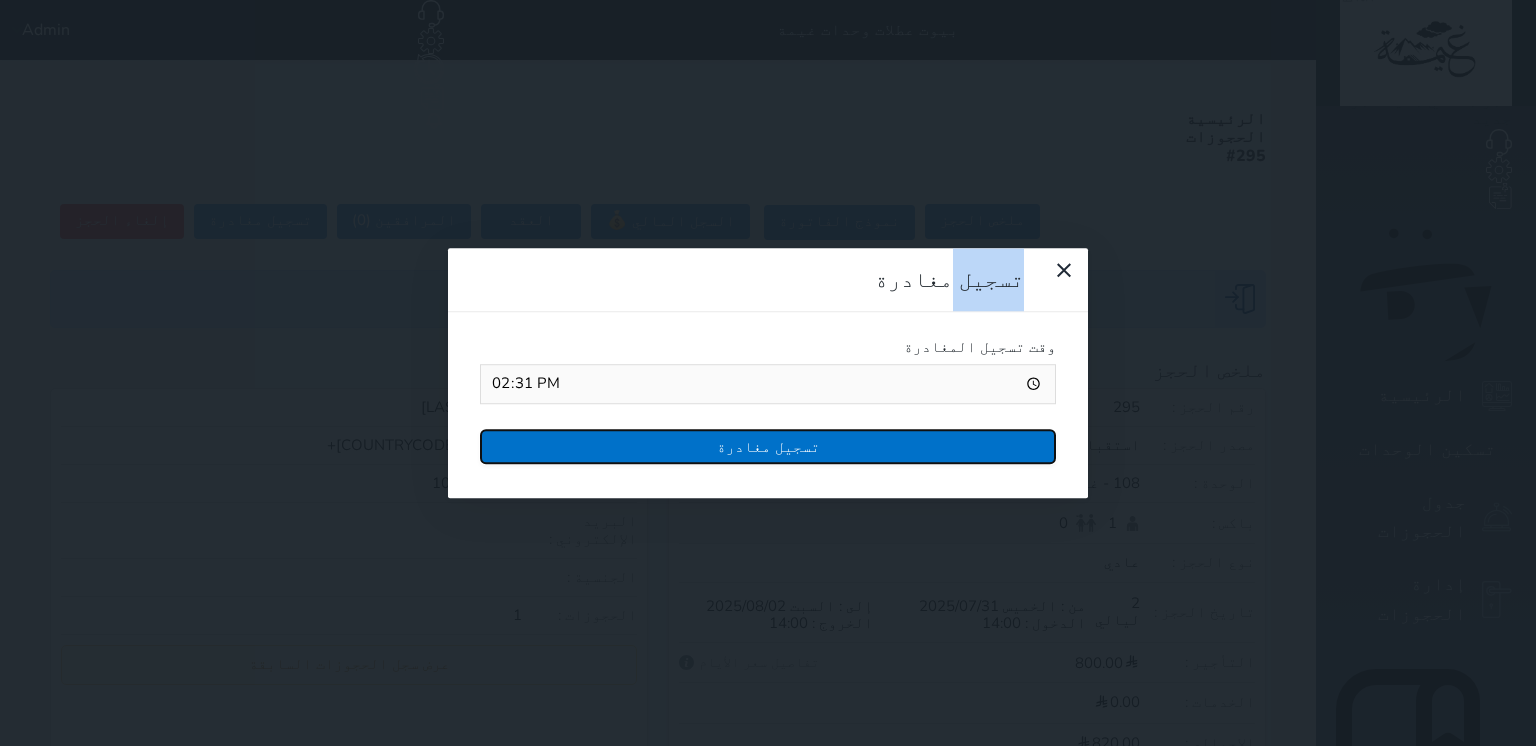 click on "تسجيل مغادرة" at bounding box center (768, 446) 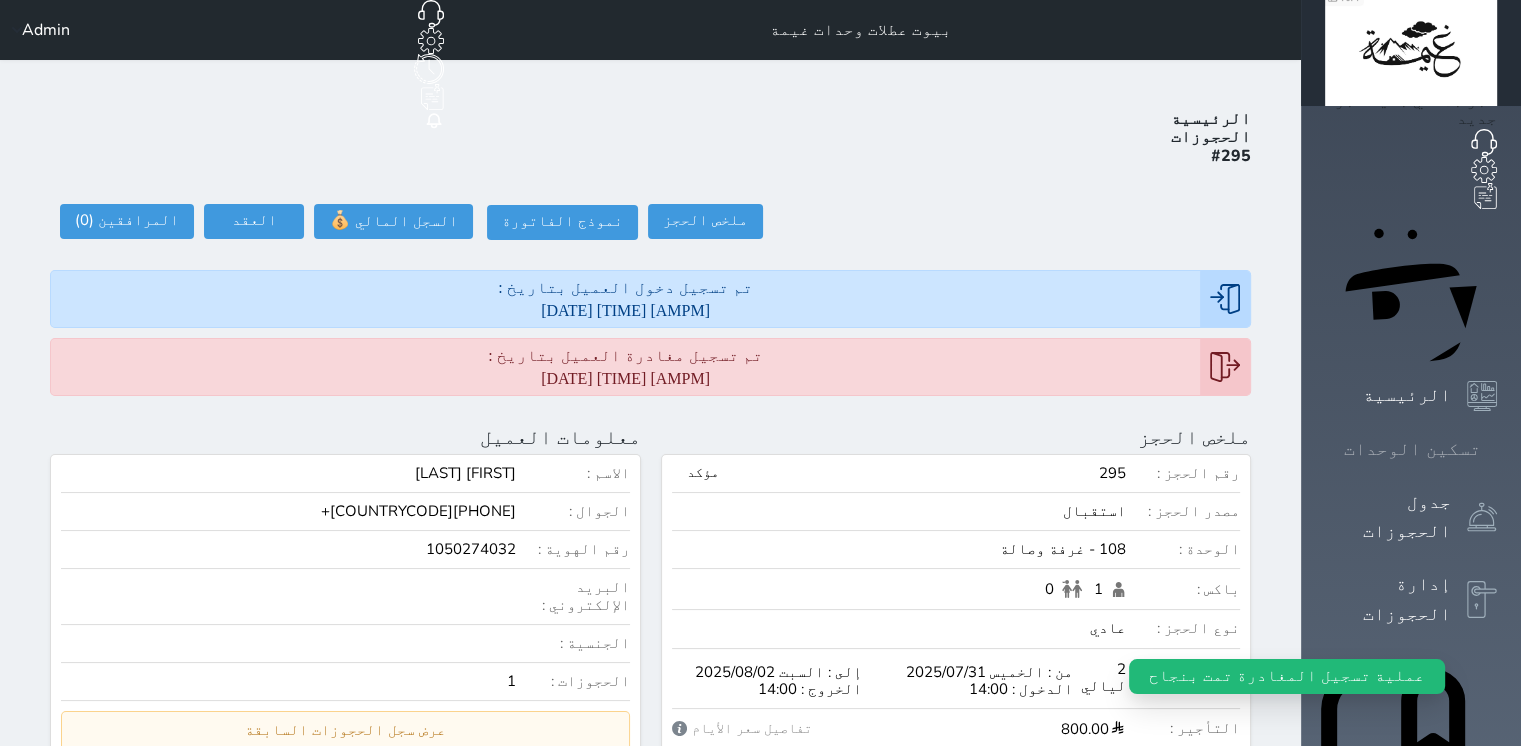 click on "تسكين الوحدات" at bounding box center (1412, 449) 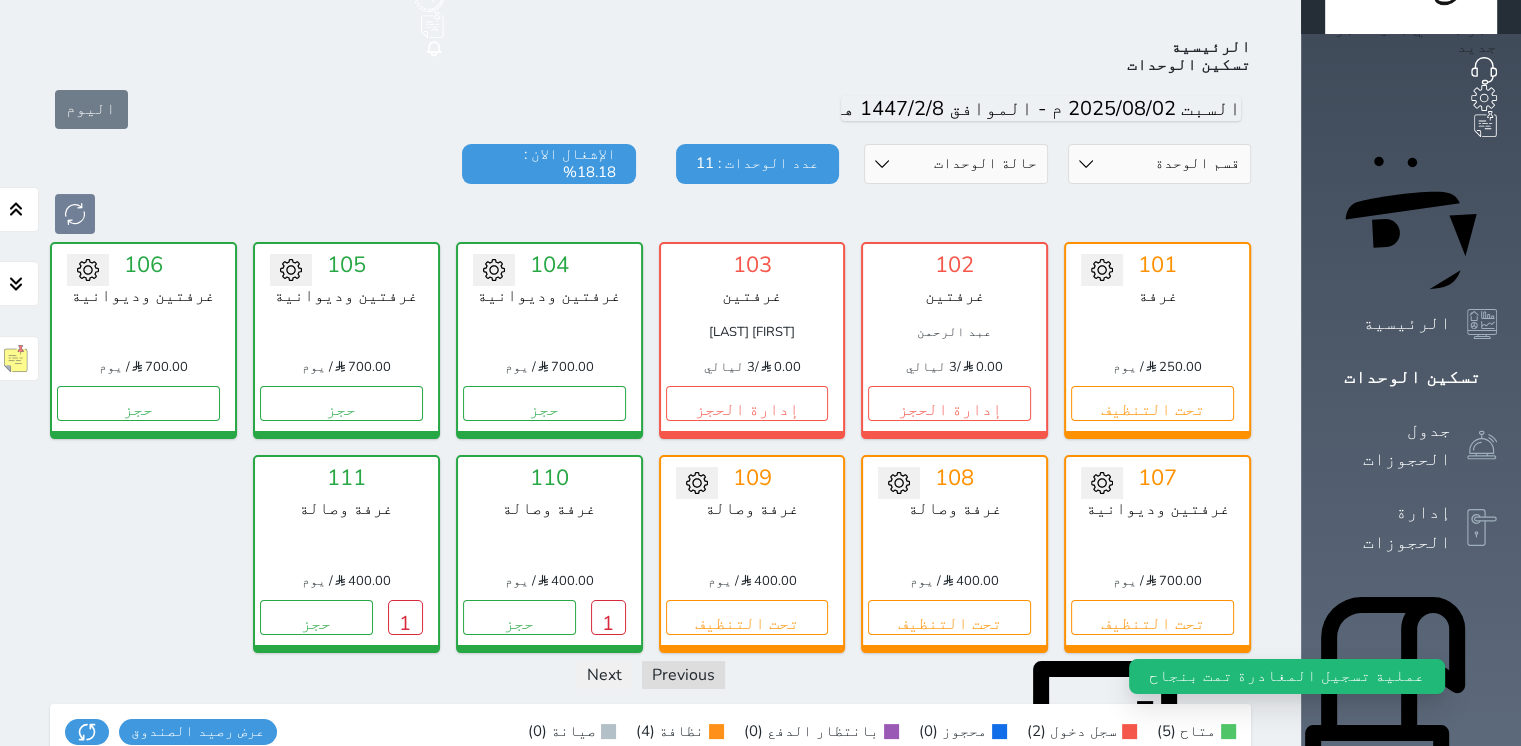 scroll, scrollTop: 78, scrollLeft: 0, axis: vertical 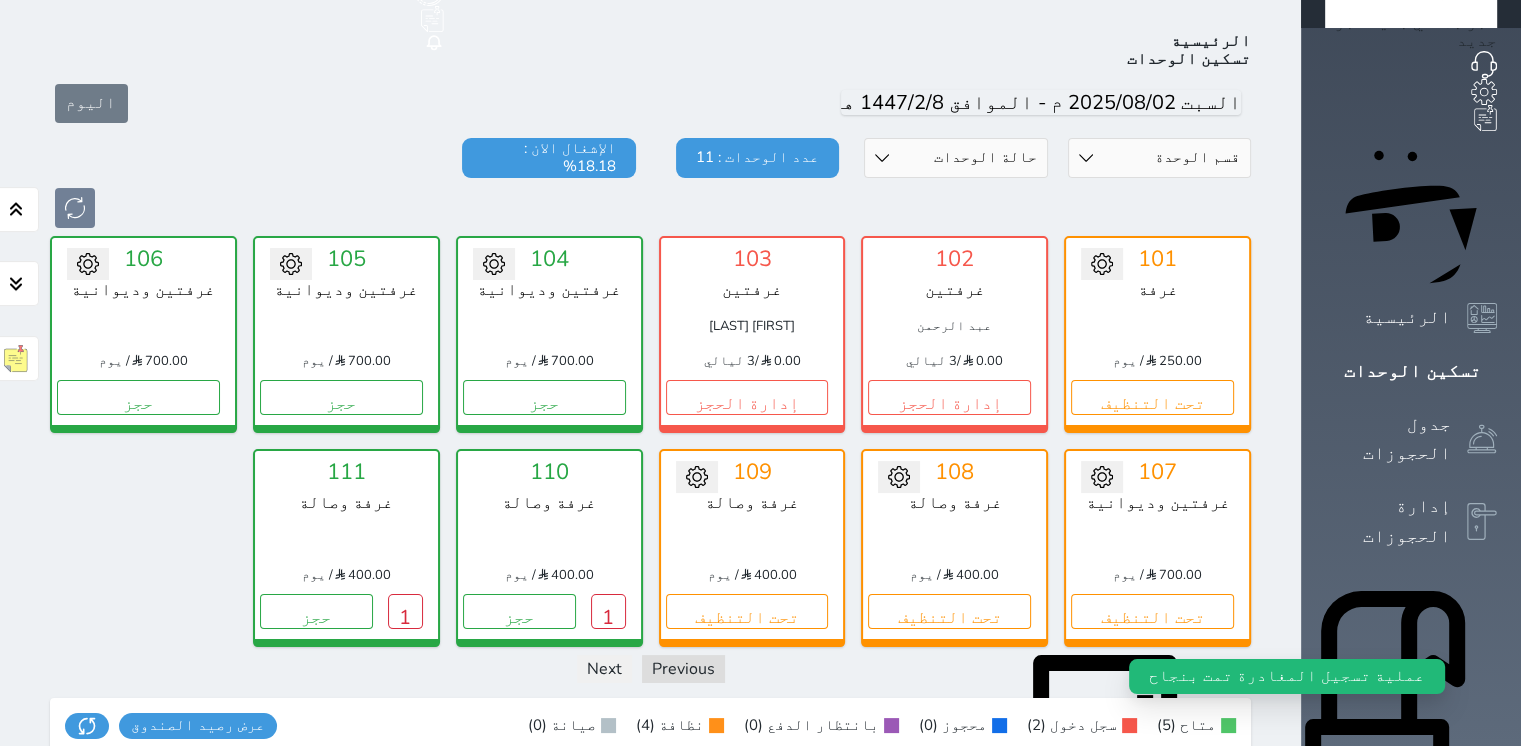 click 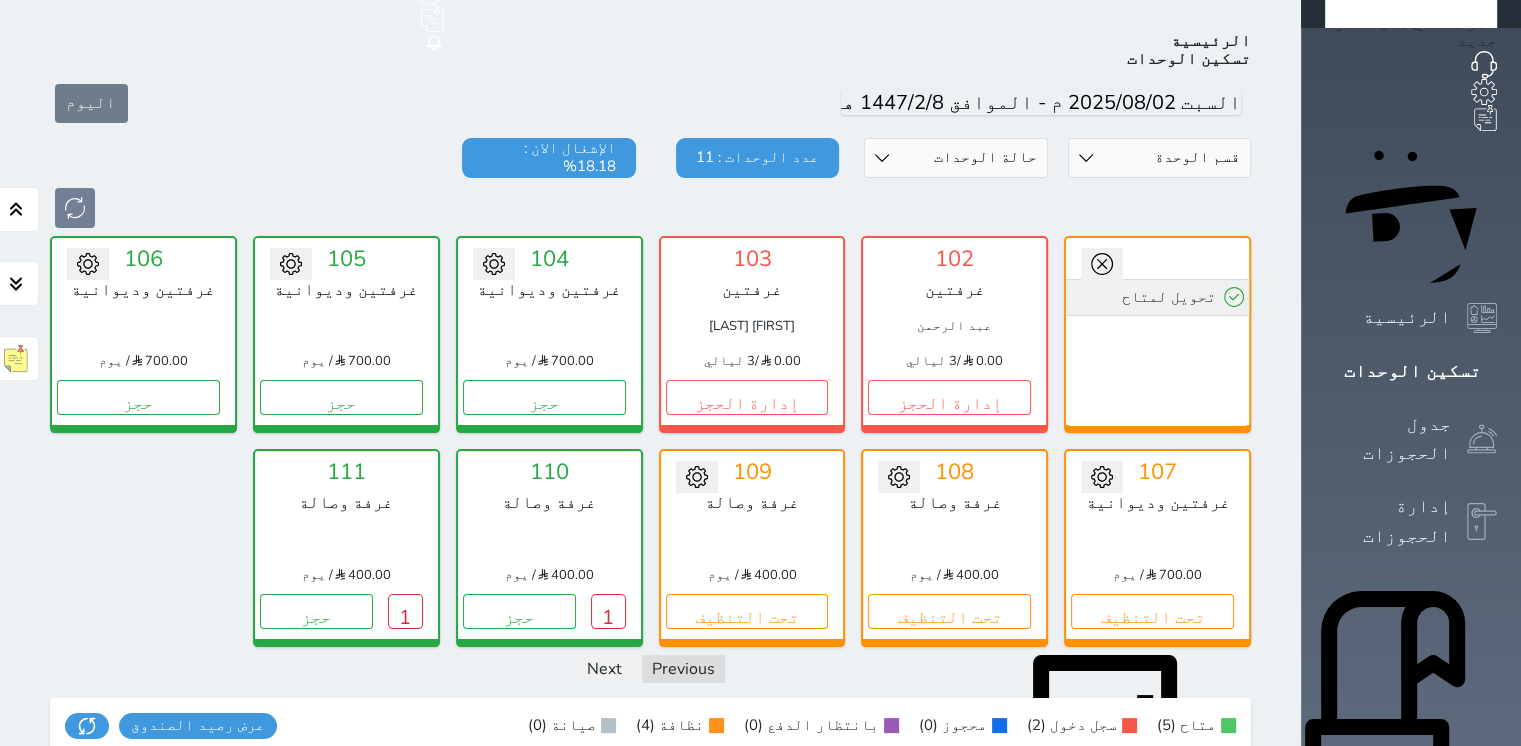 click on "تحويل لمتاح" at bounding box center (1157, 297) 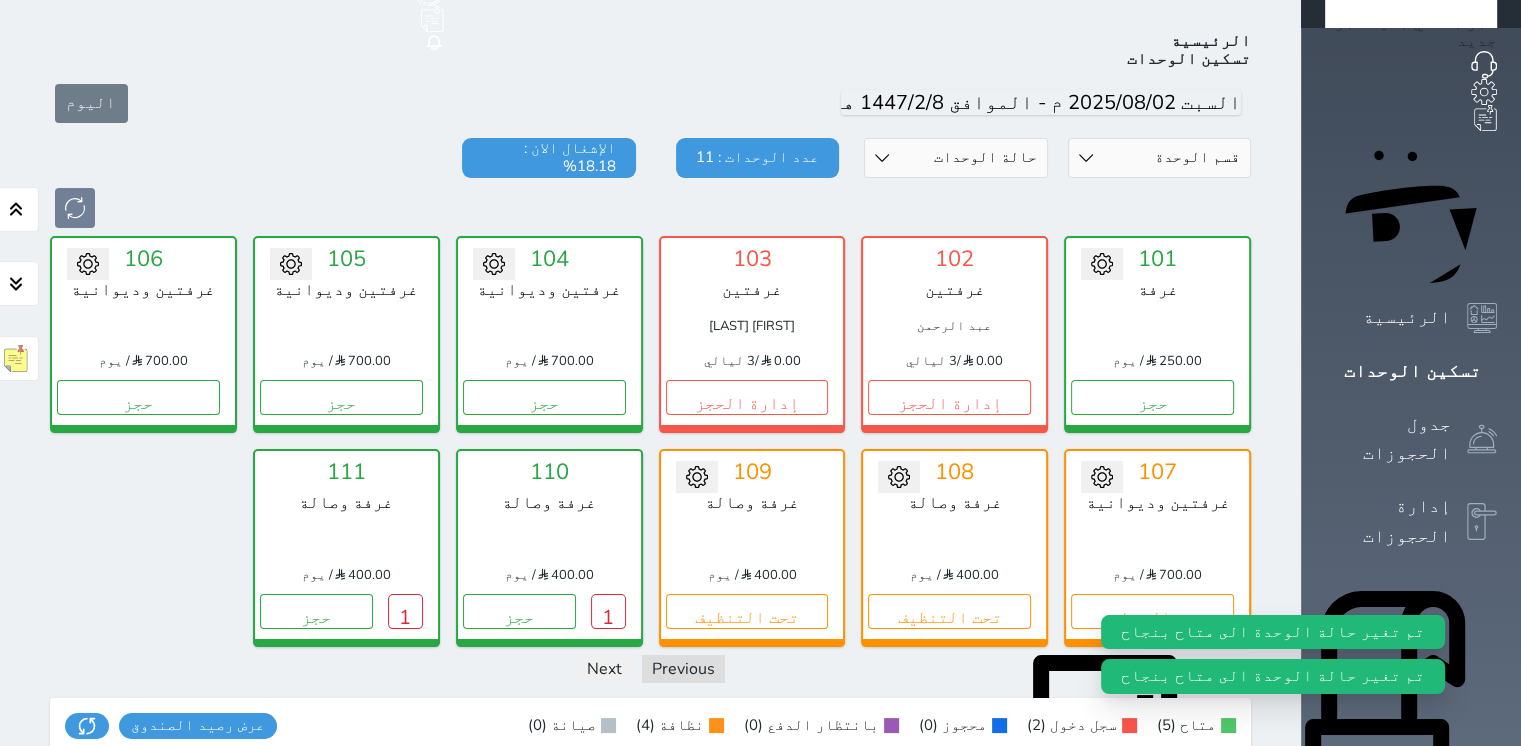click 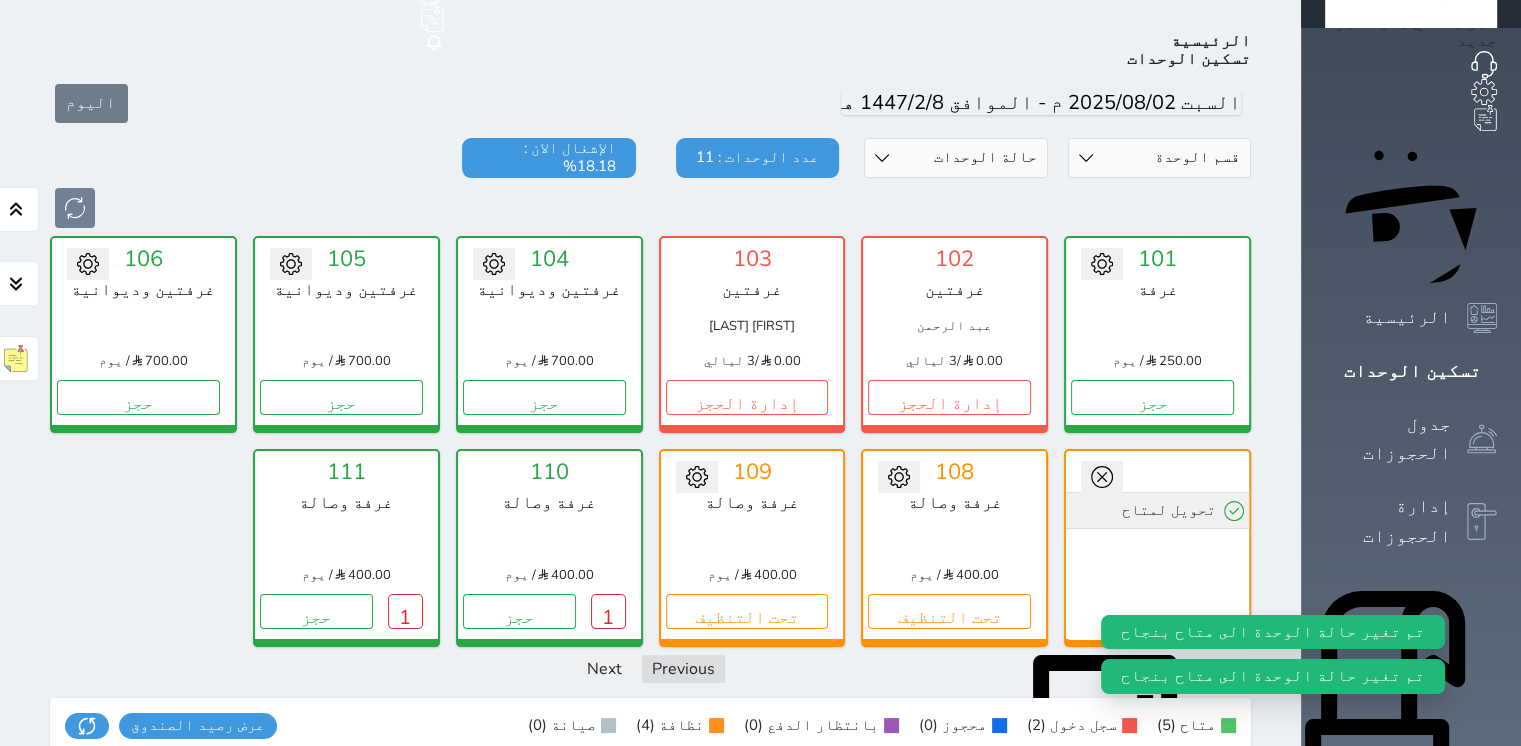 click on "تحويل لمتاح" at bounding box center [1157, 510] 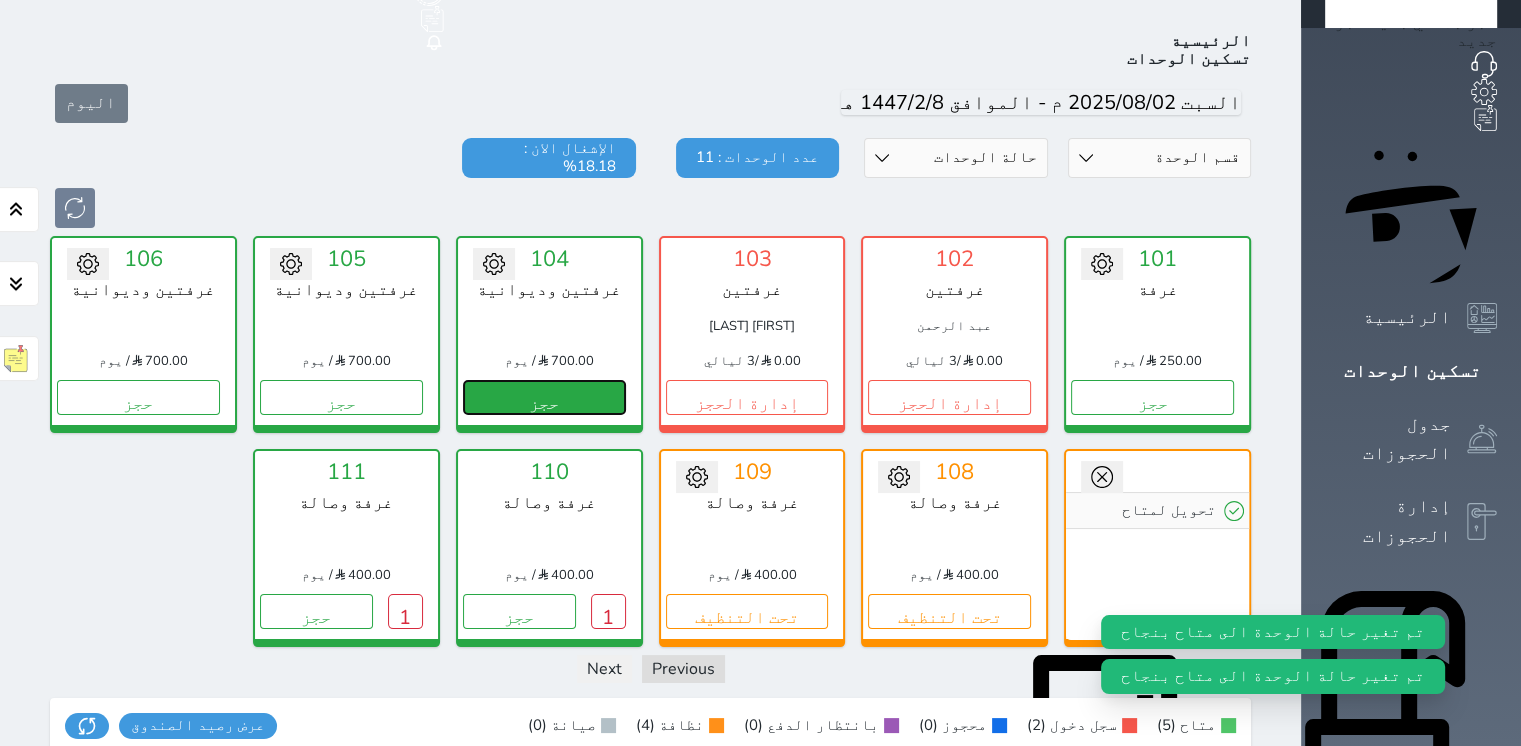 click on "حجز" at bounding box center (544, 397) 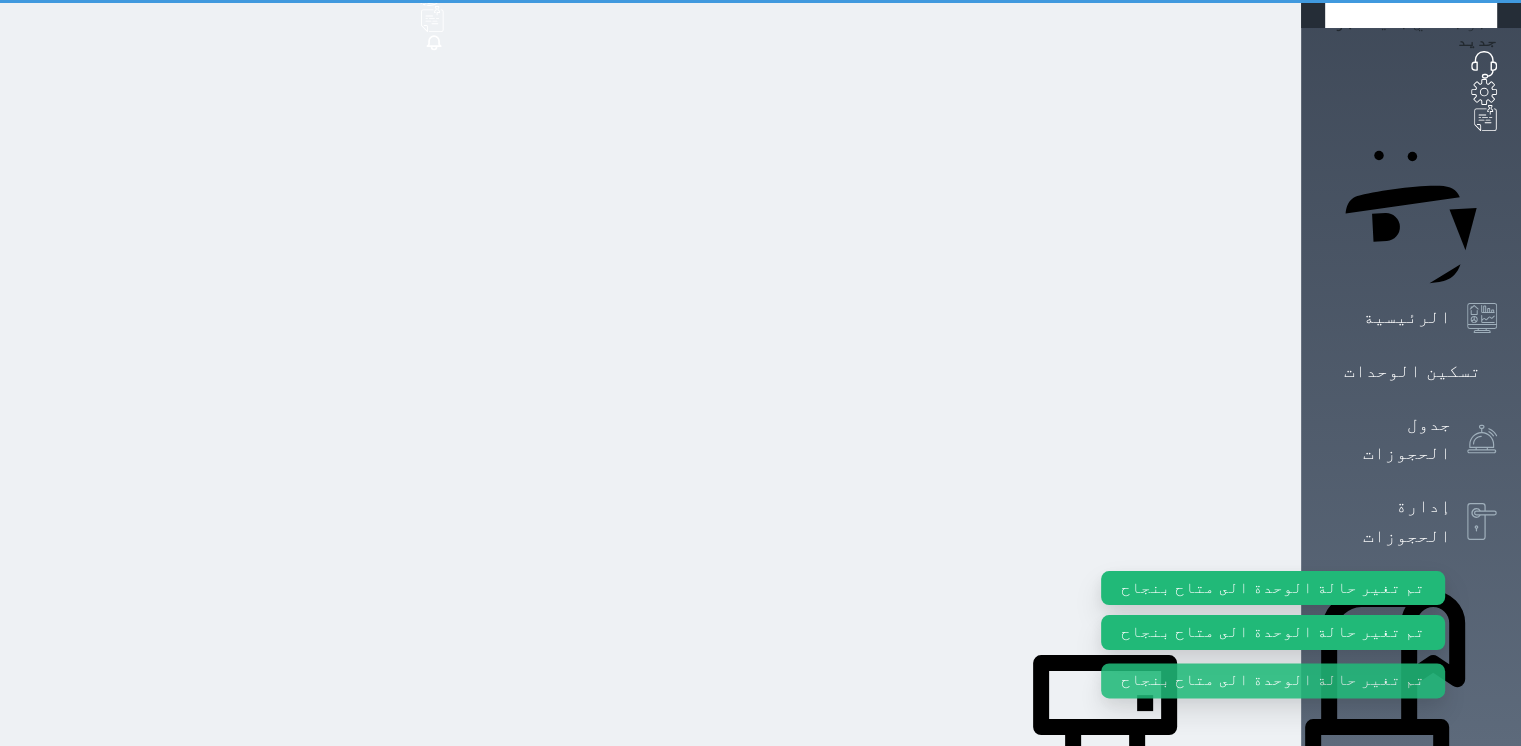 scroll, scrollTop: 72, scrollLeft: 0, axis: vertical 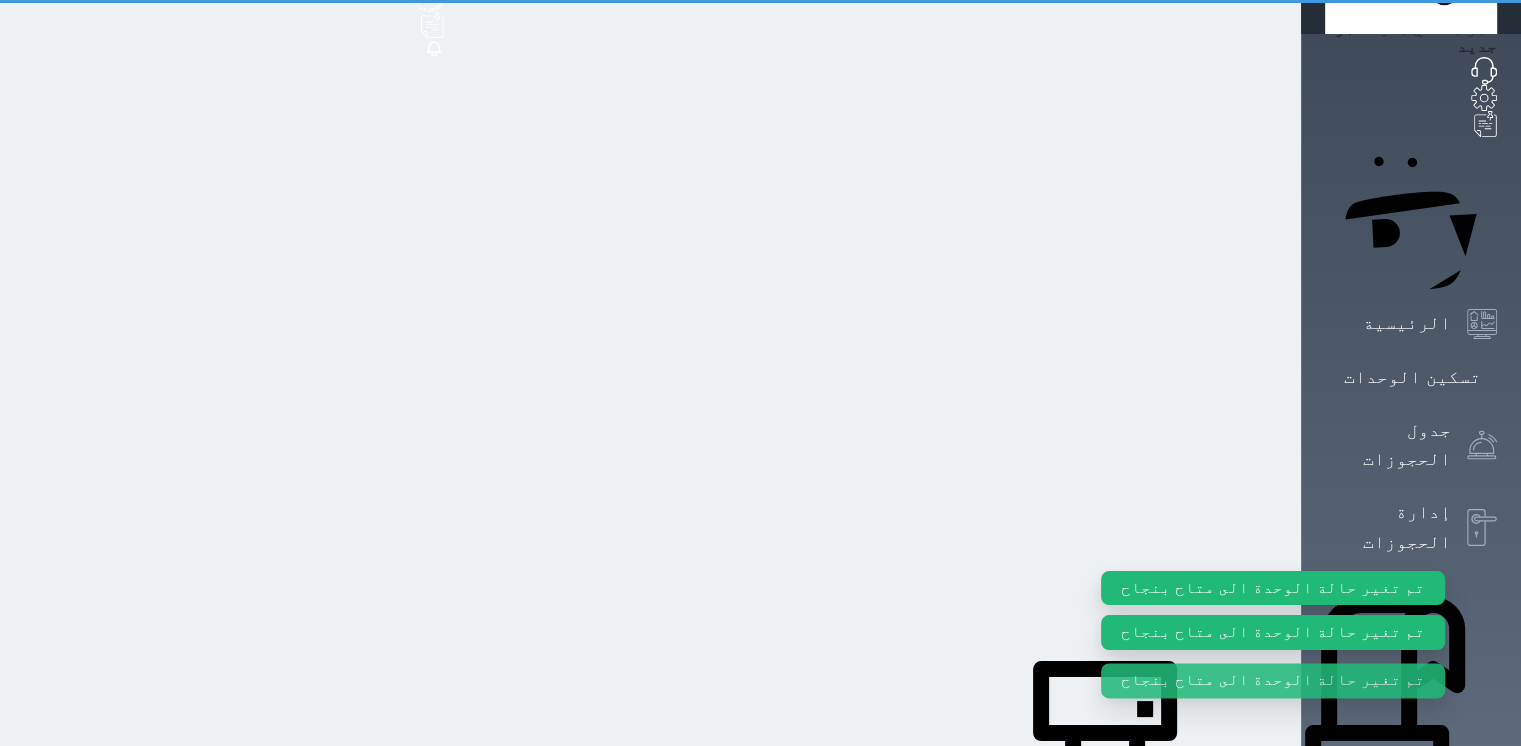 select on "1" 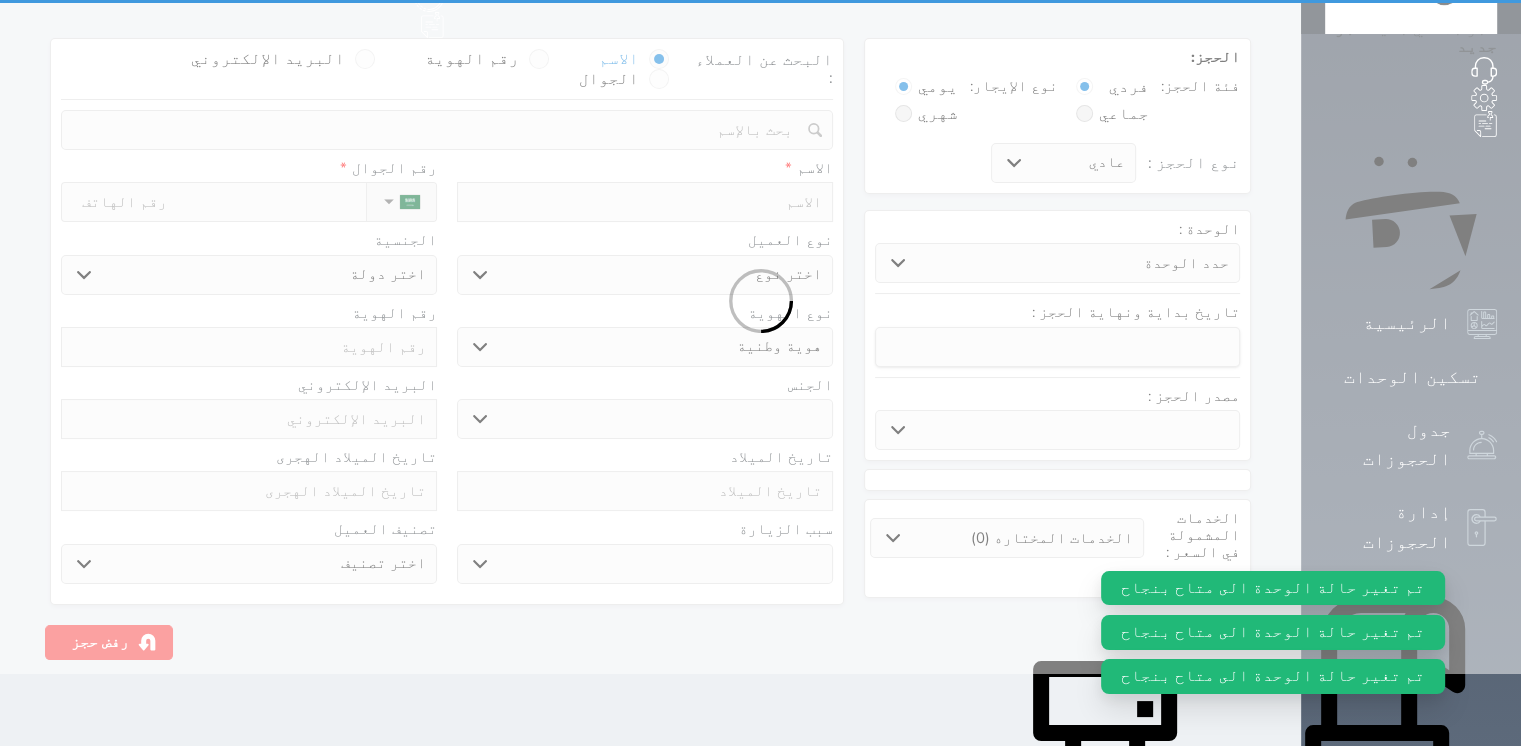 scroll, scrollTop: 0, scrollLeft: 0, axis: both 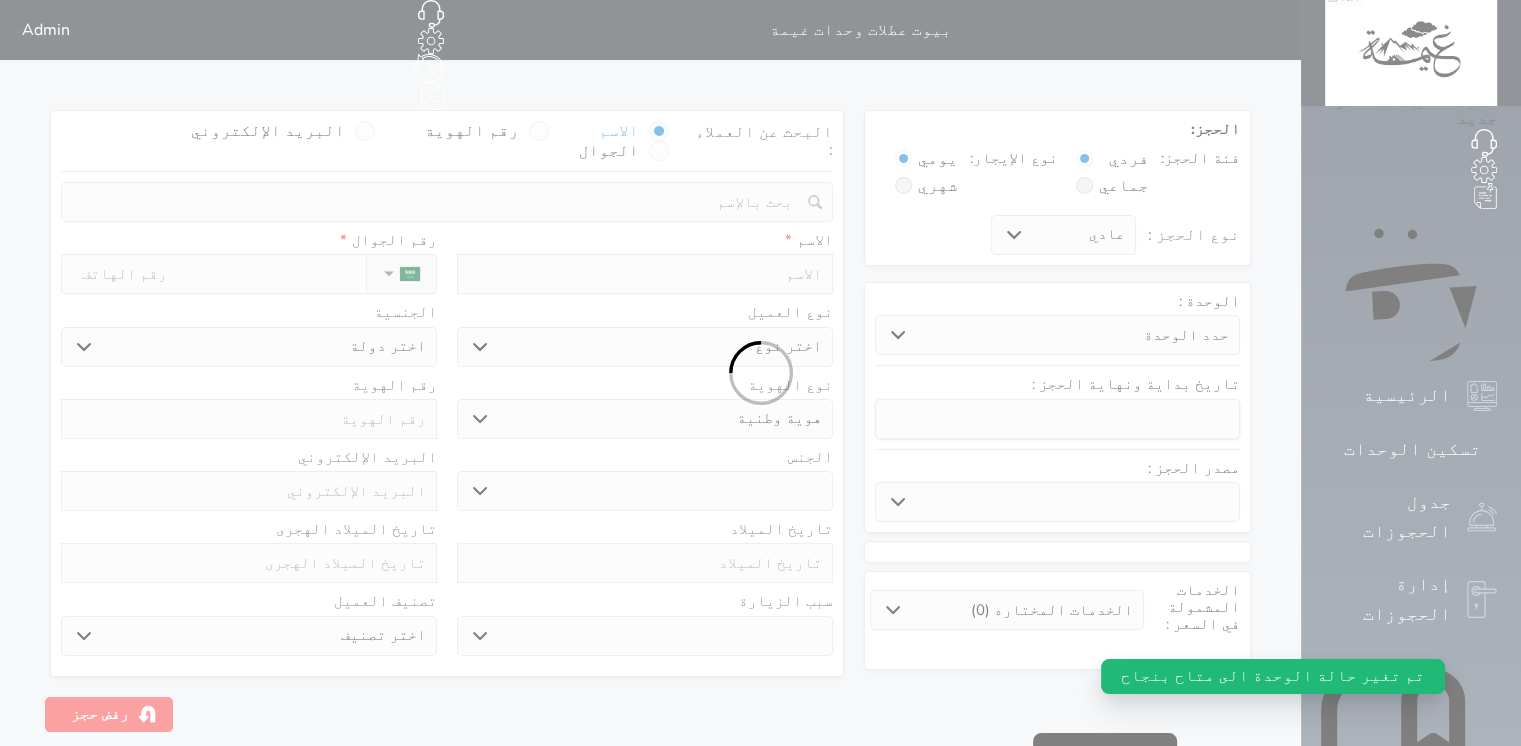 select 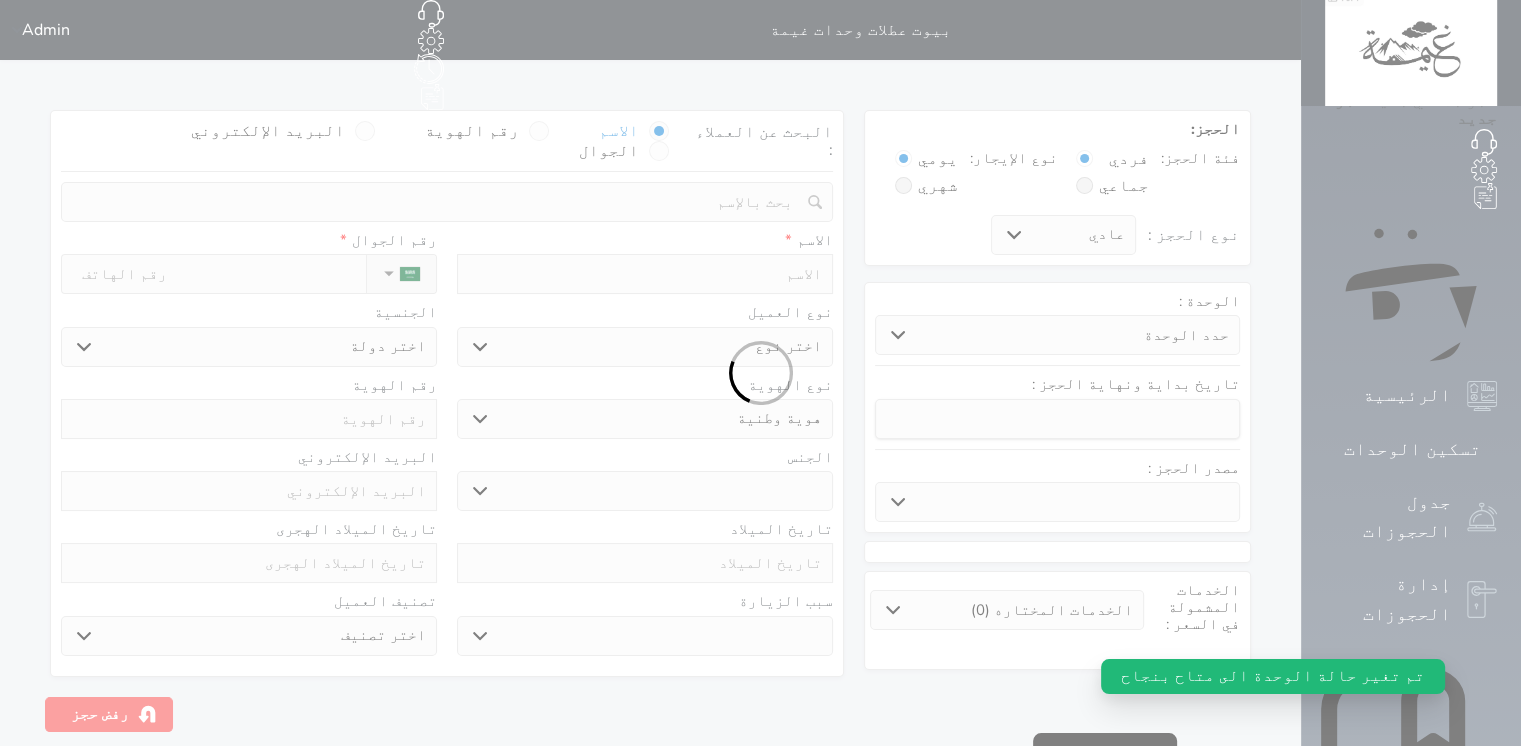 select 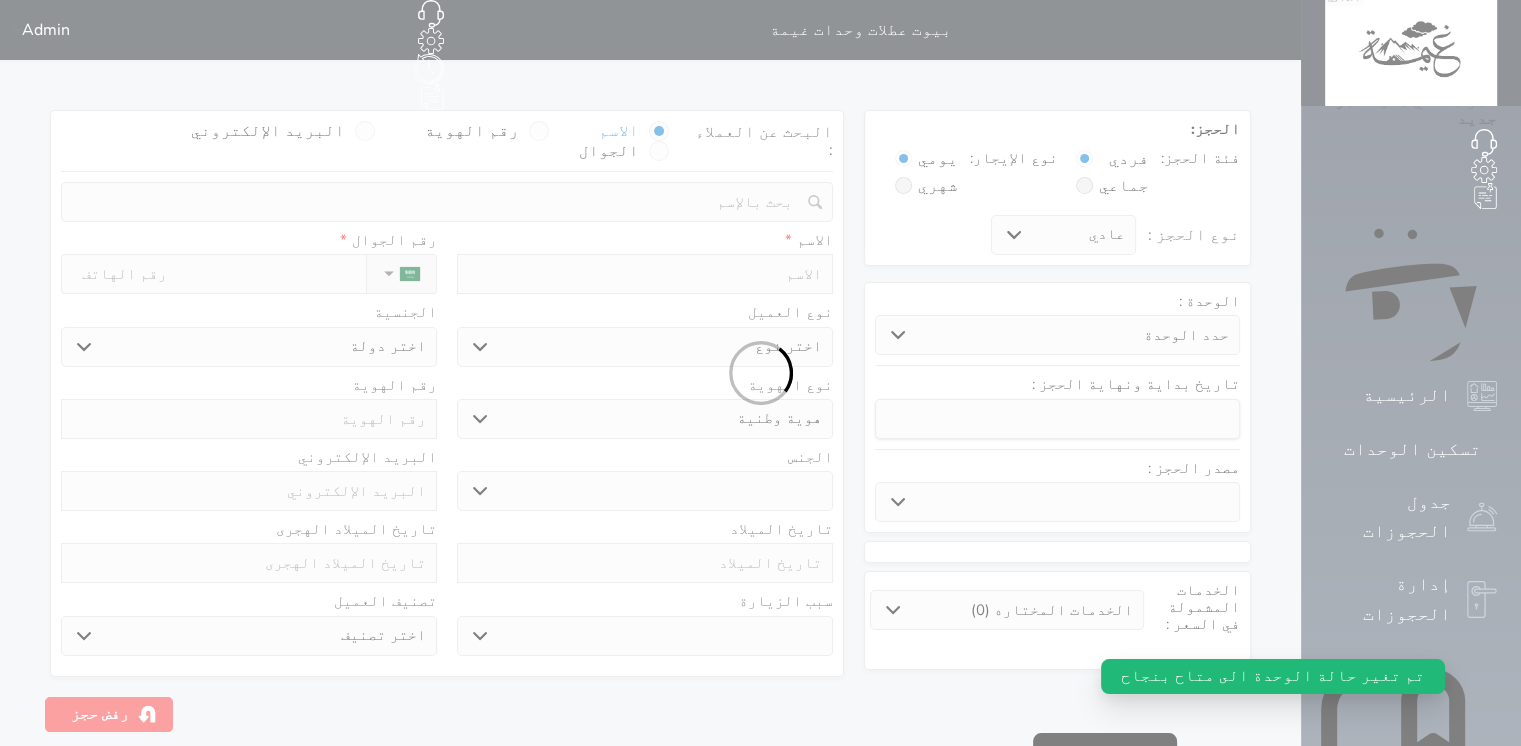 select 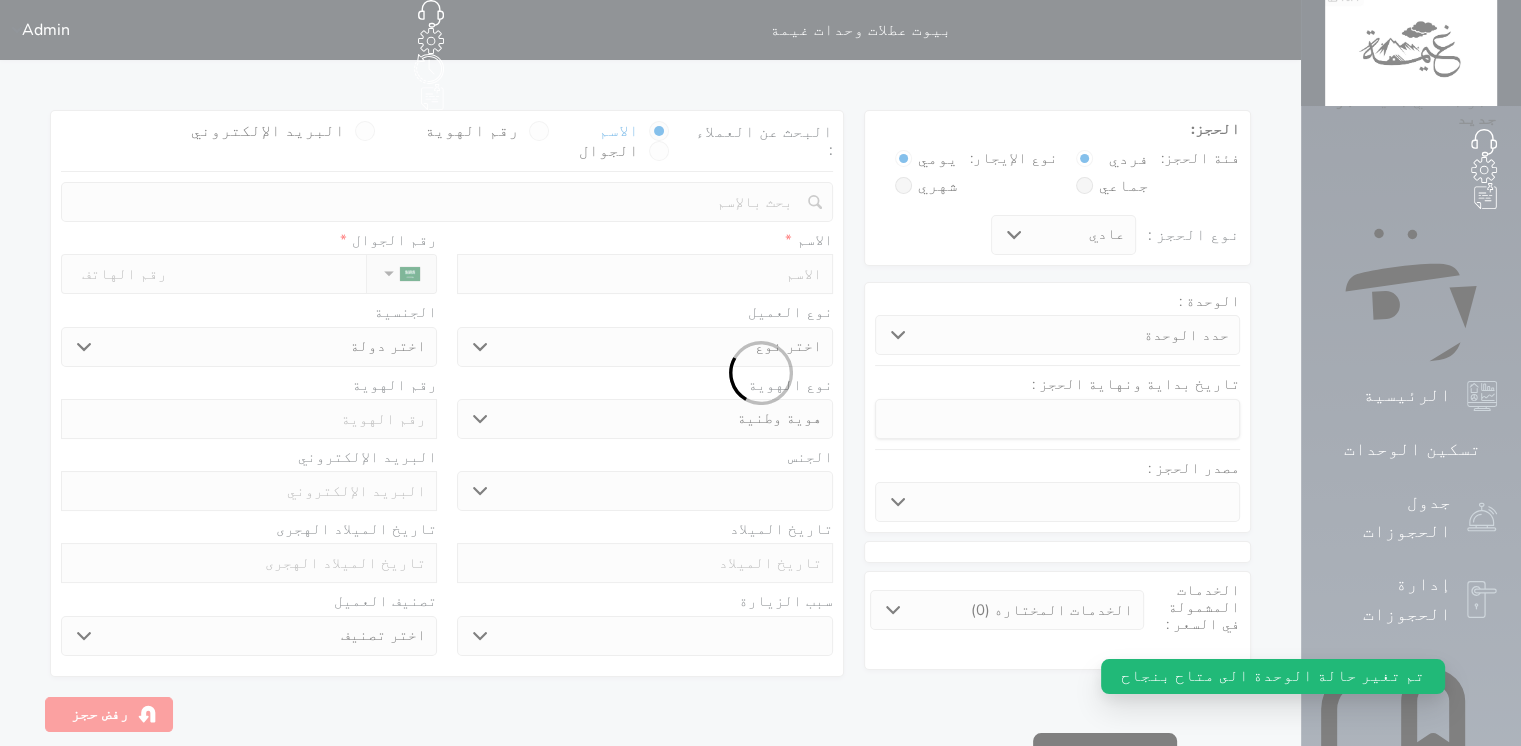select 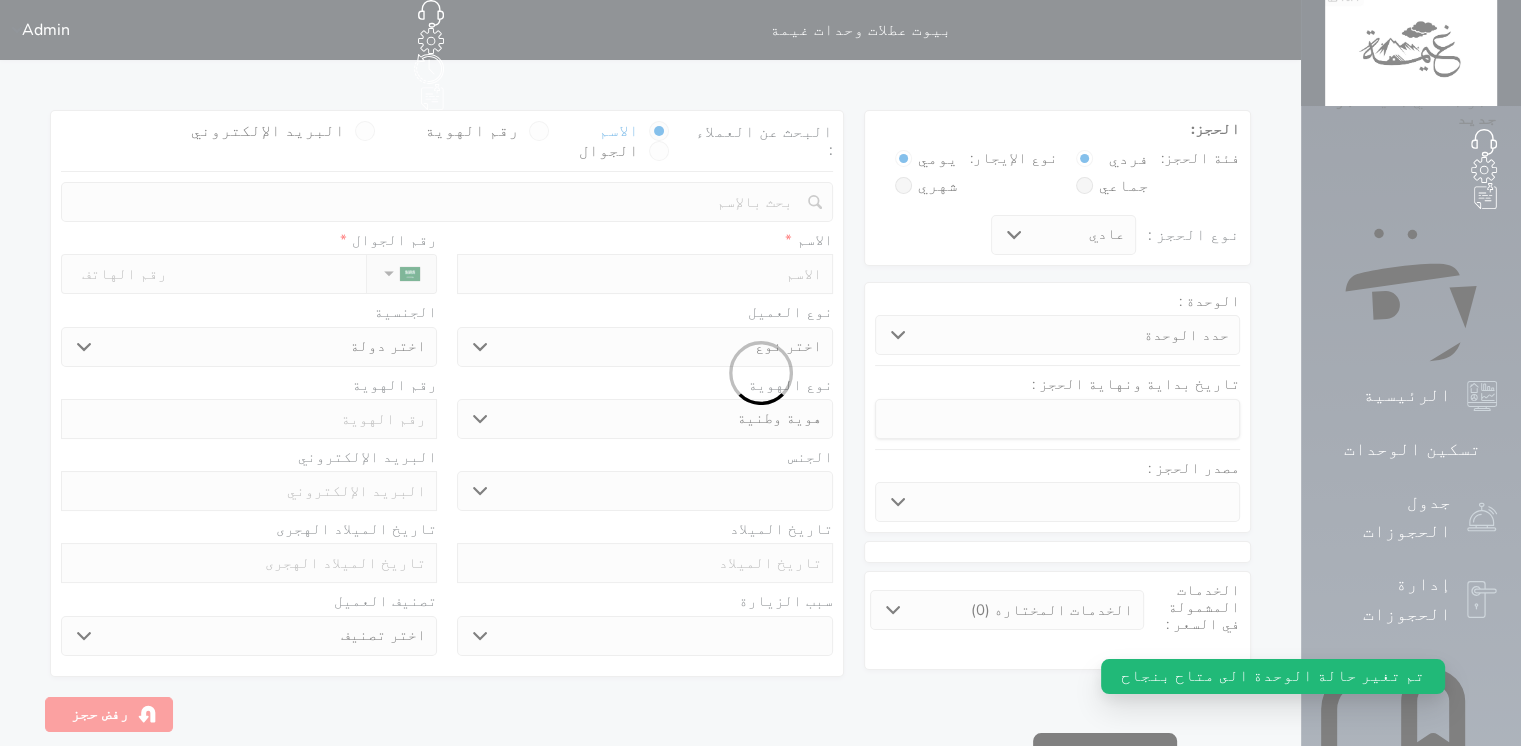 select 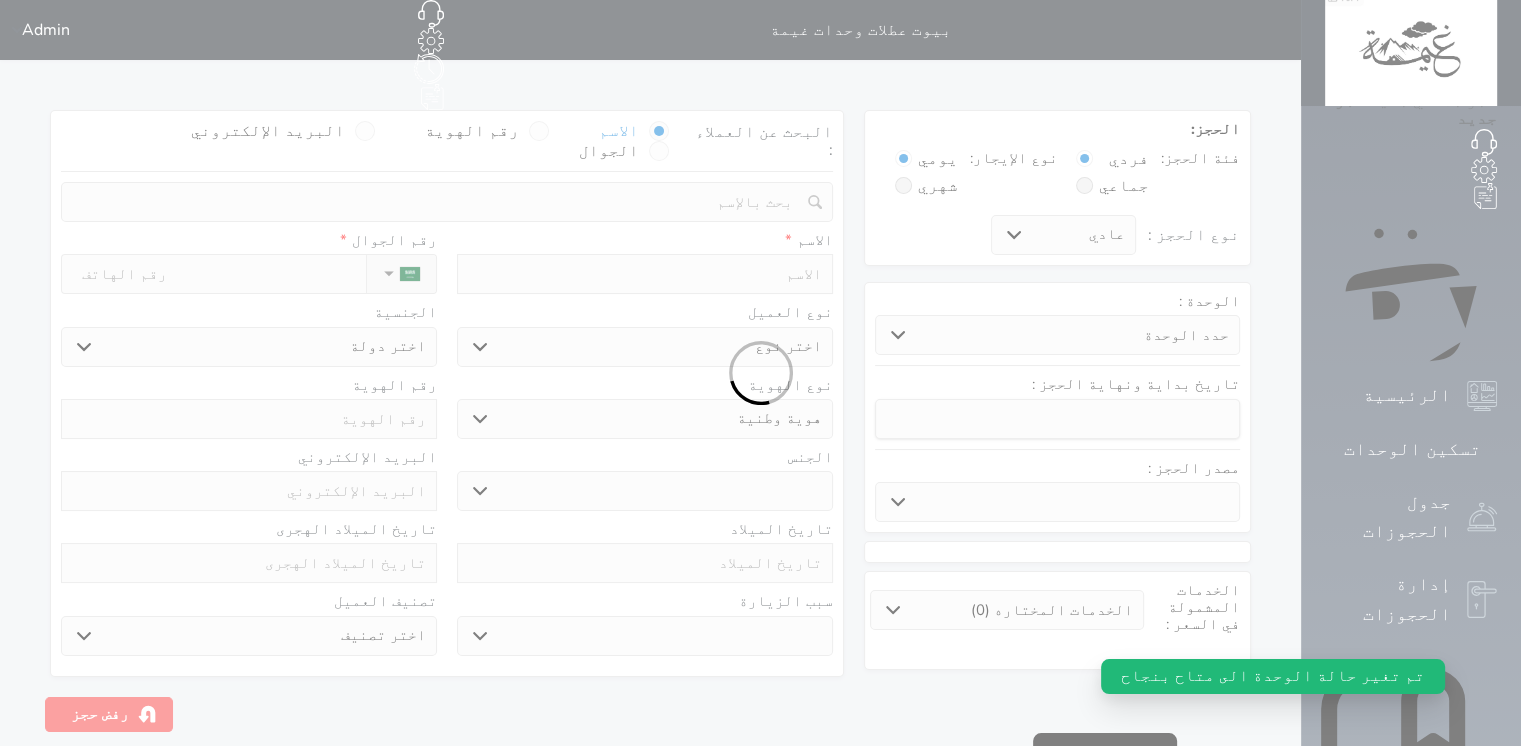 select 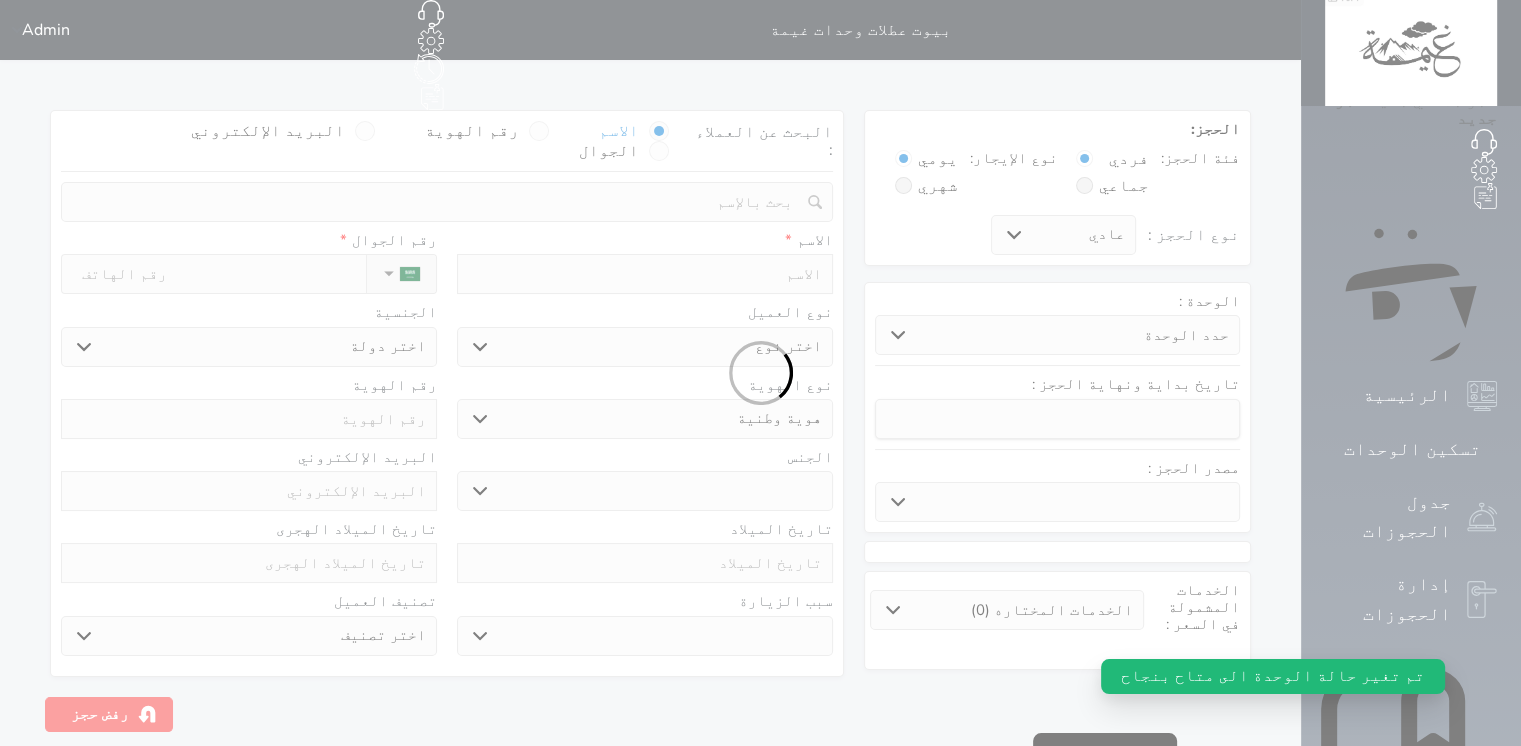 select 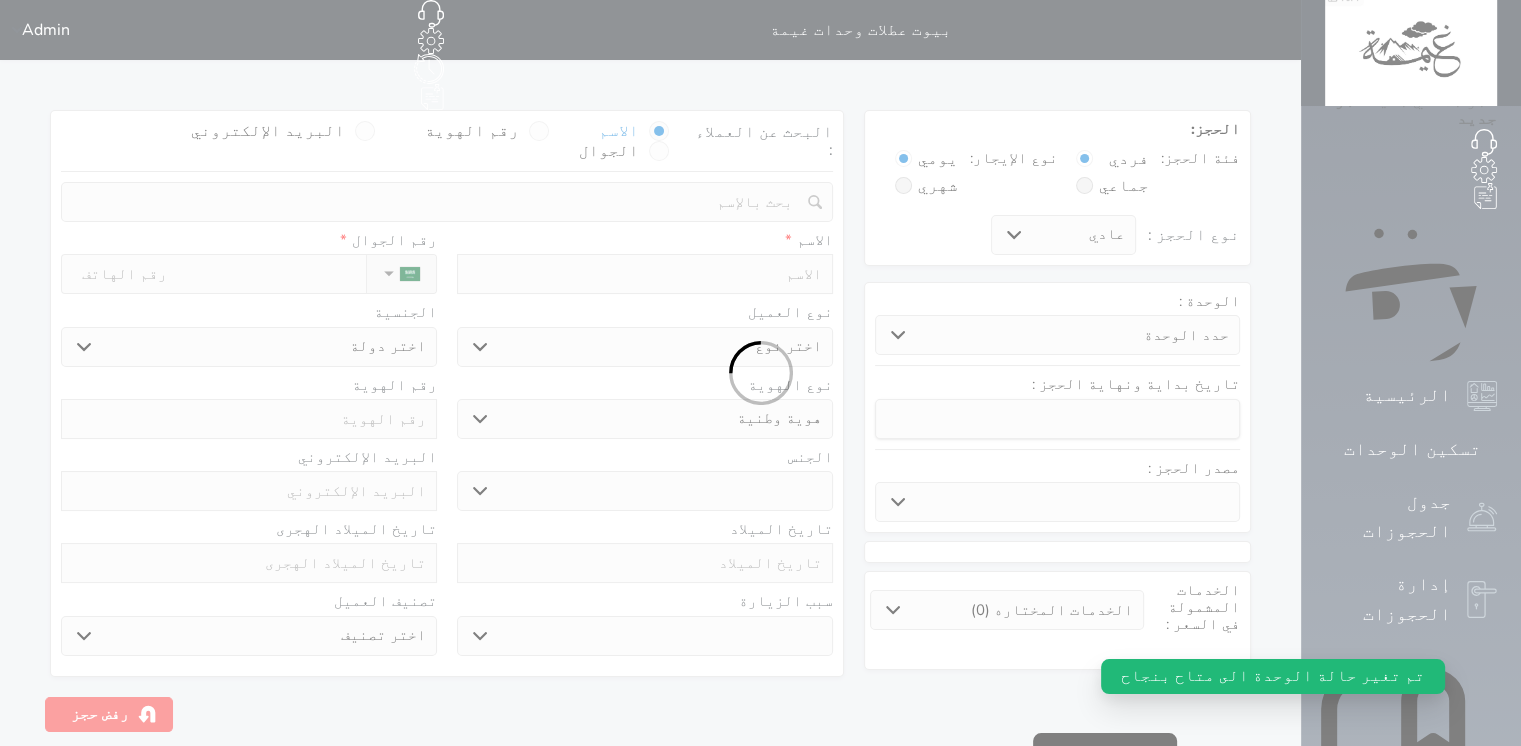 select 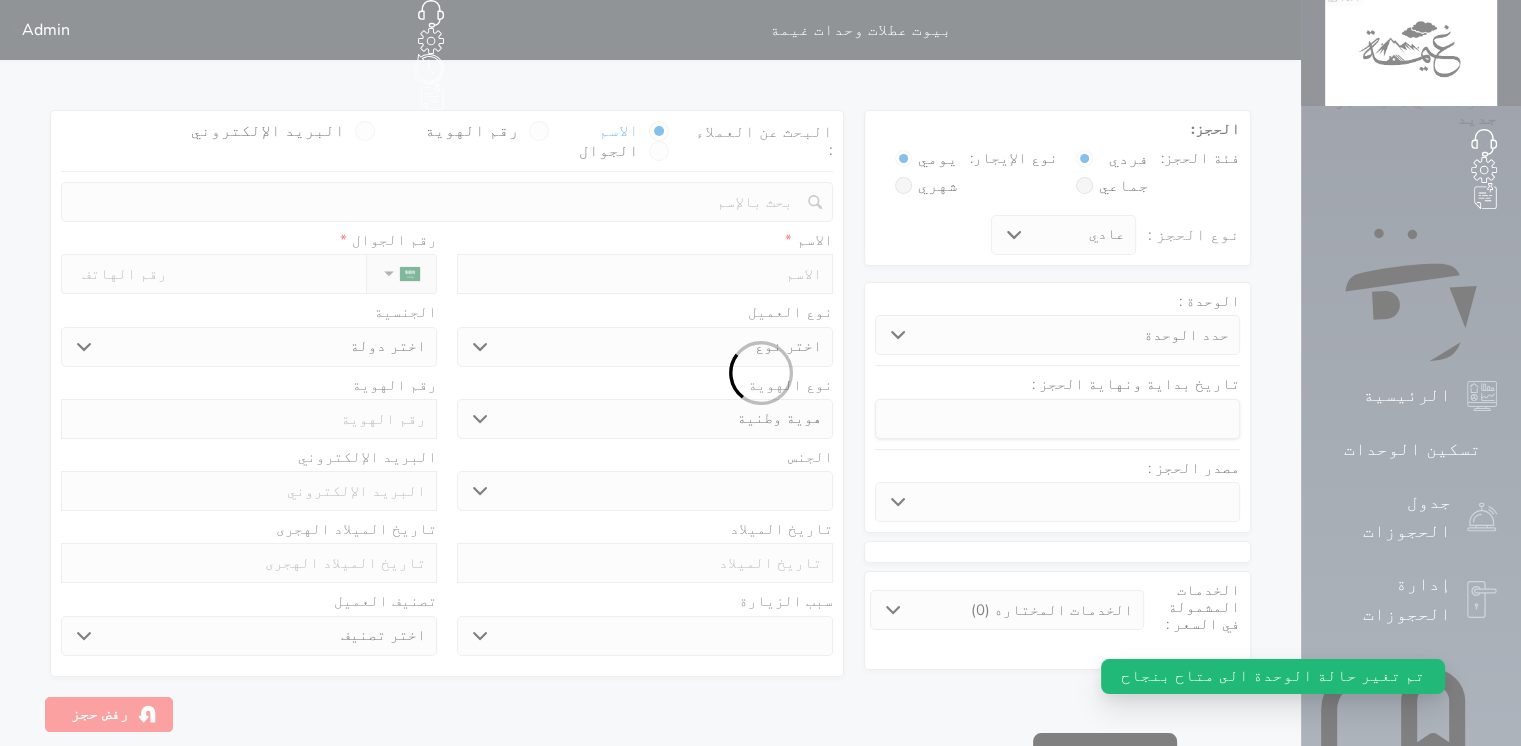 select on "113" 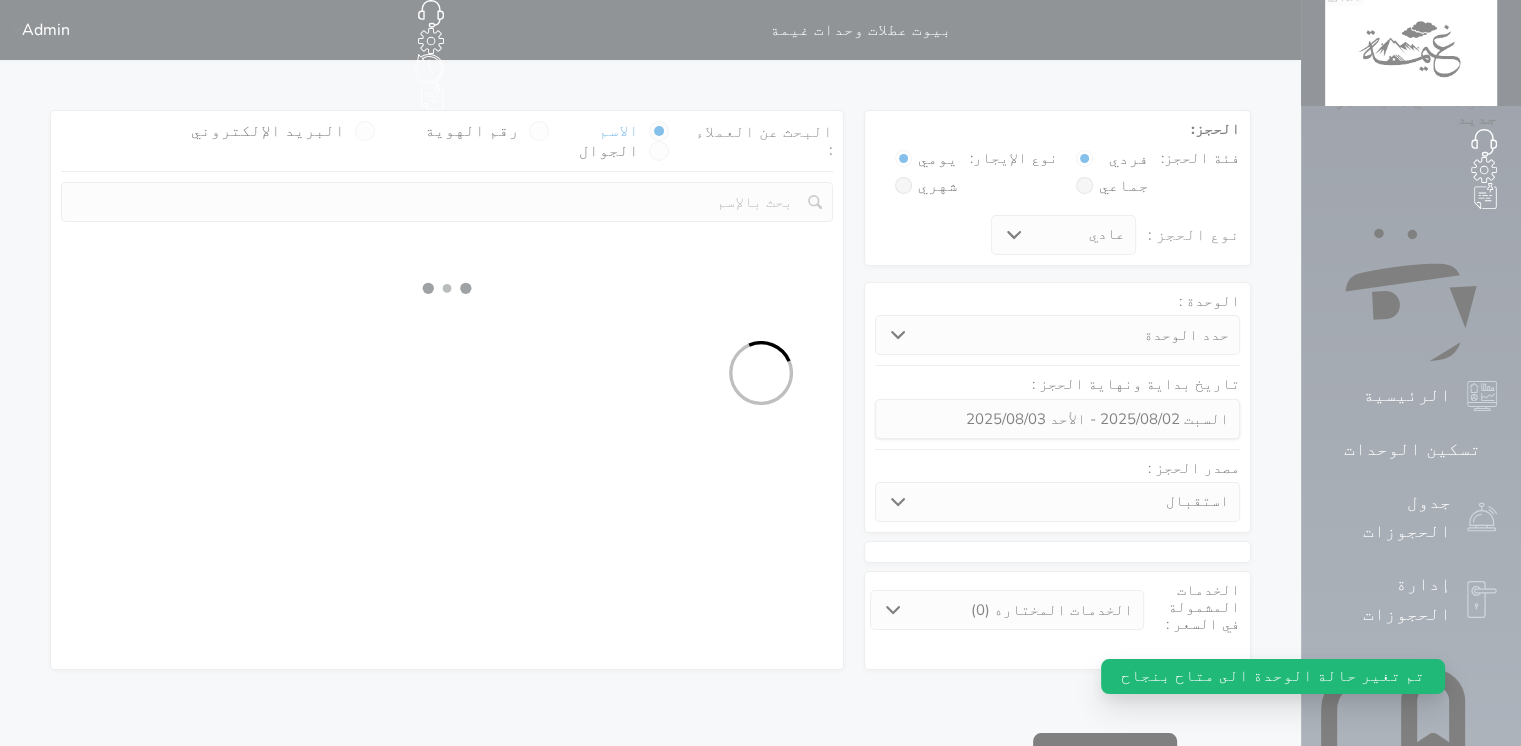 select 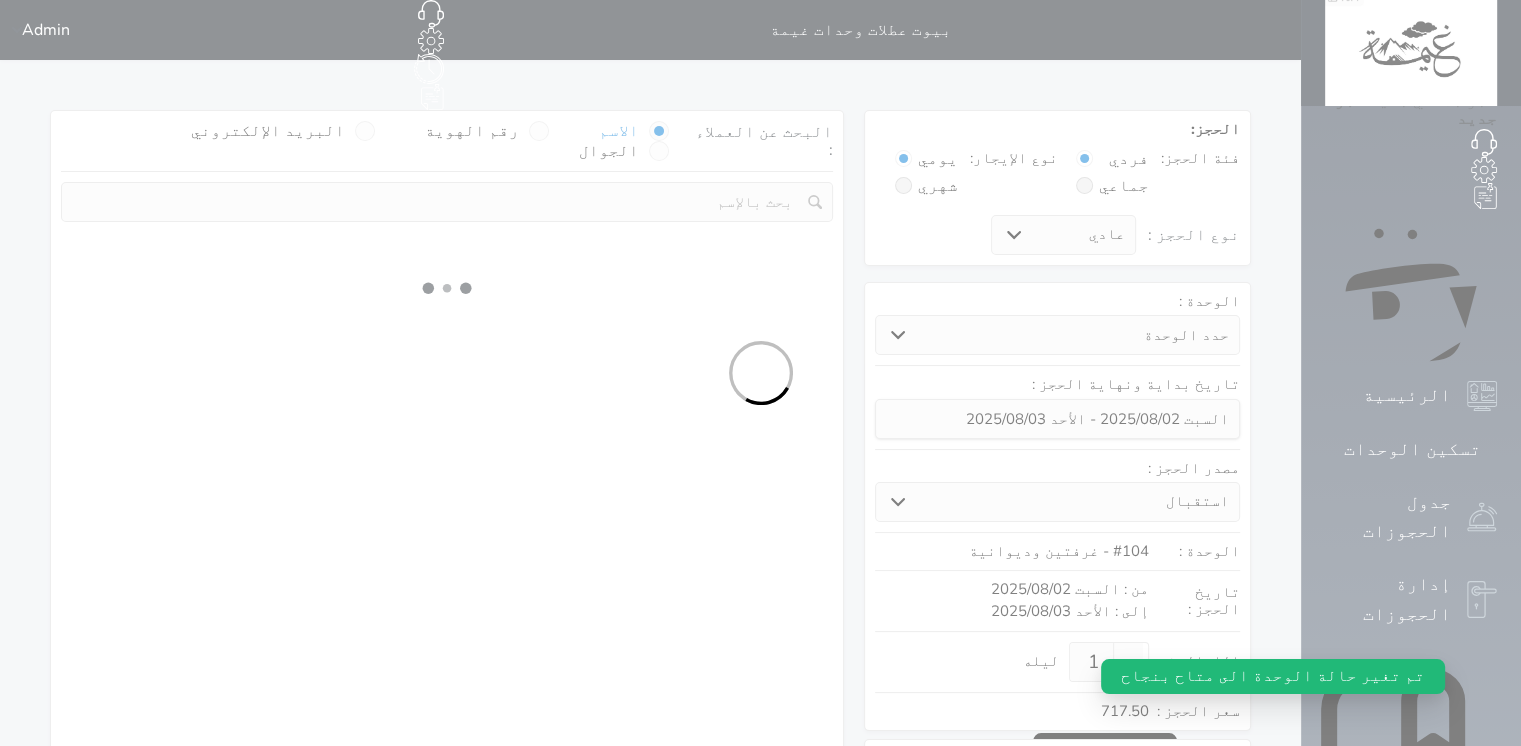 select on "1" 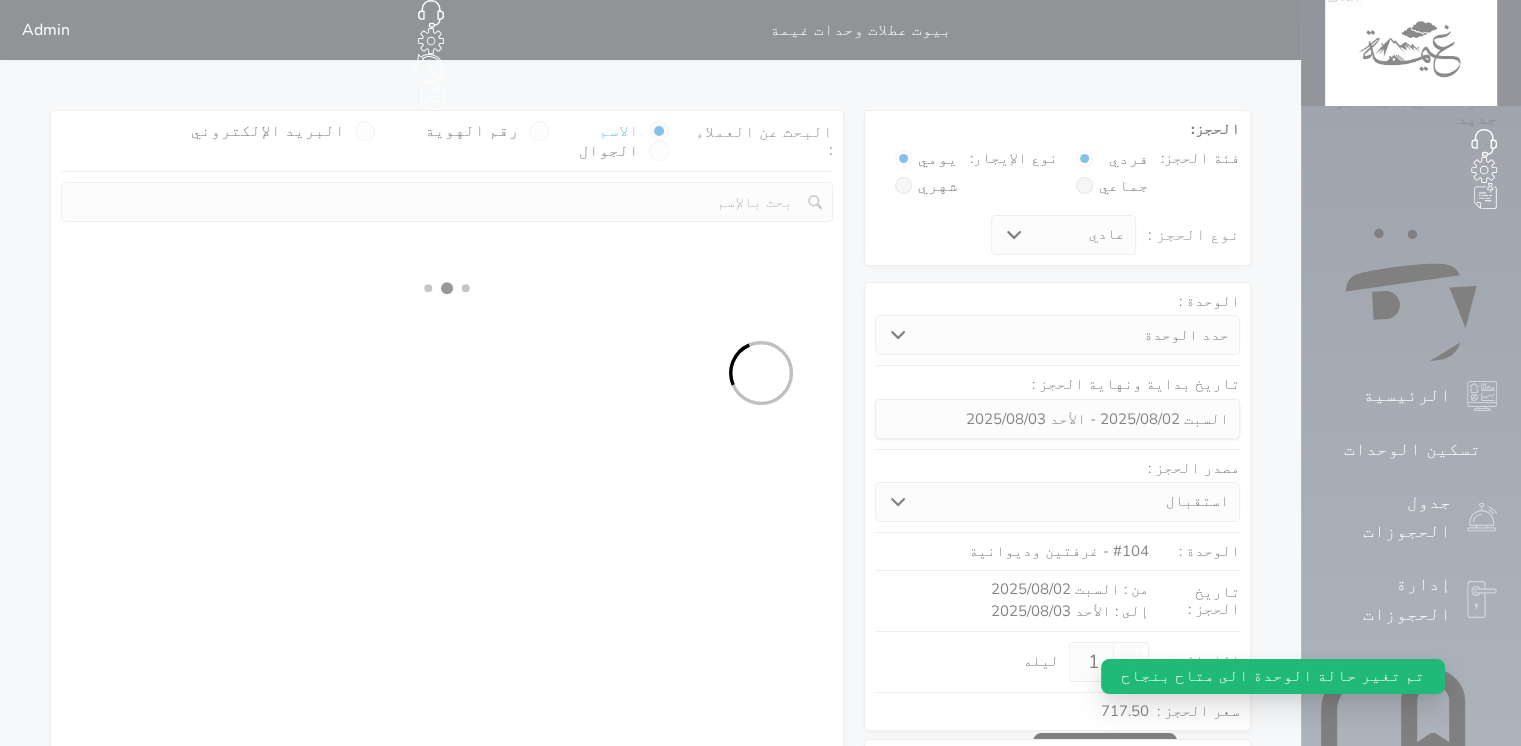 select on "113" 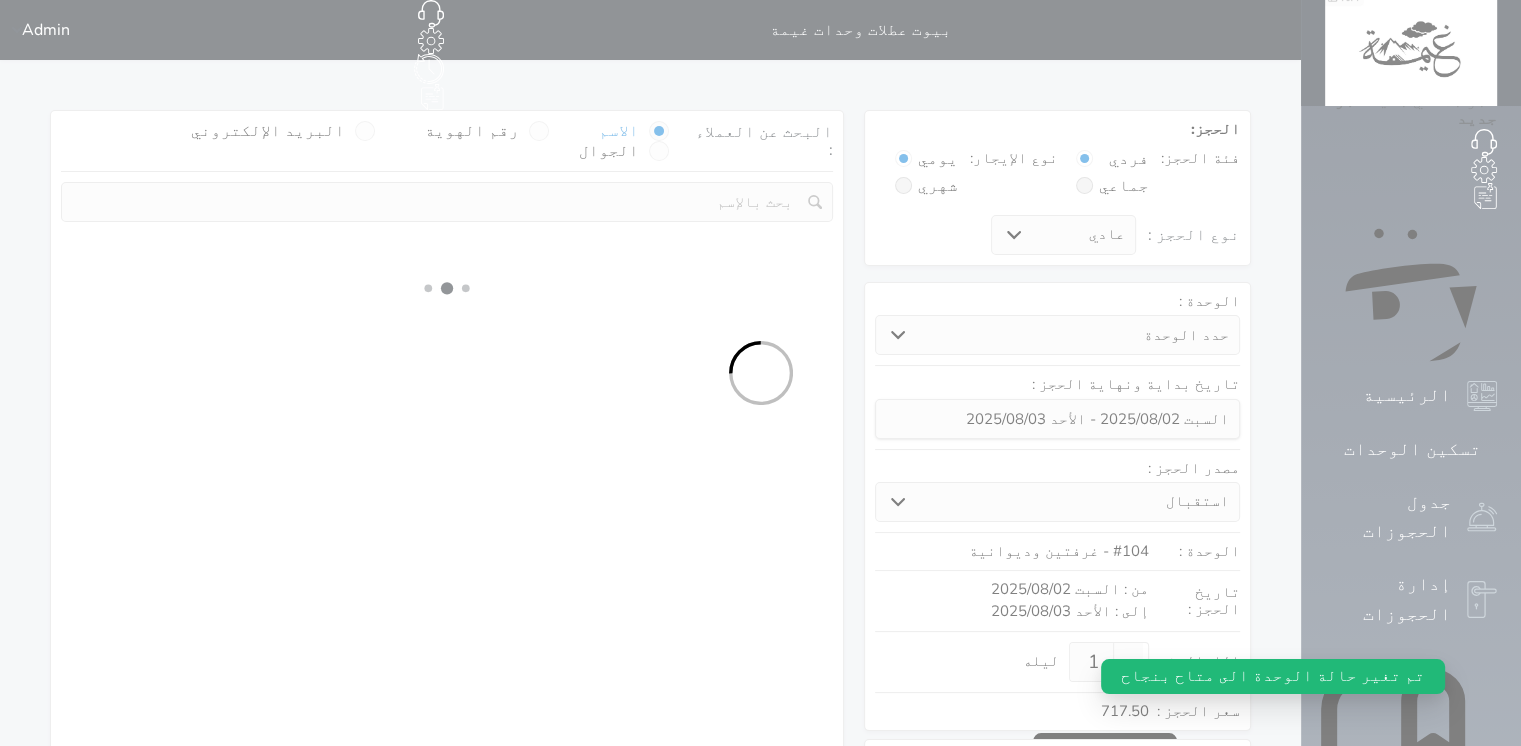 select on "1" 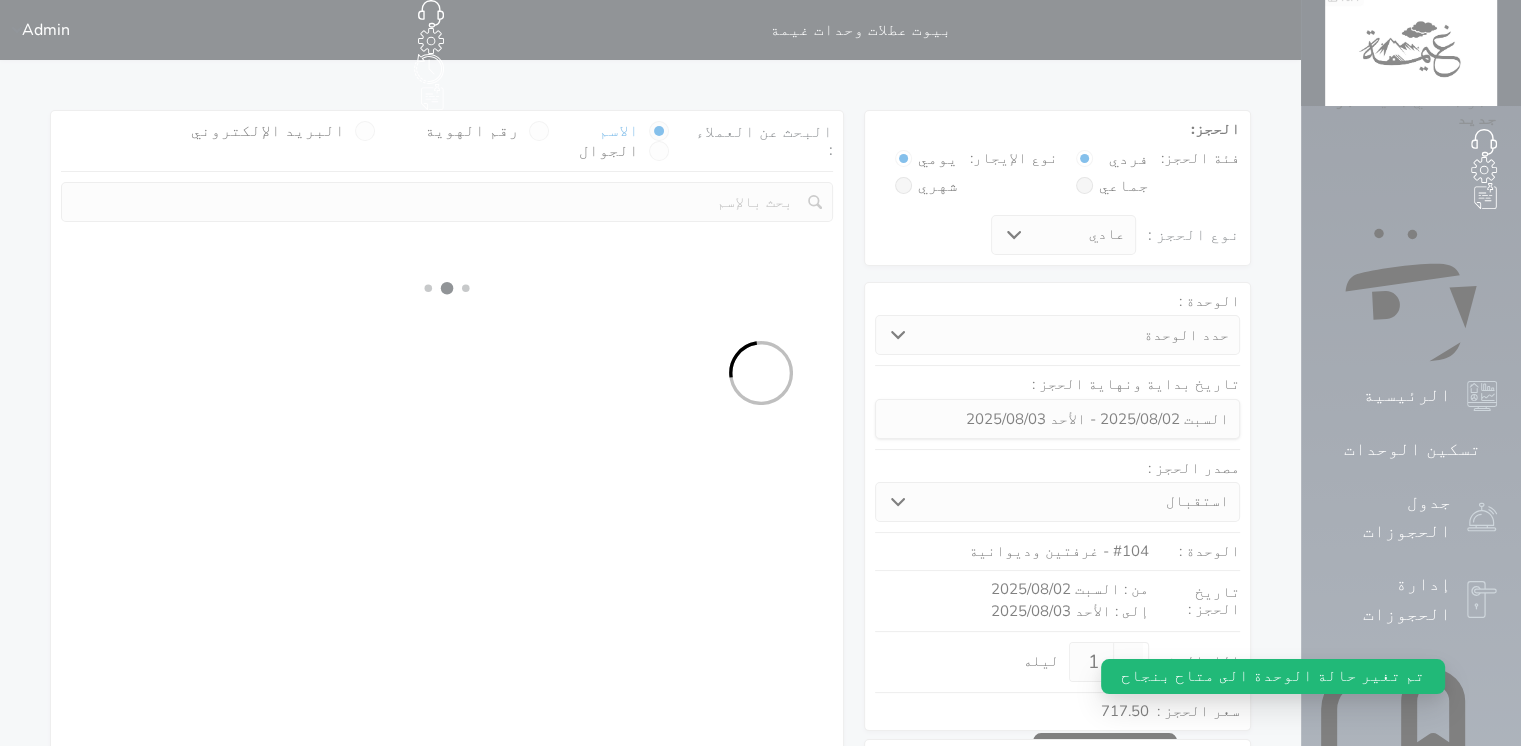select 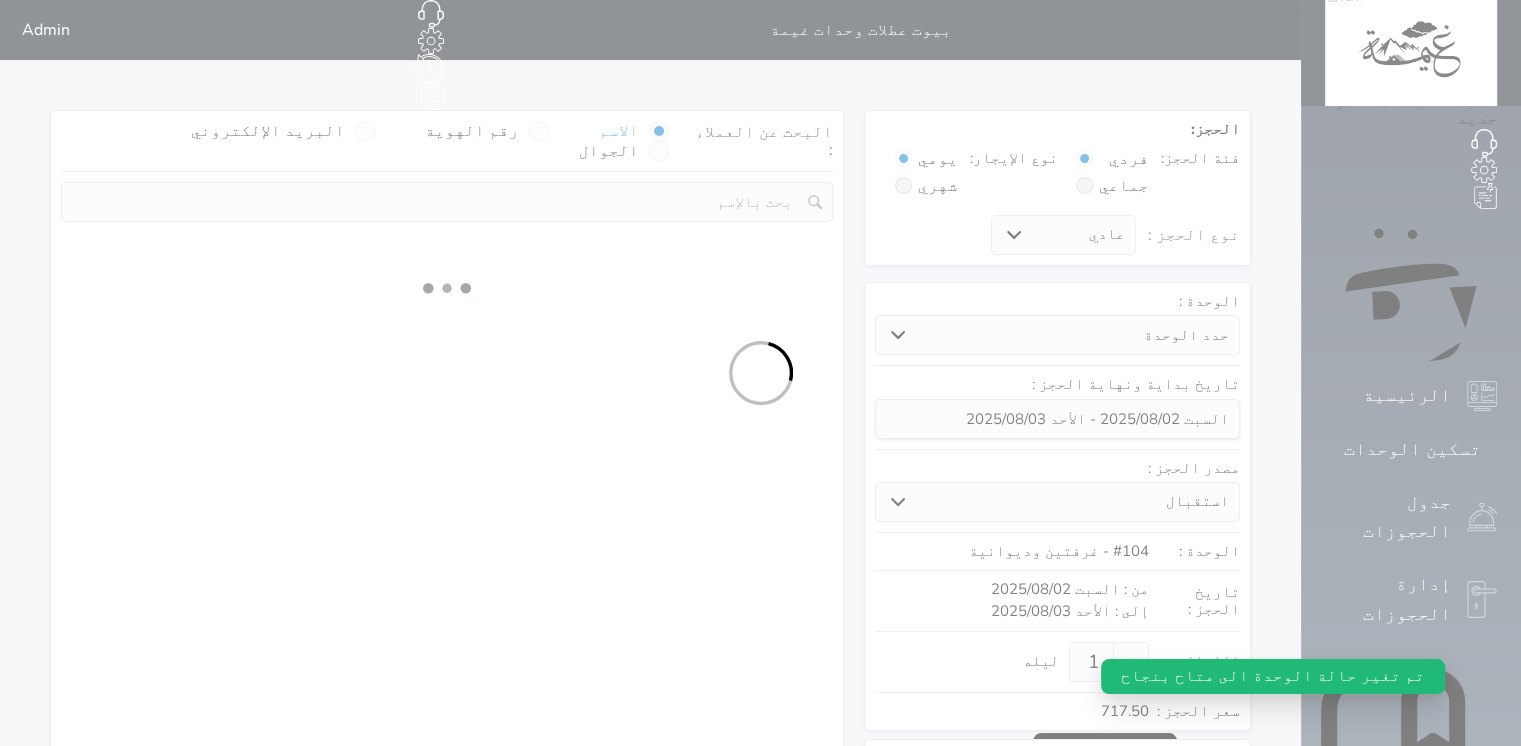 select on "7" 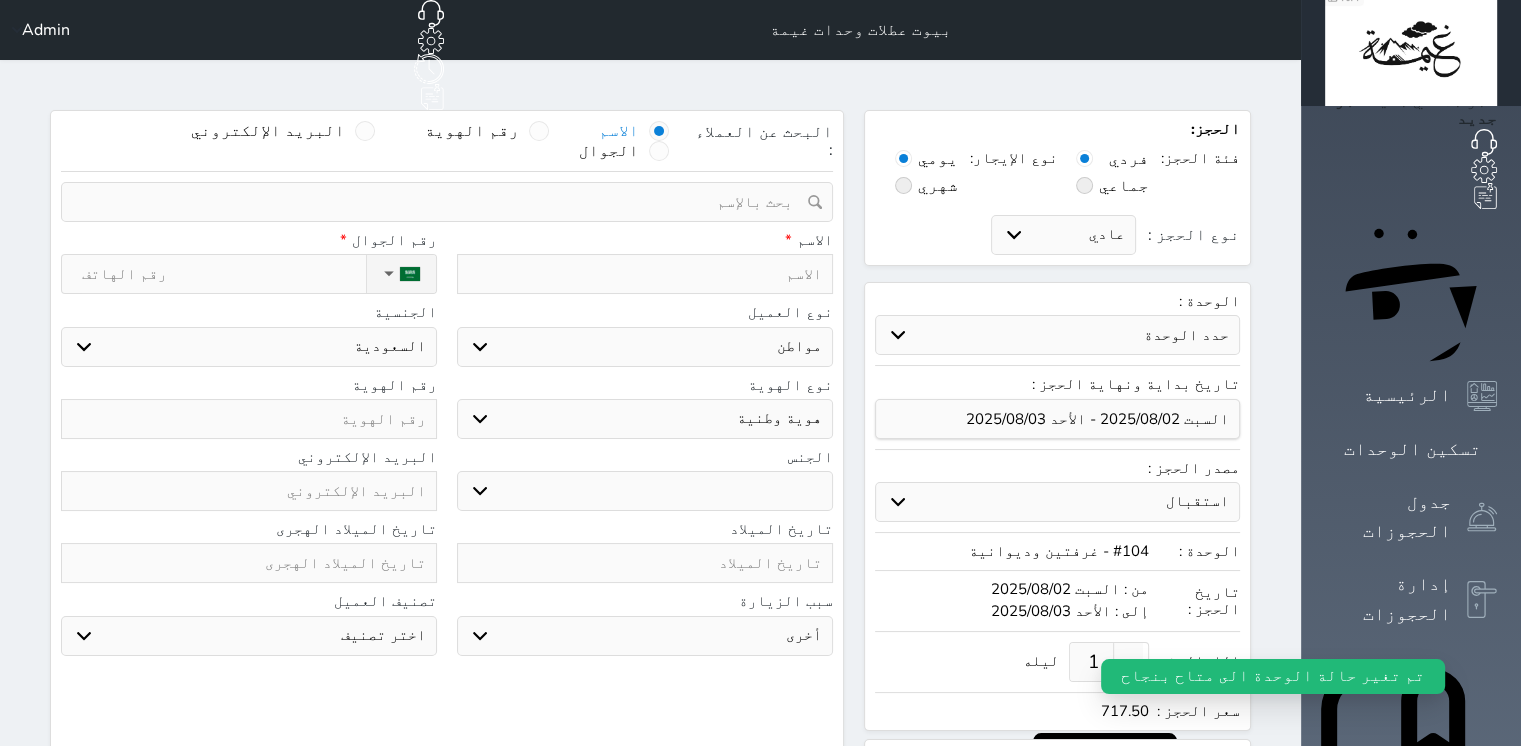 click on "نوع الحجز :" at bounding box center (224, 274) 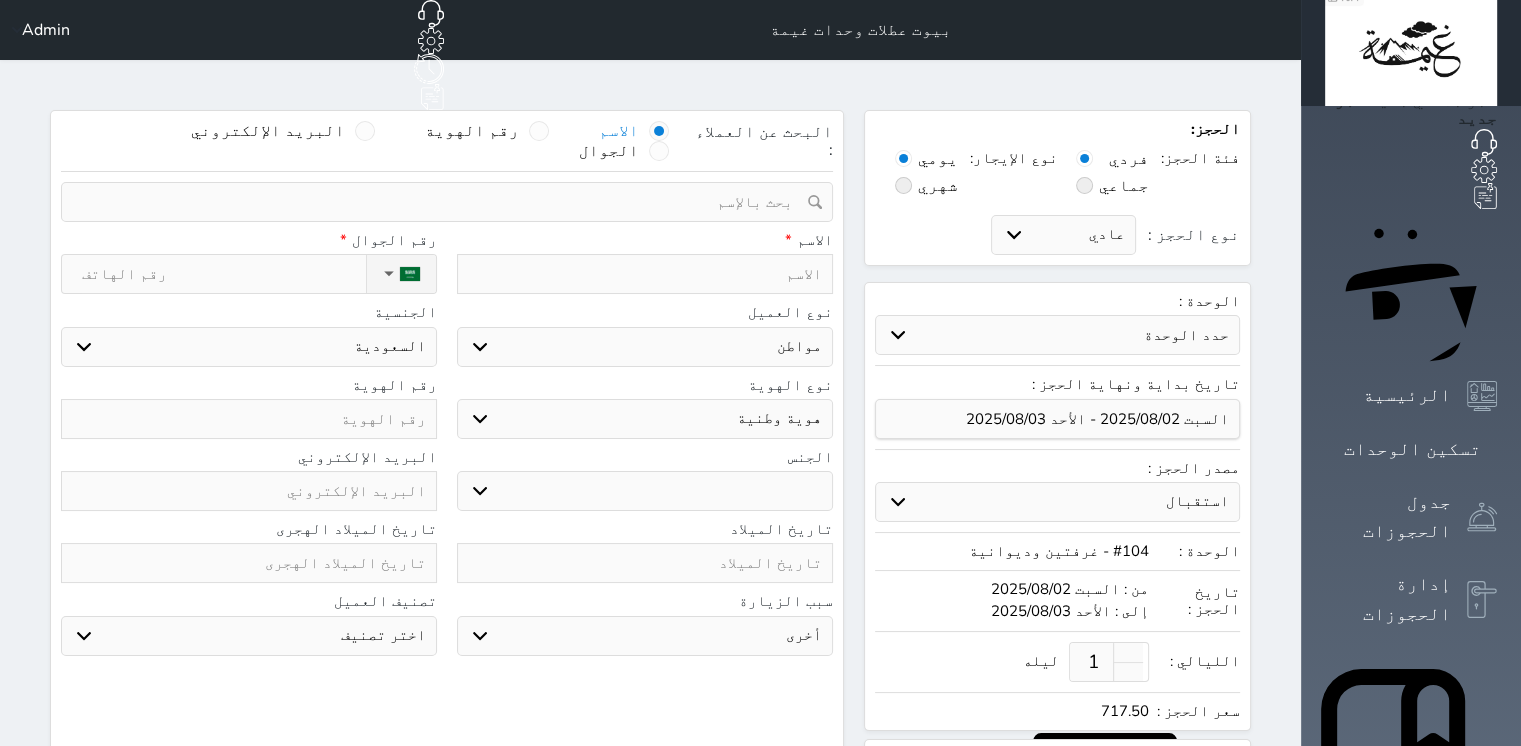 click at bounding box center (645, 274) 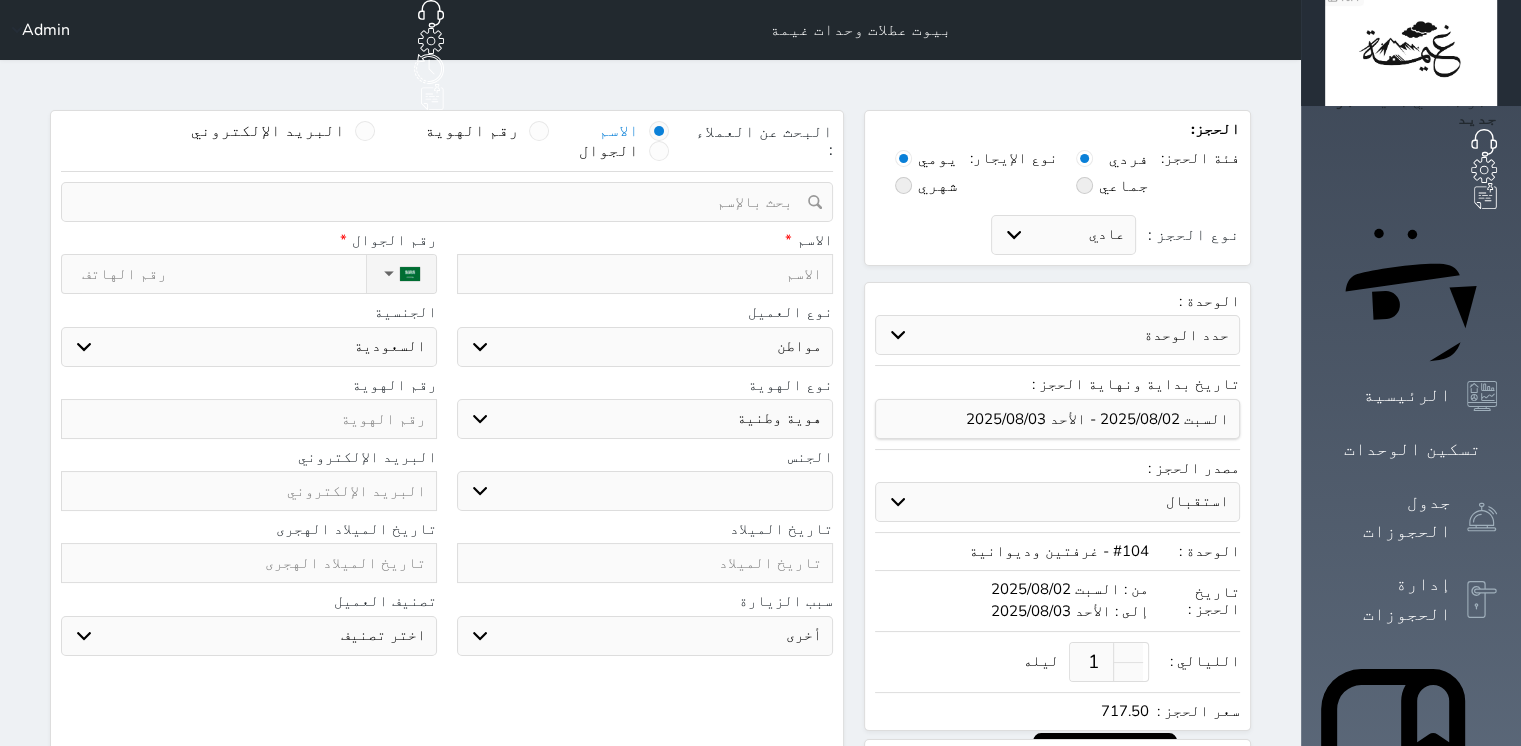 type on "ا" 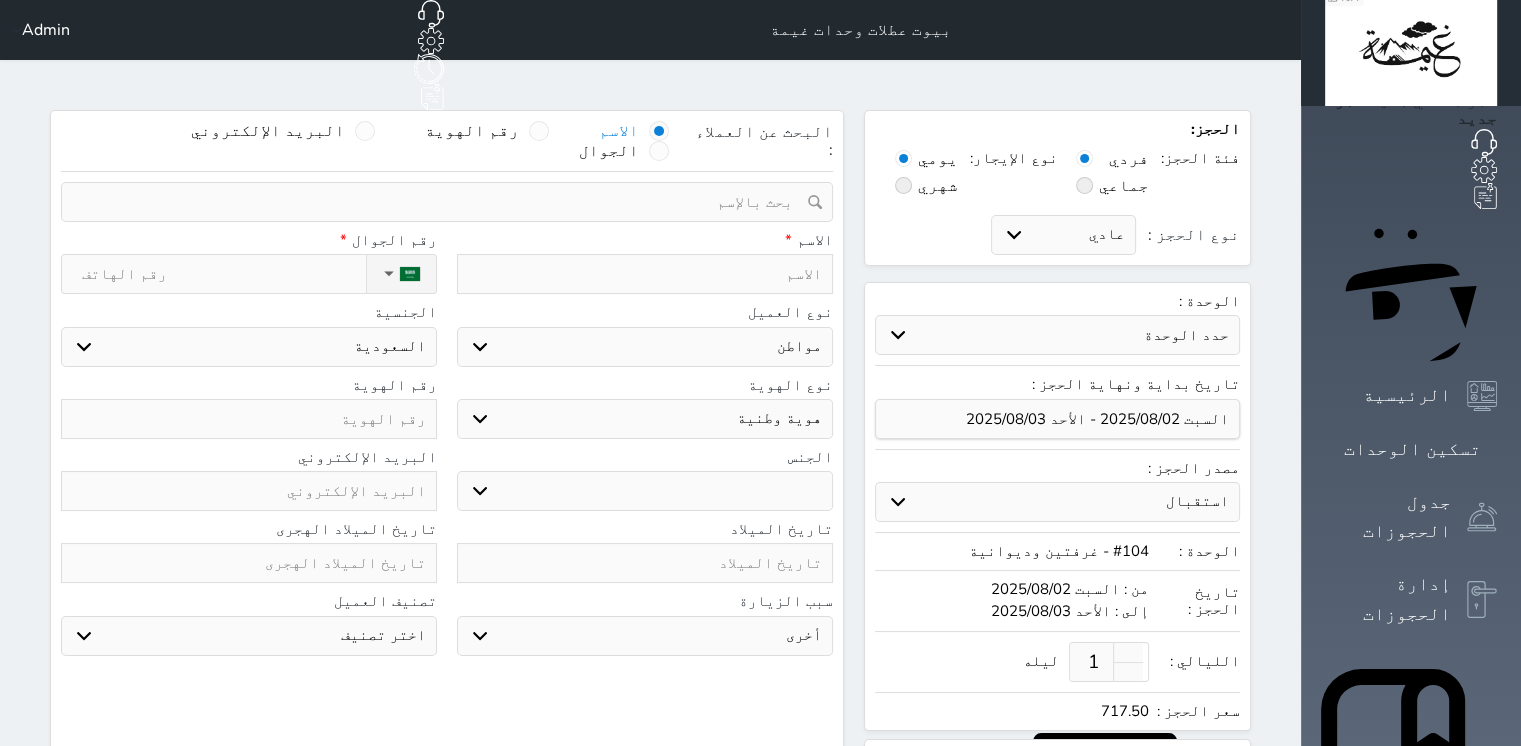 select 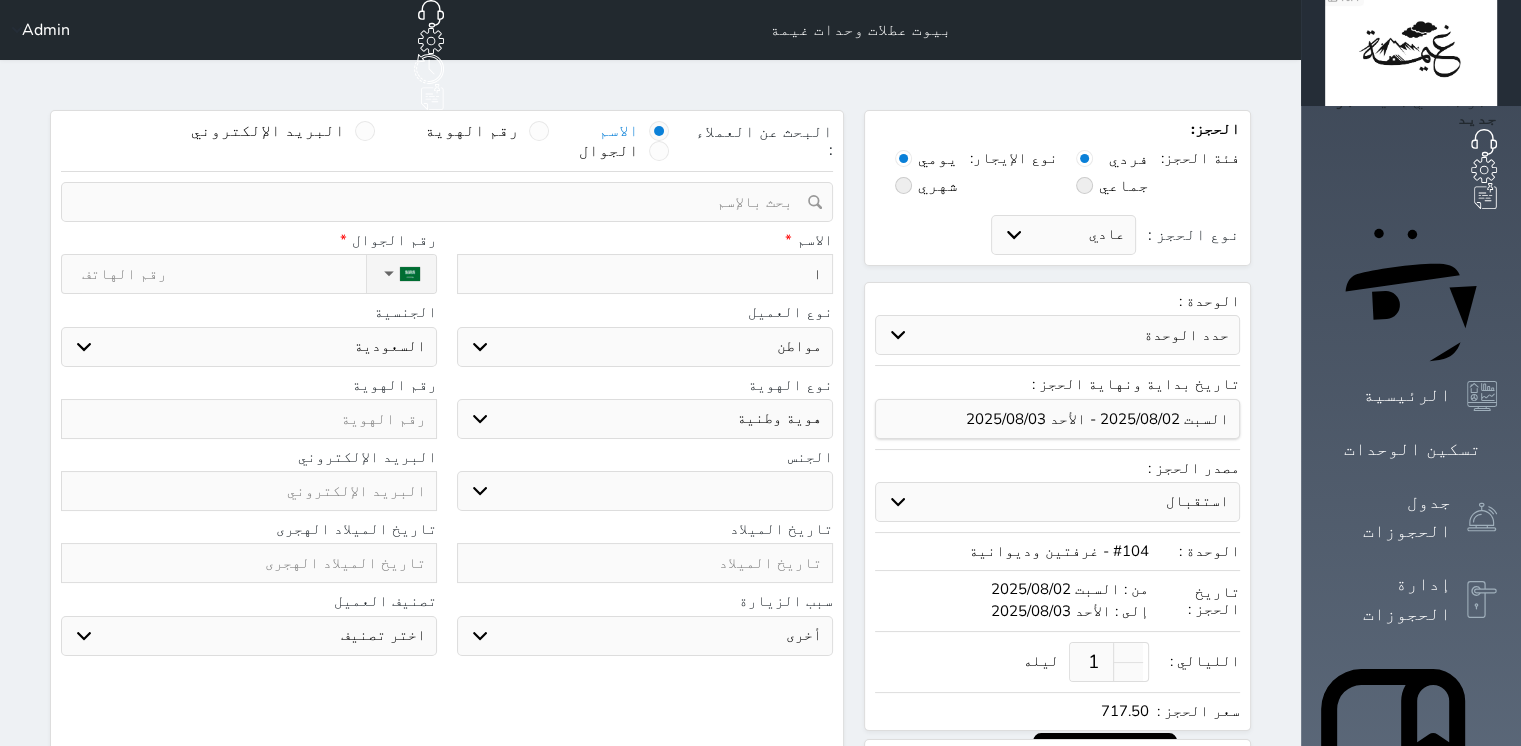 type on "اش" 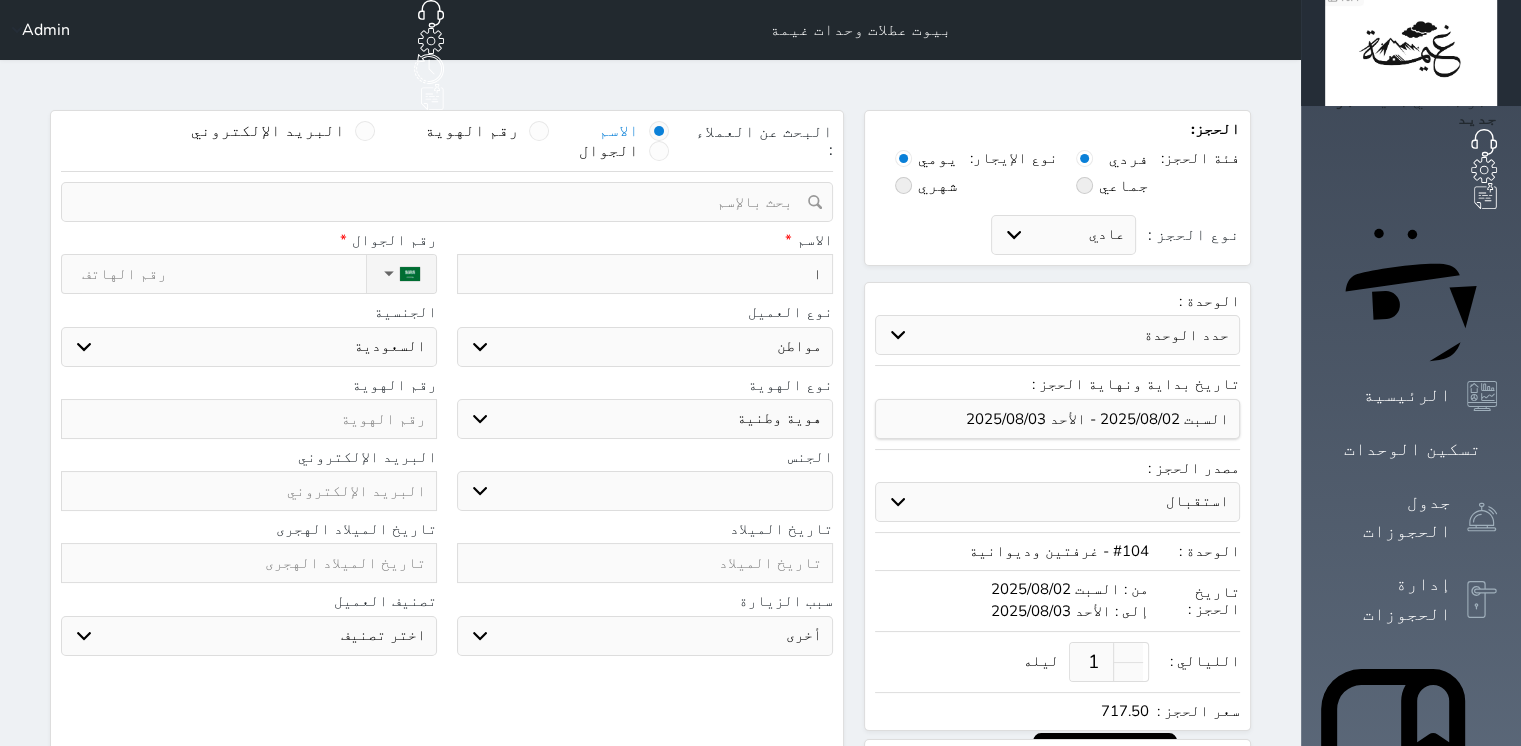 select 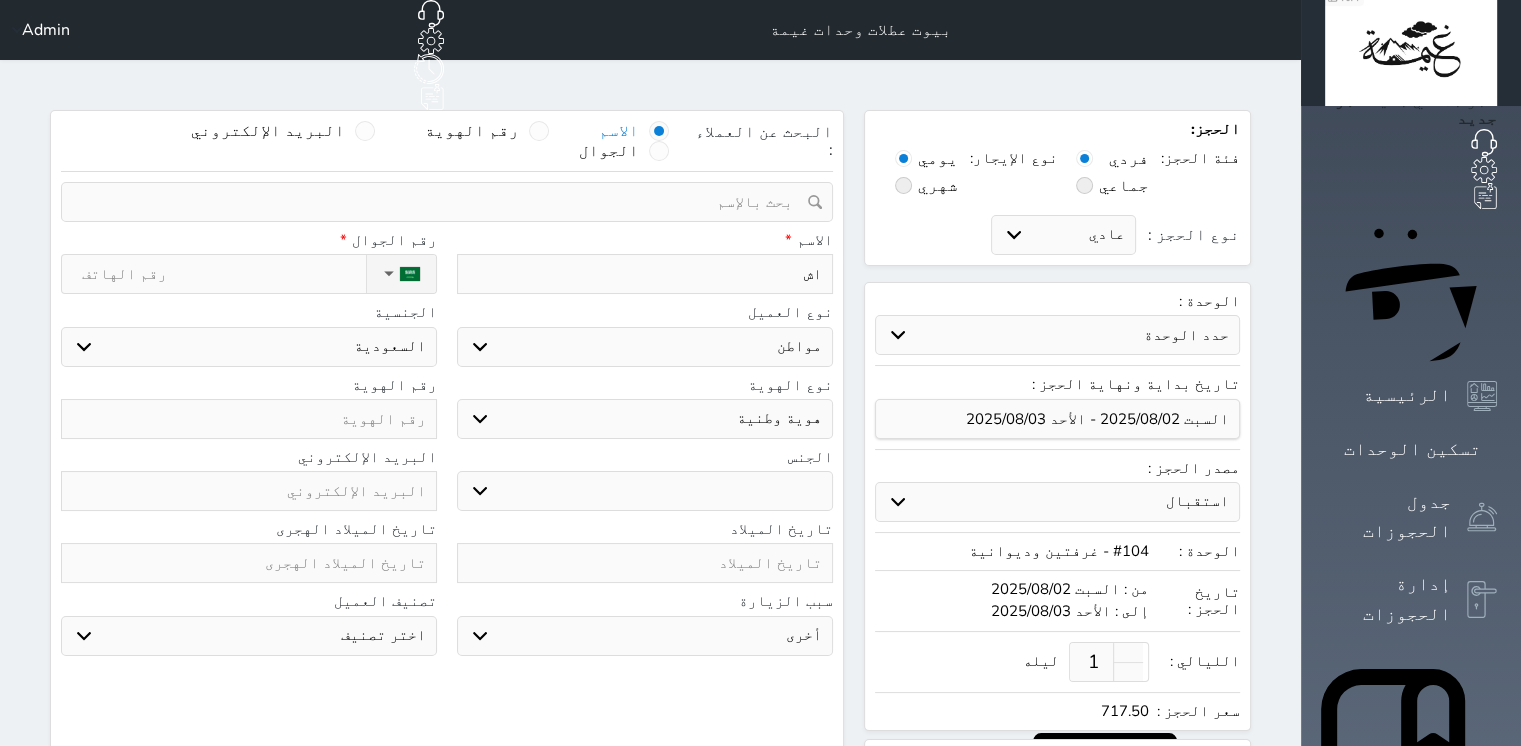 type on "[NAME]" 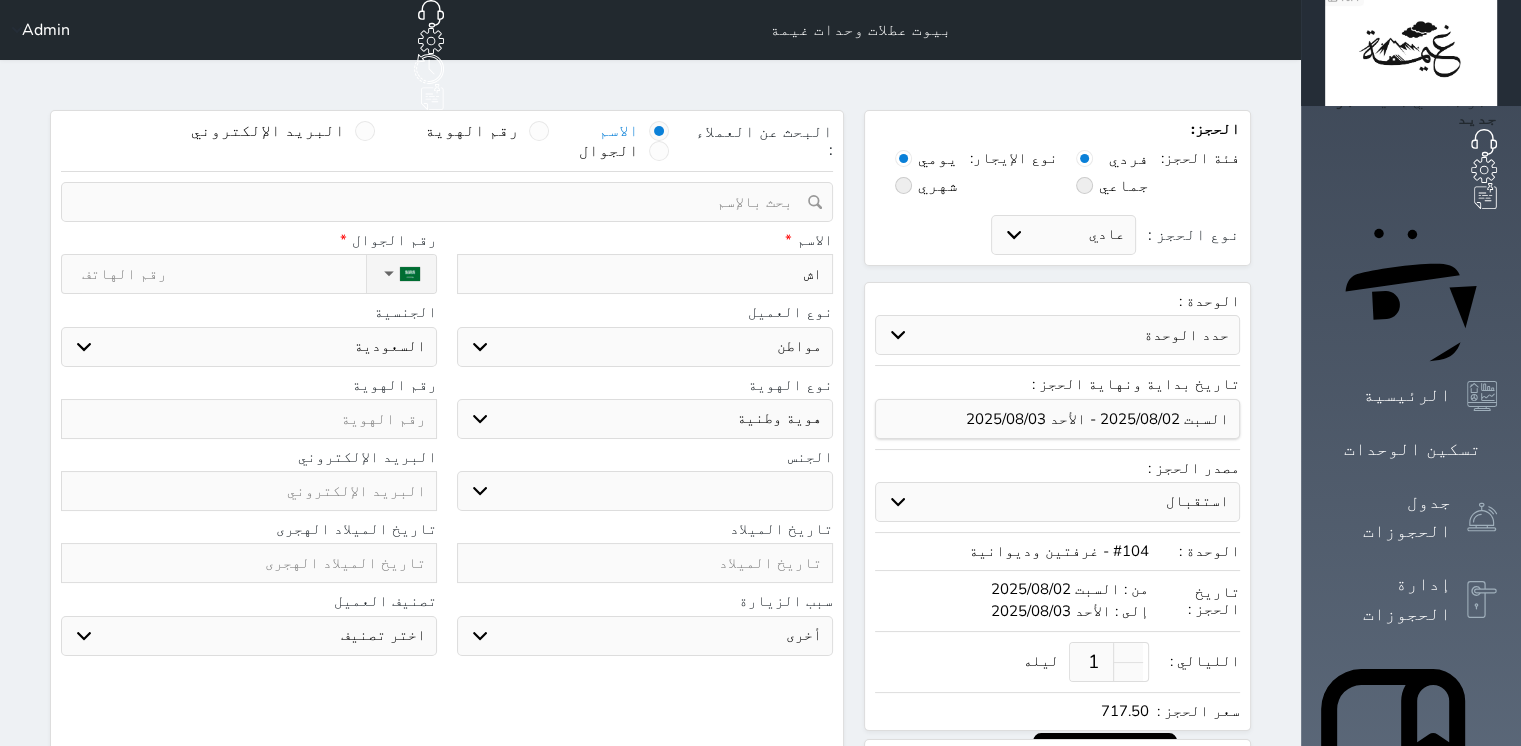 select 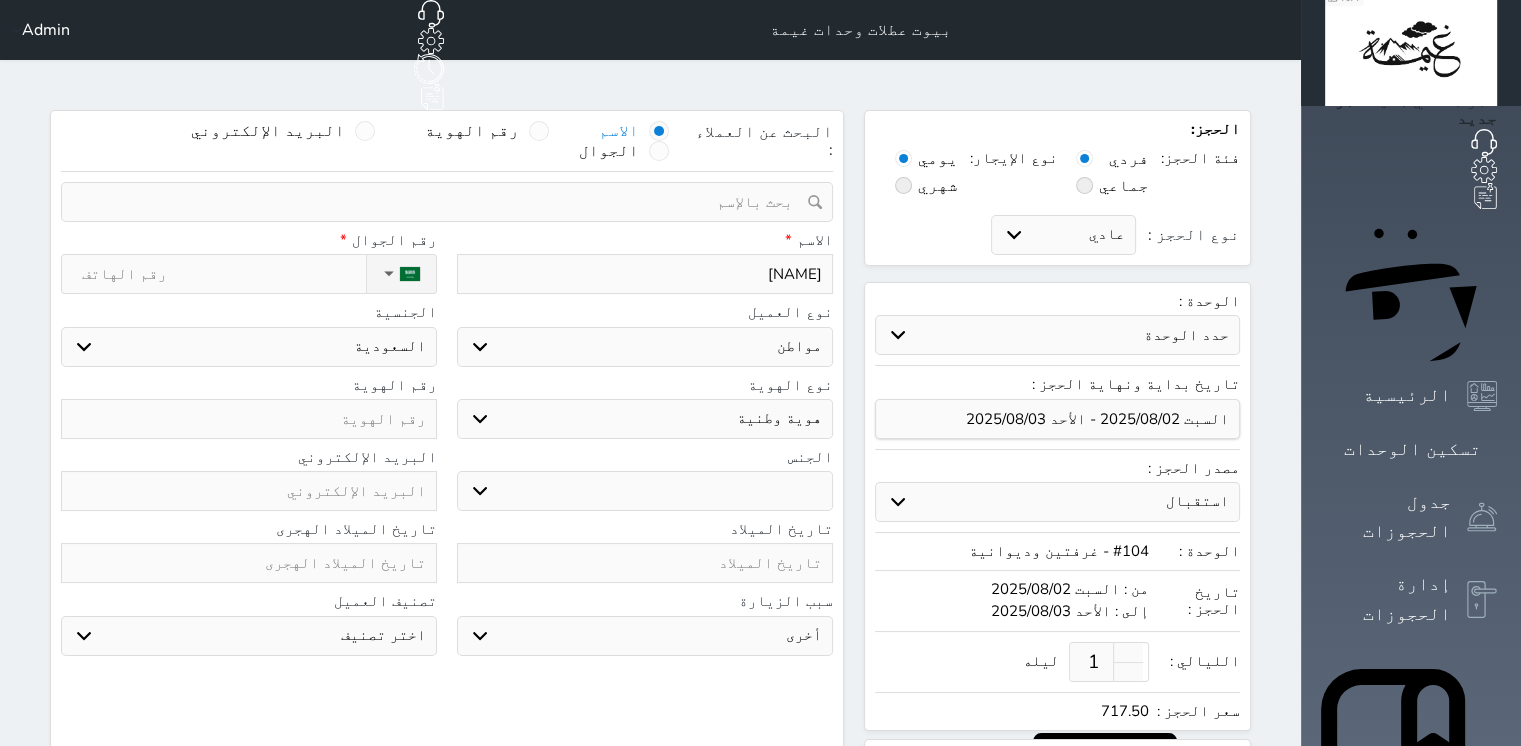 type on "[NAME]" 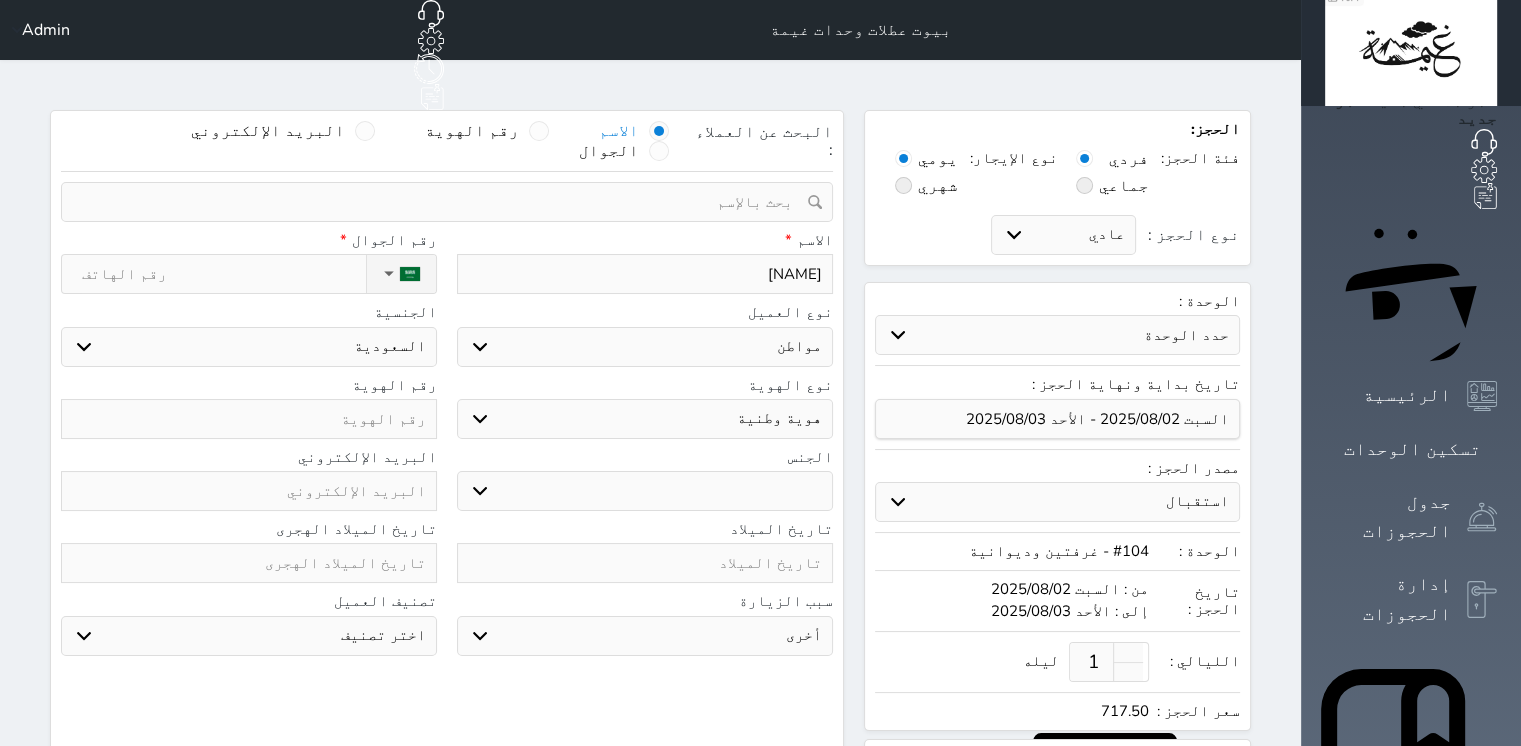 select 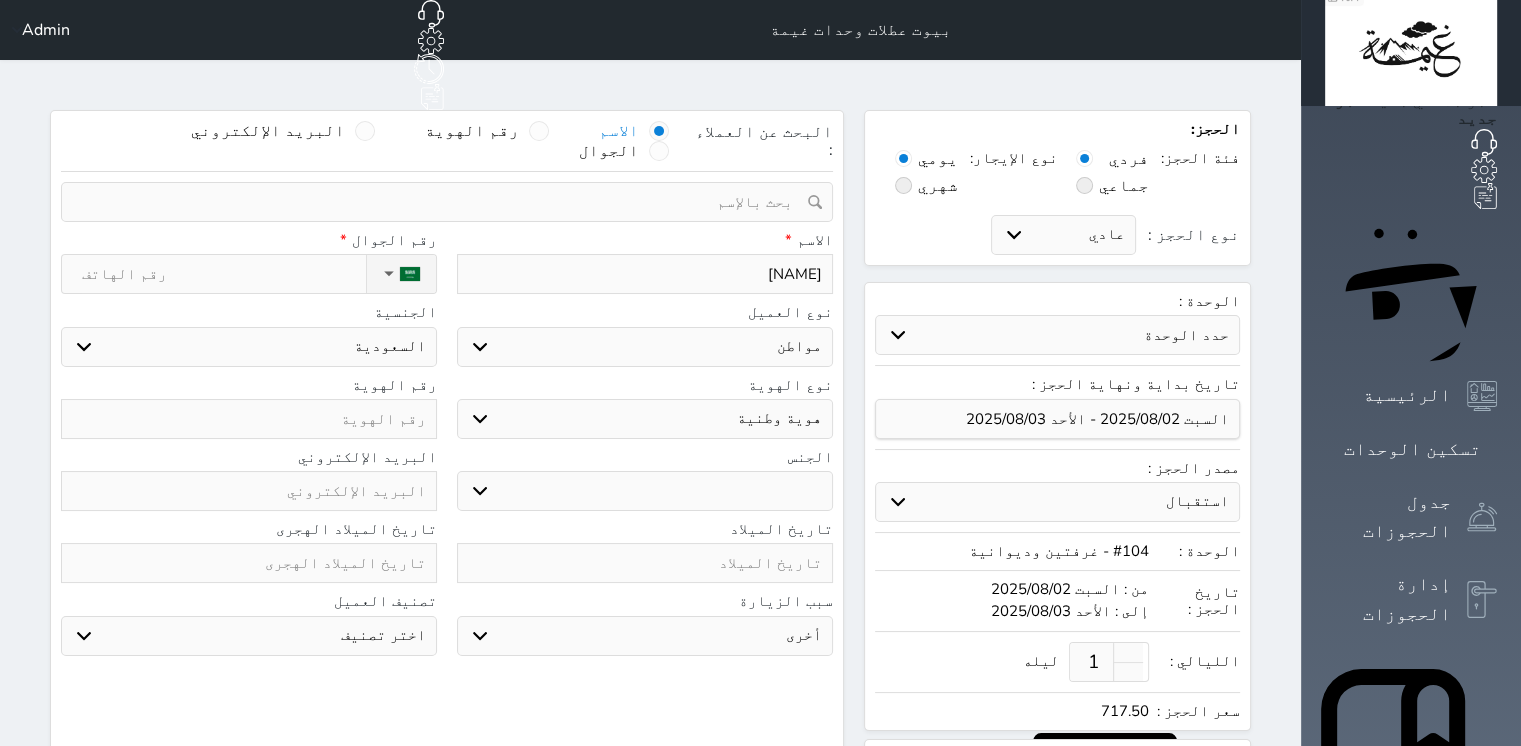 type on "[NAME]" 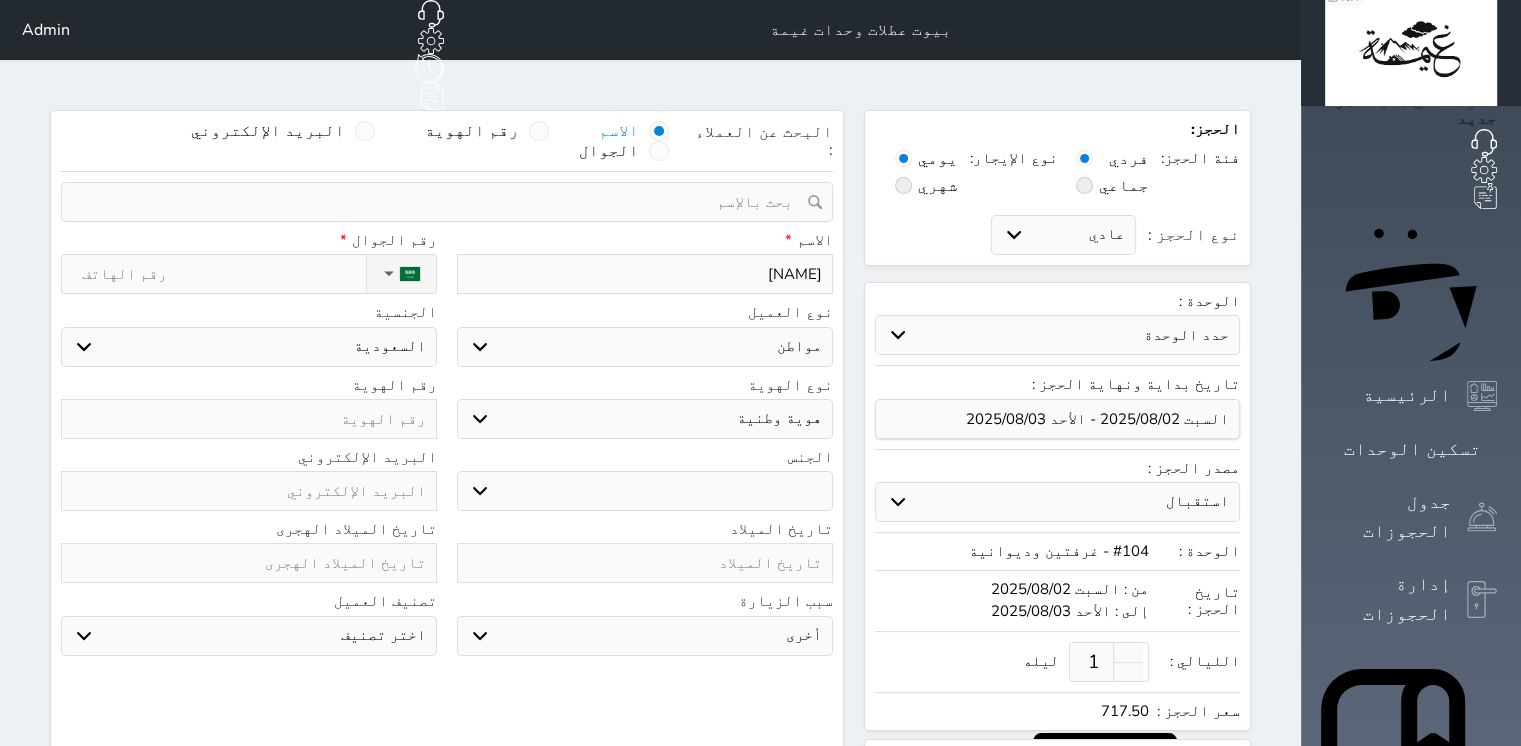 select 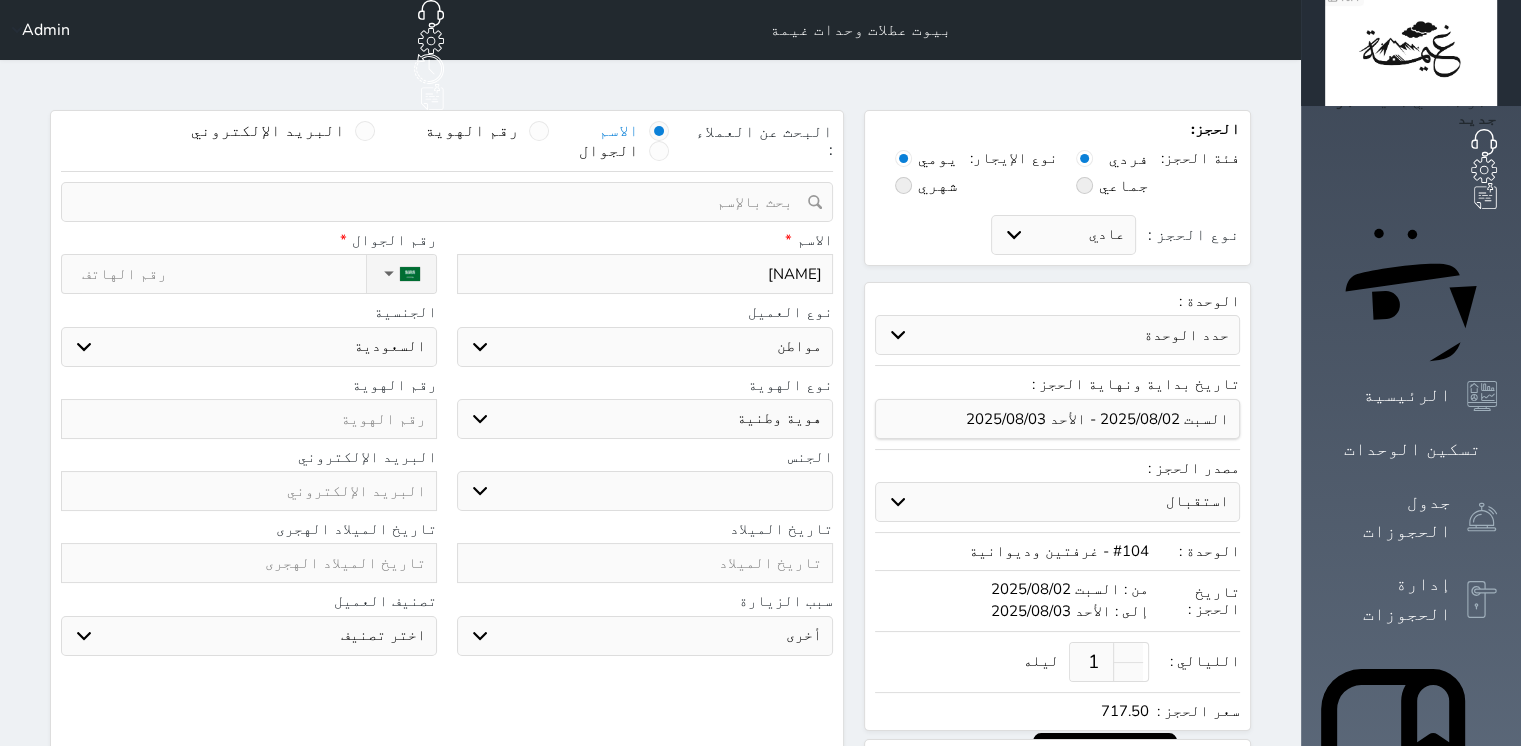 type on "اش" 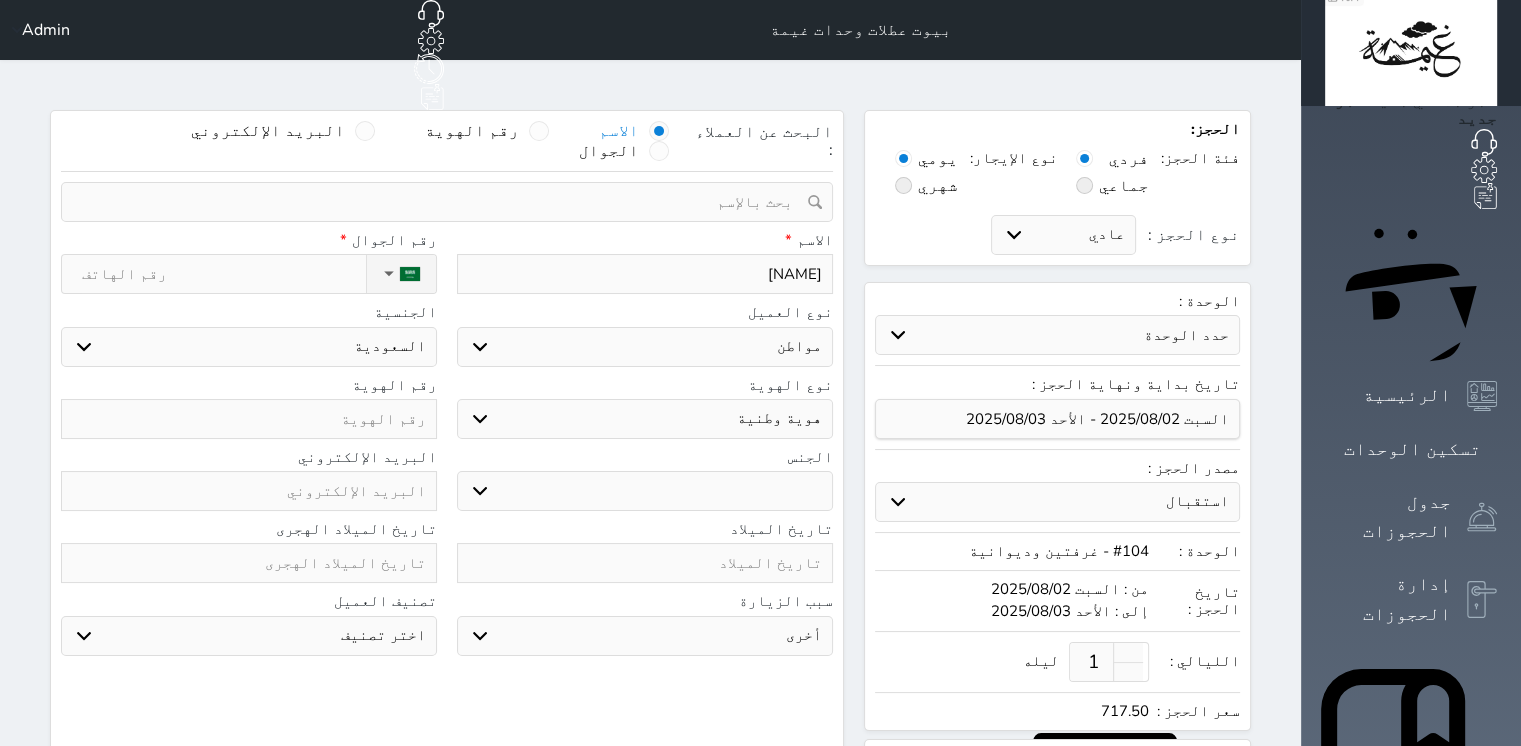 select 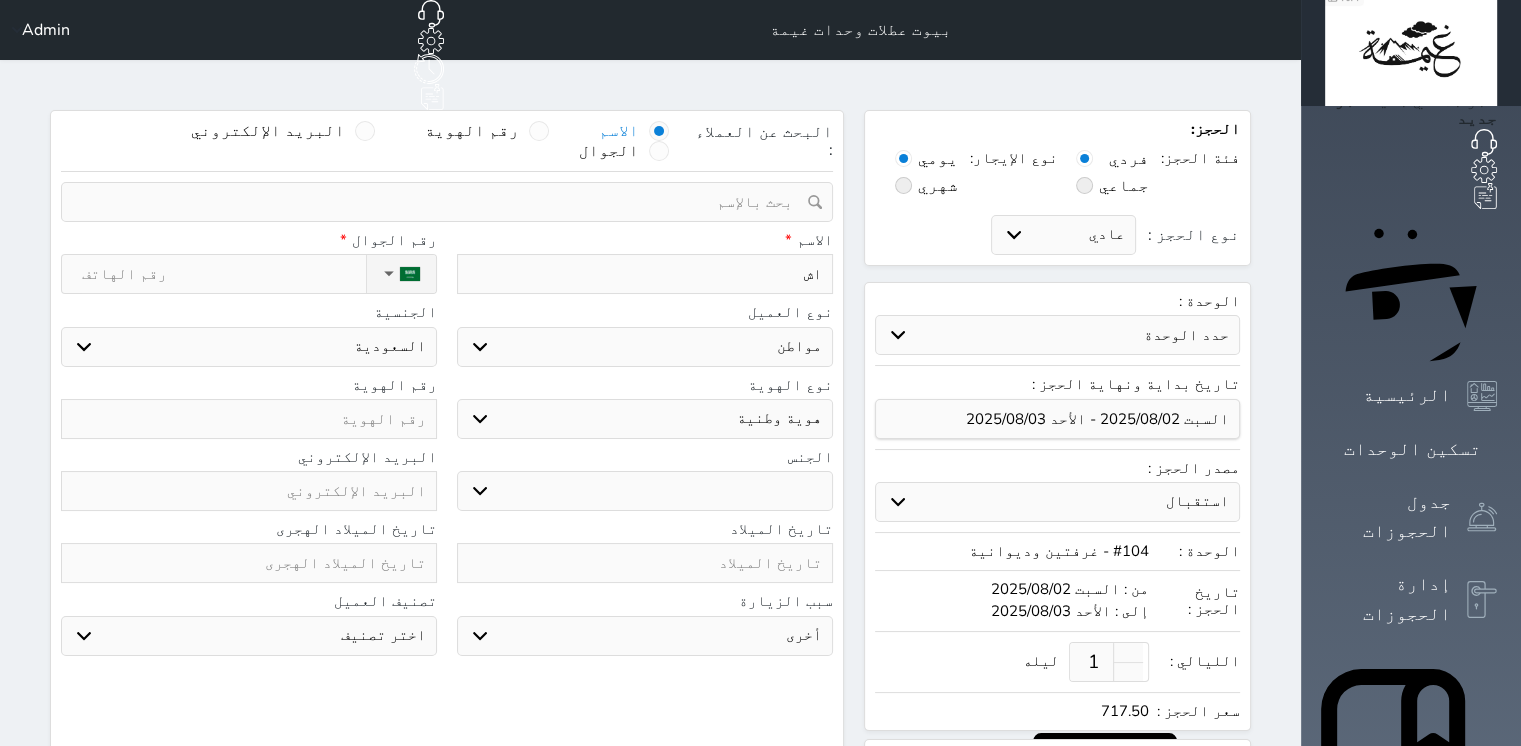 type on "ا" 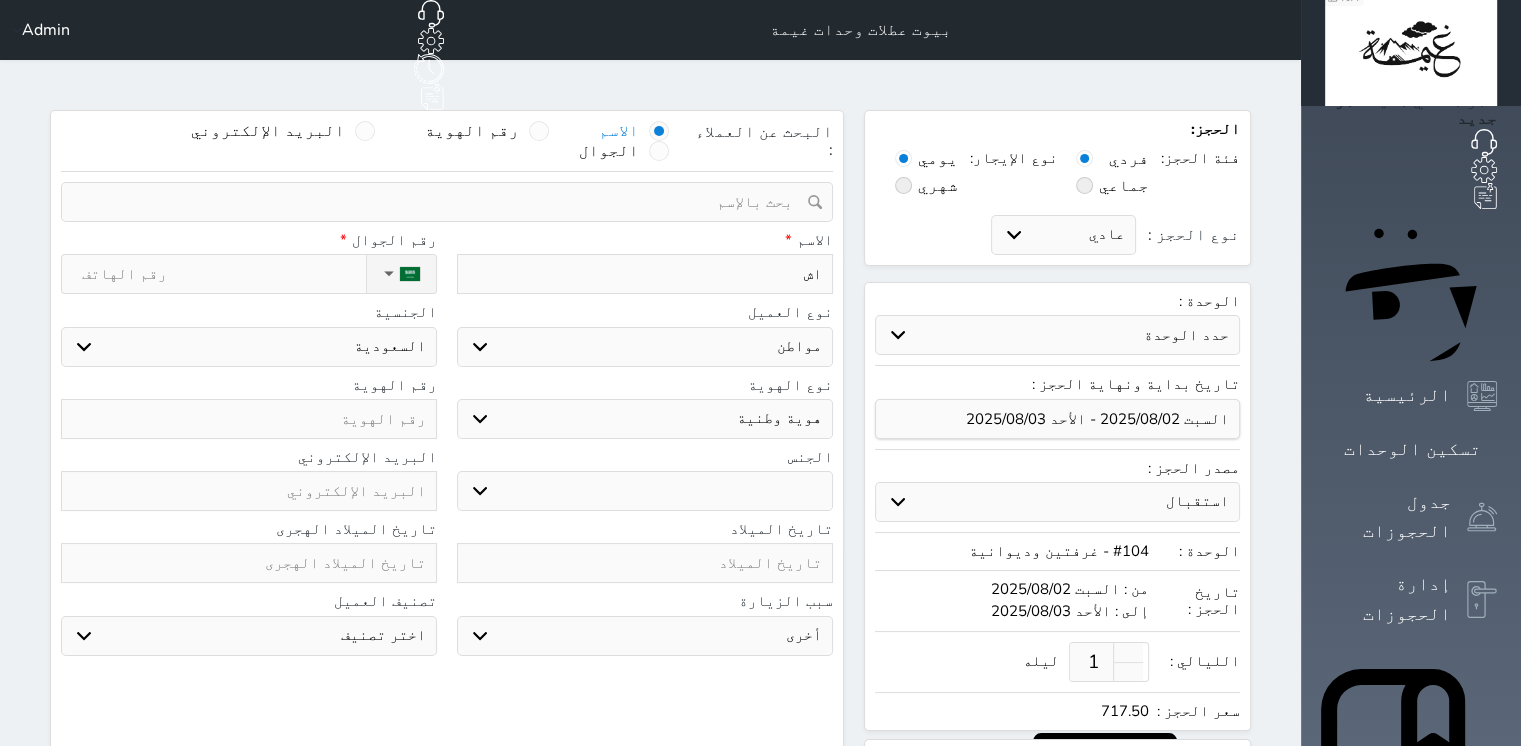 select 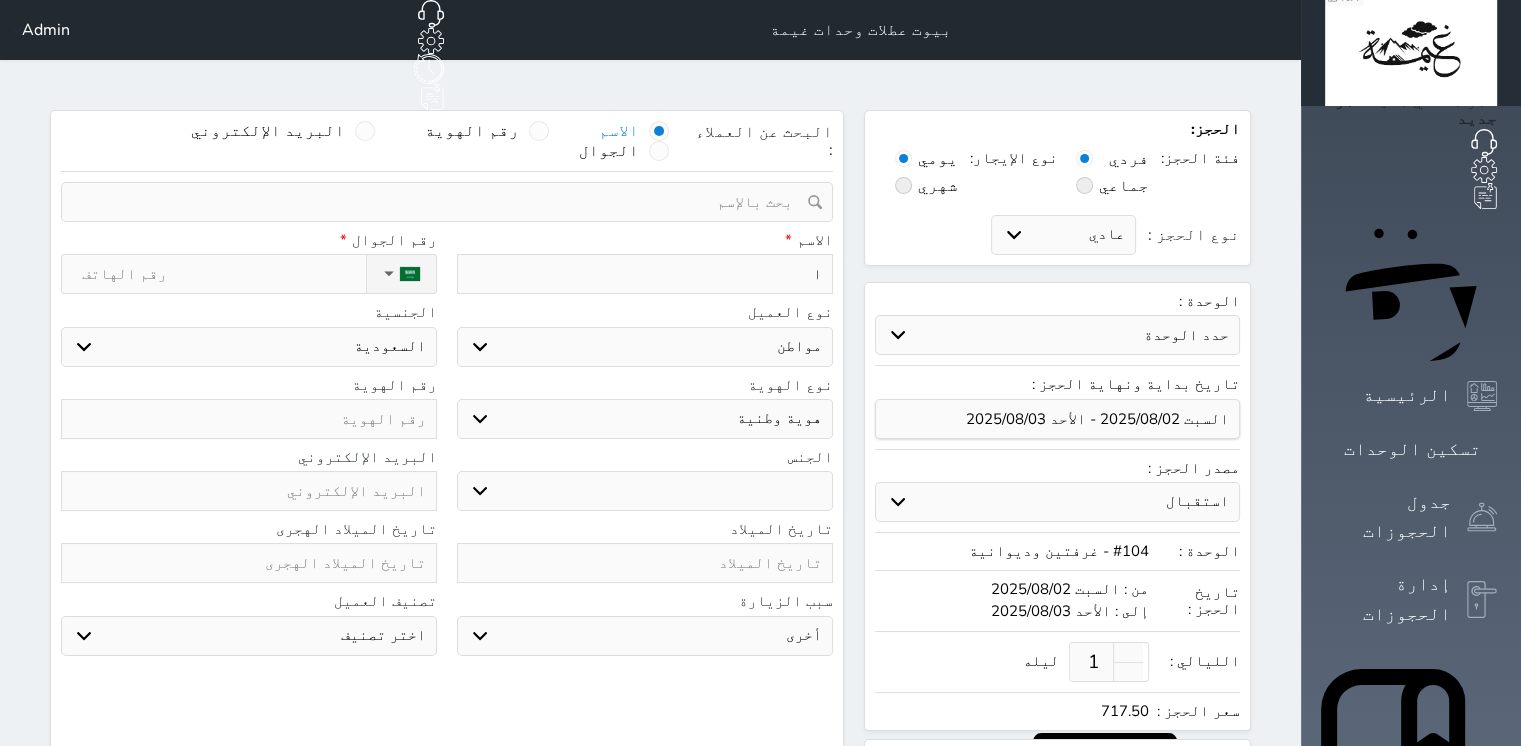 type 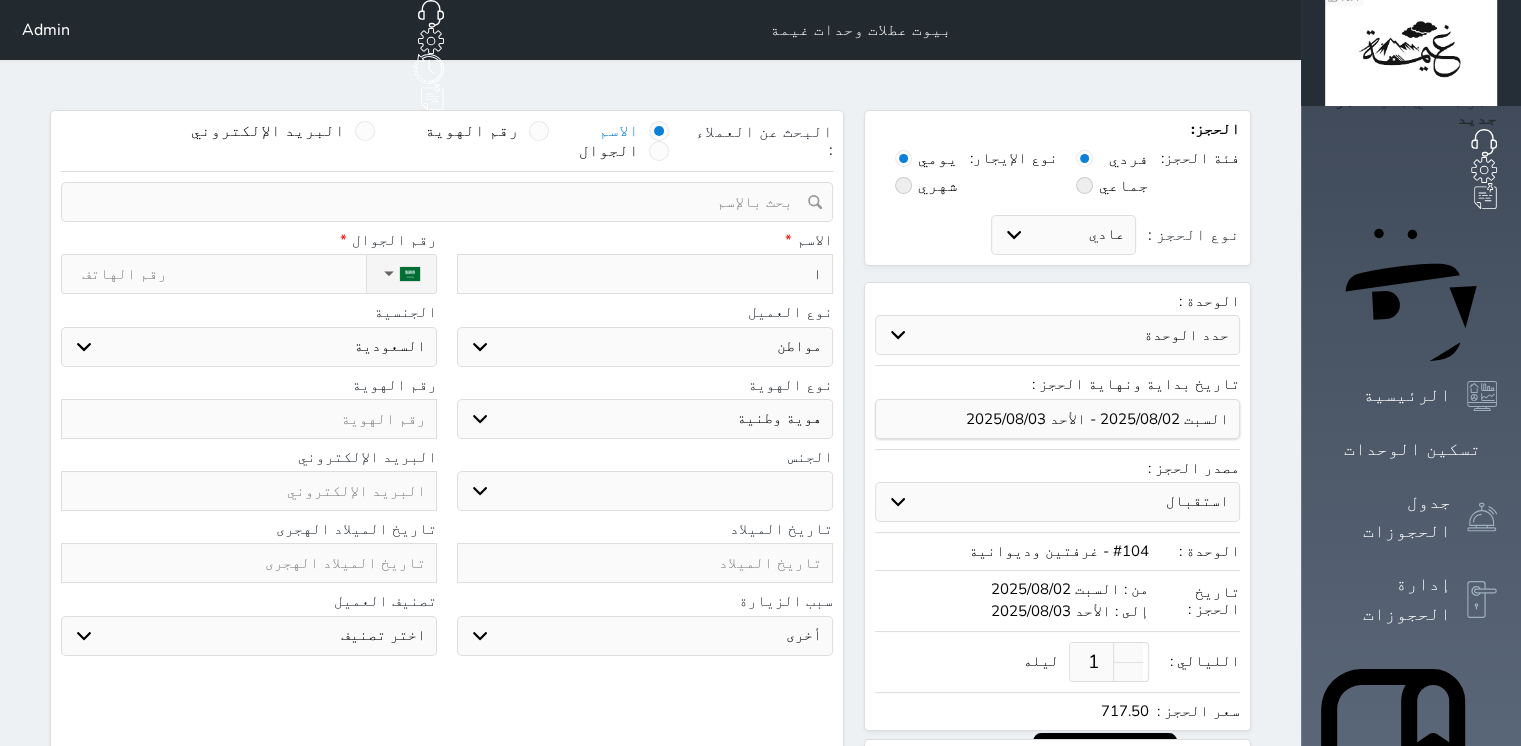 select 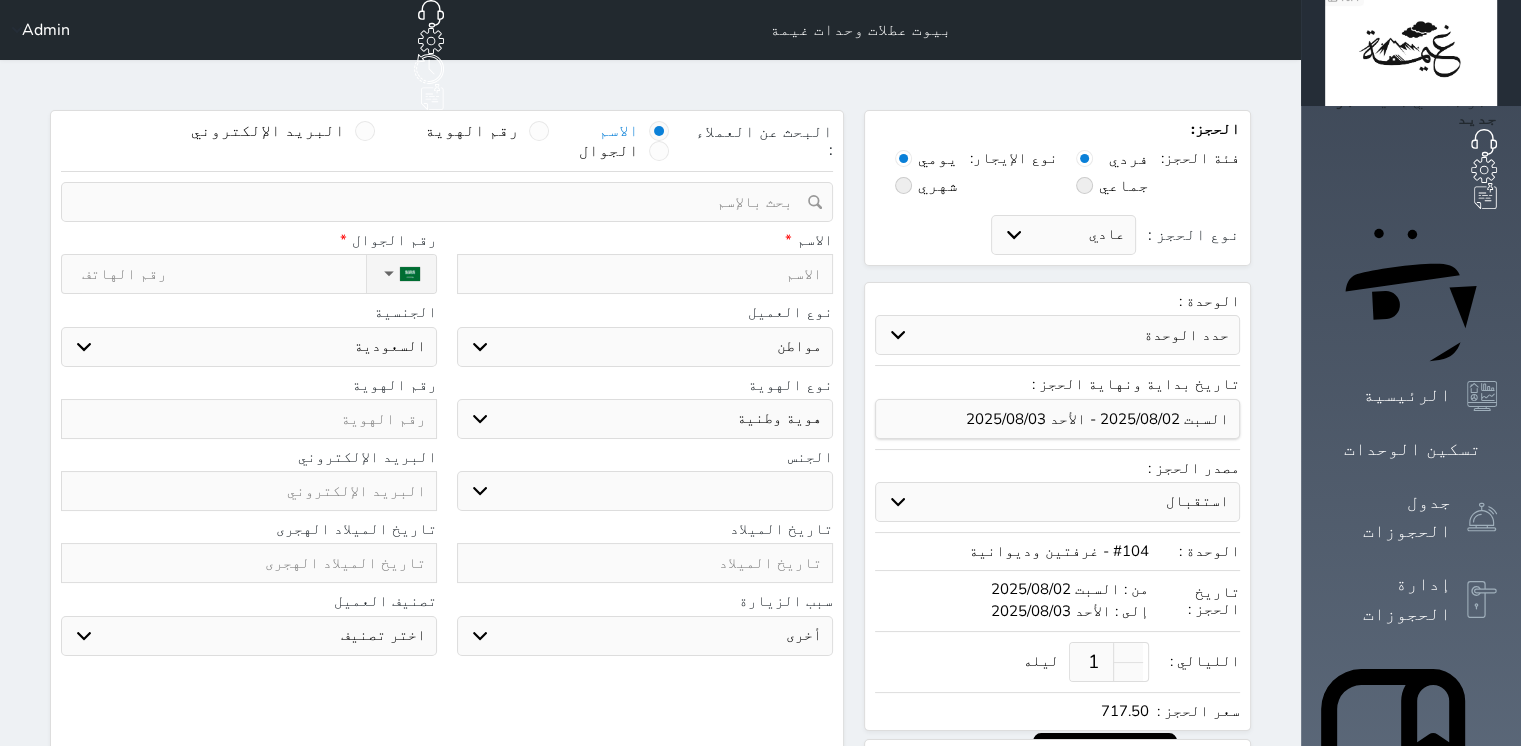 type on "h" 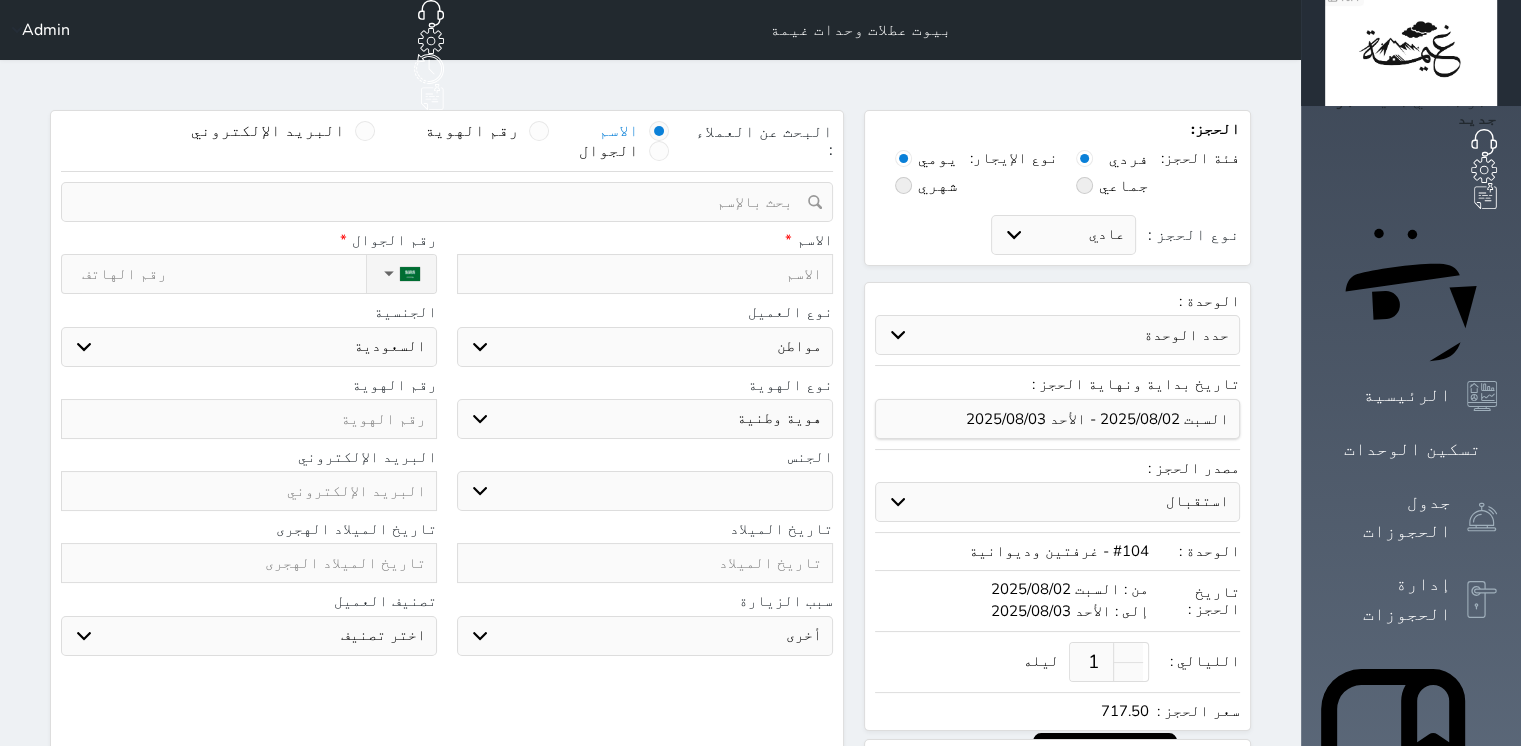 select 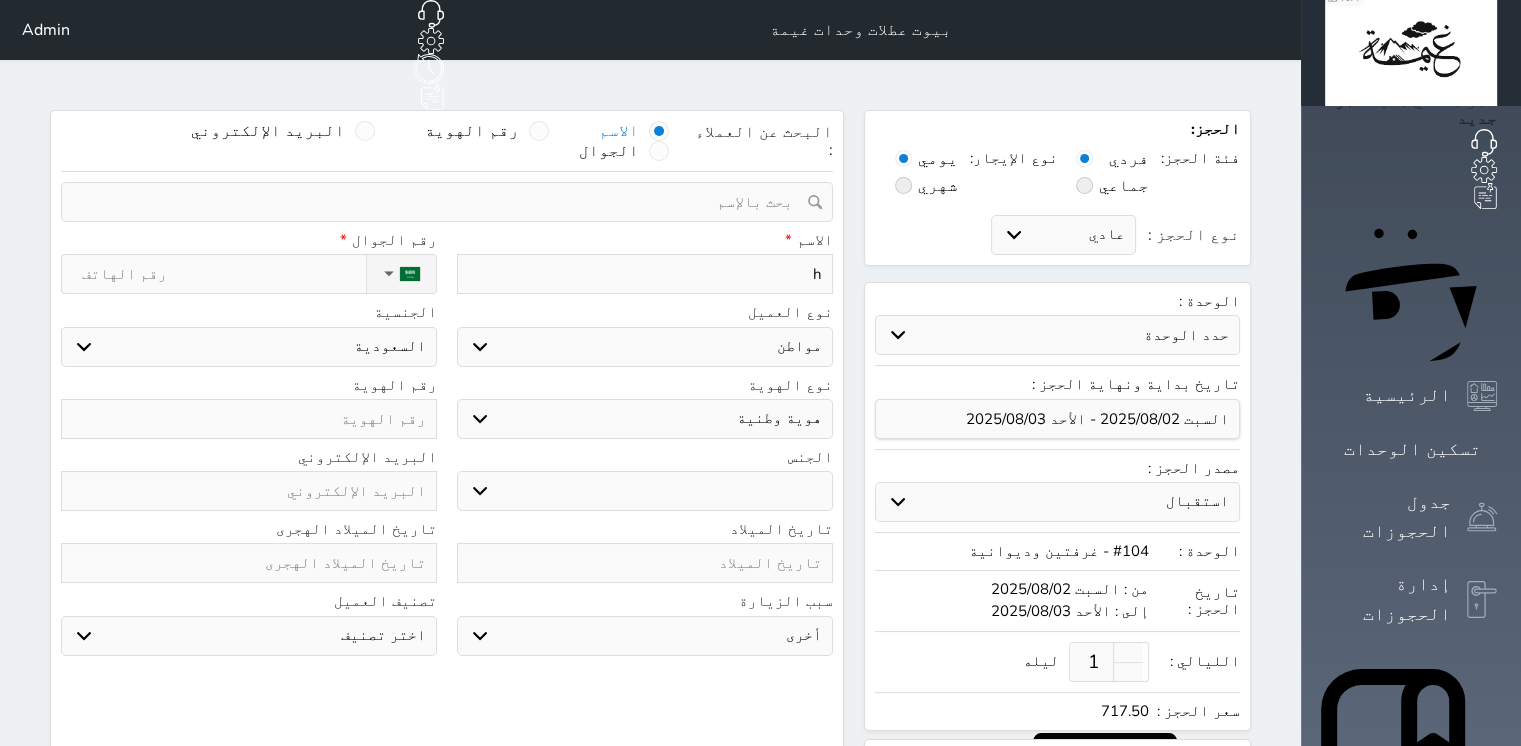 type on "ha" 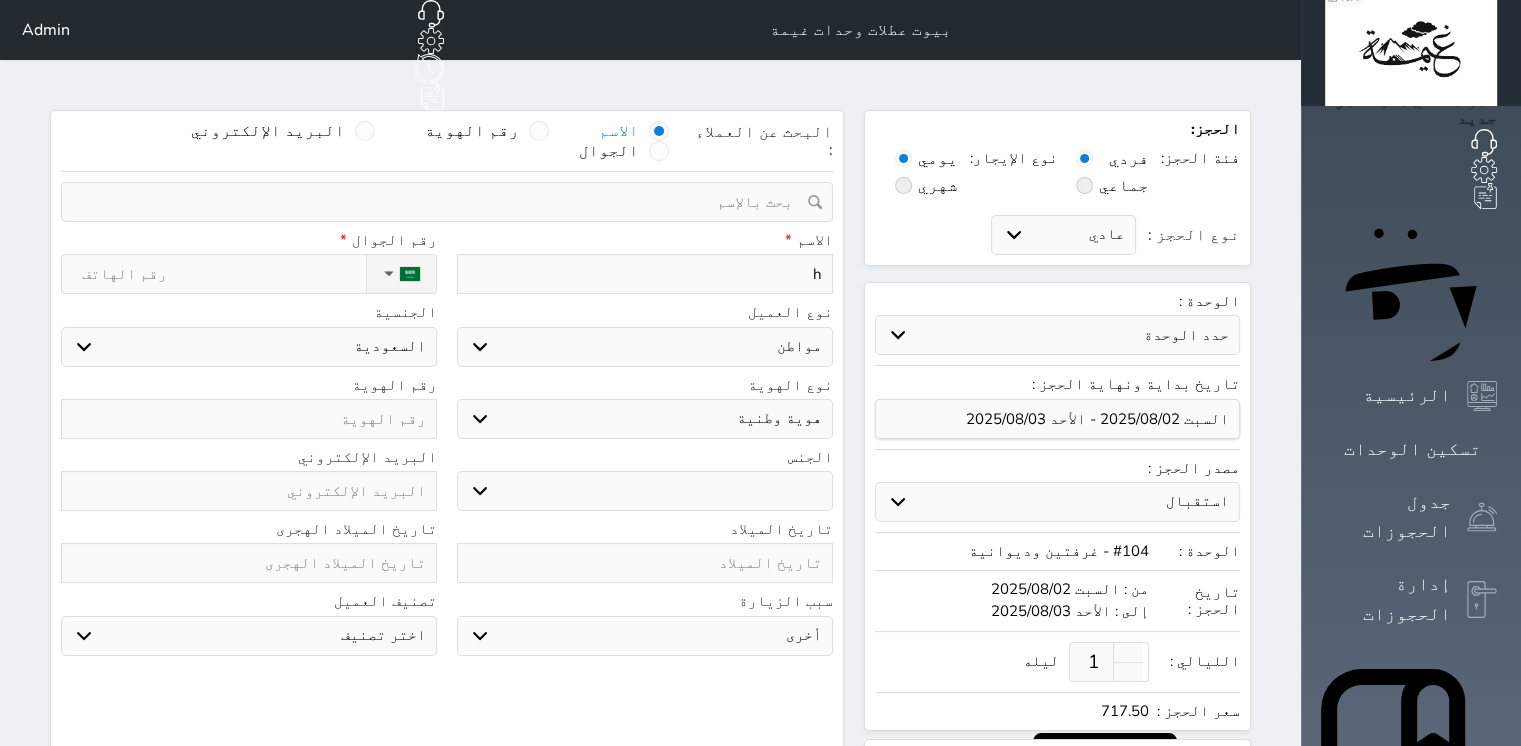 select 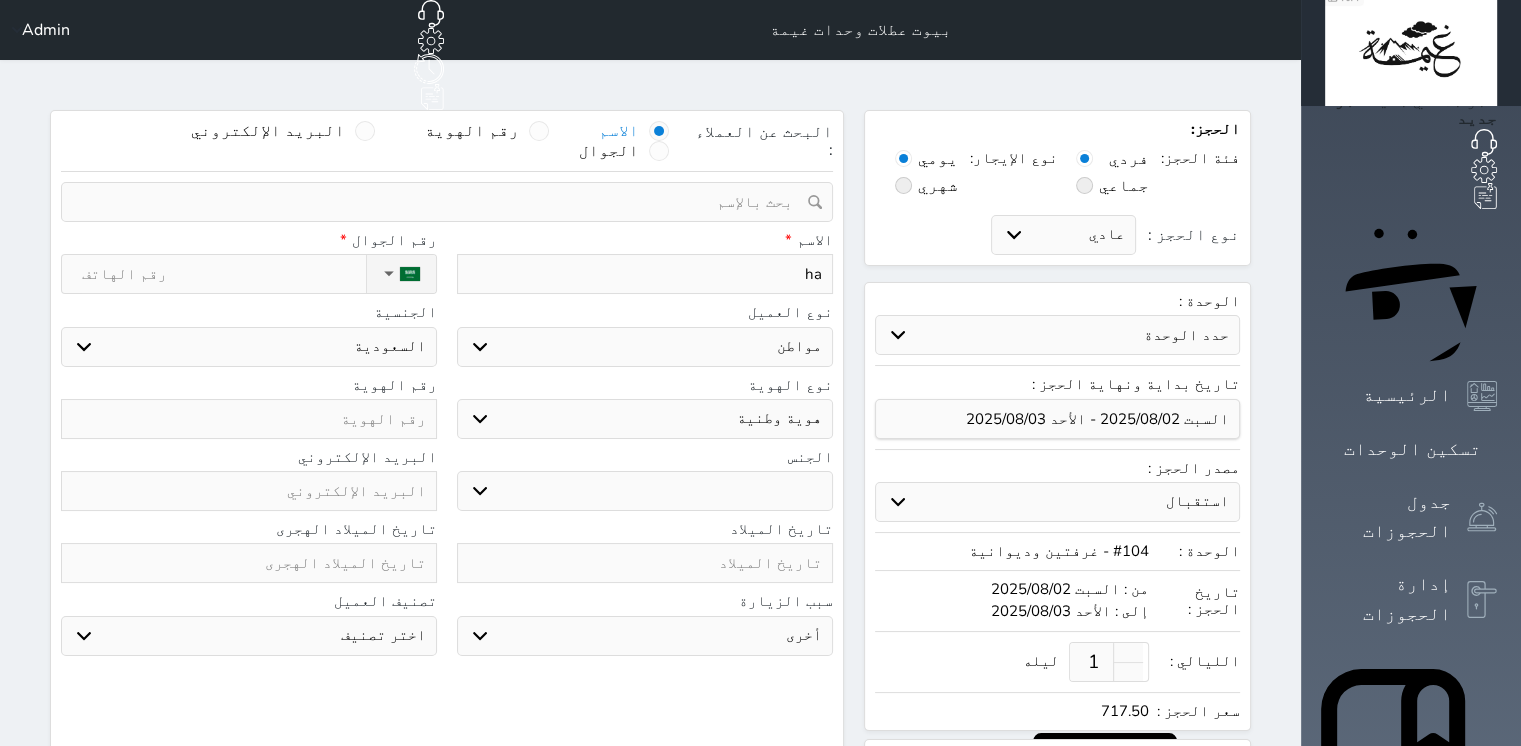type on "[NAME]" 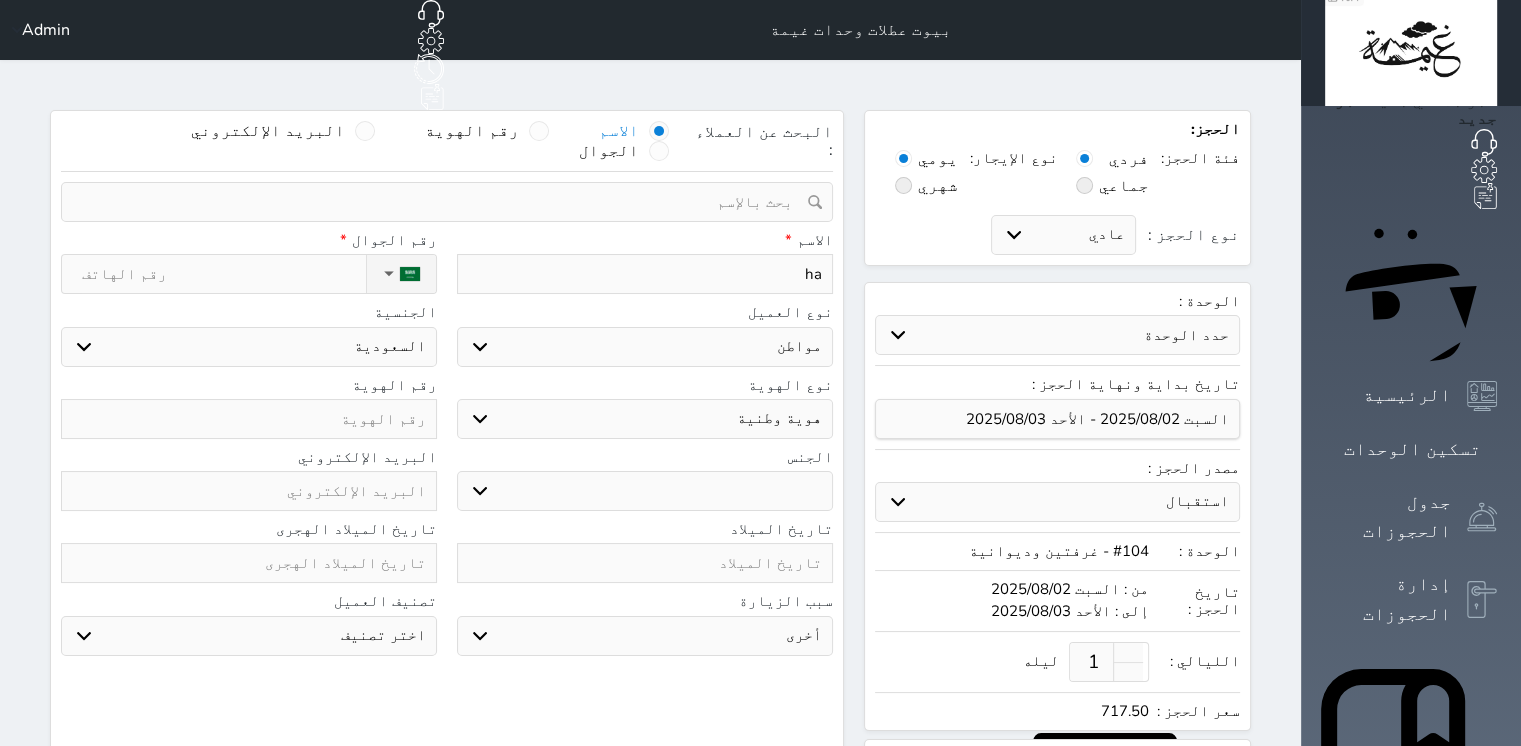 select 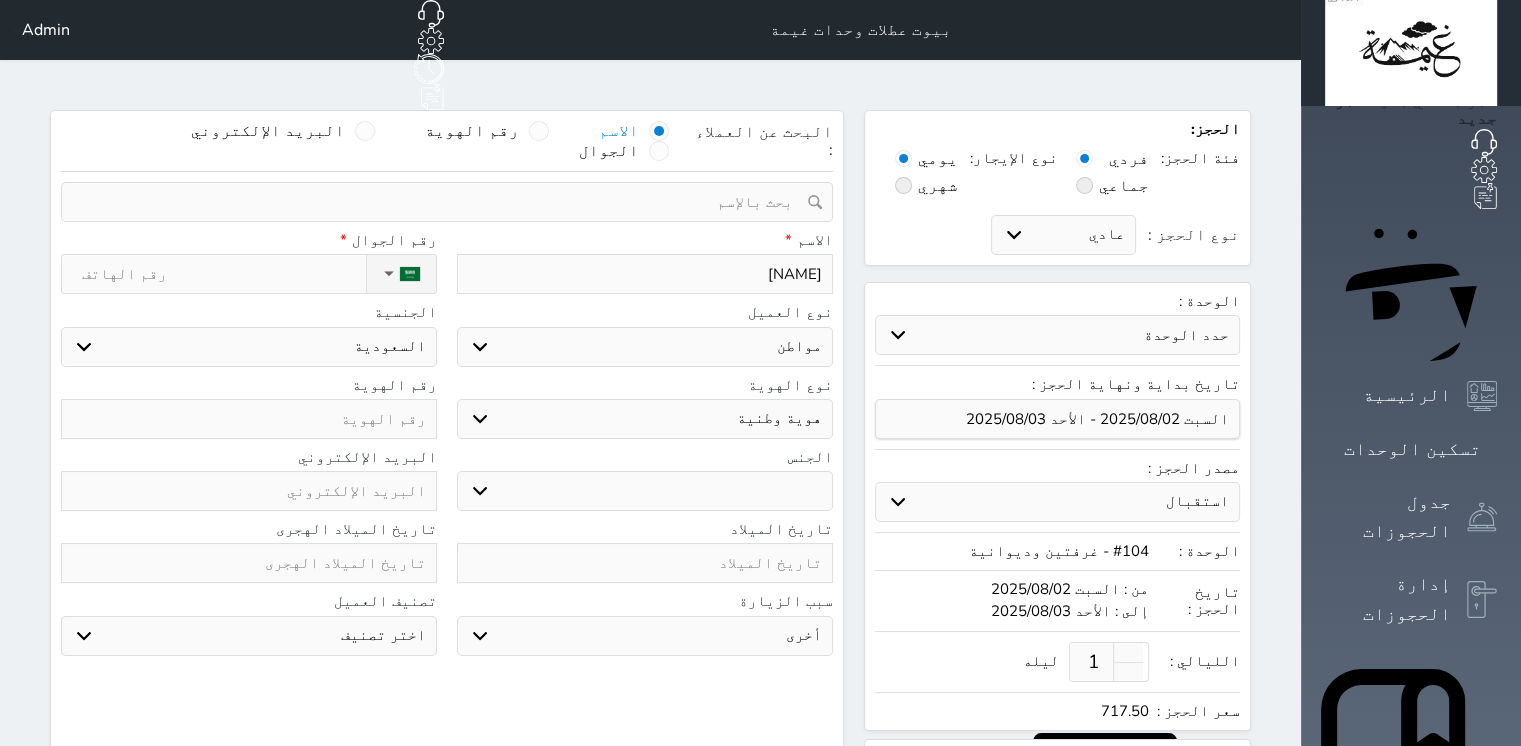 type on "[NAME]" 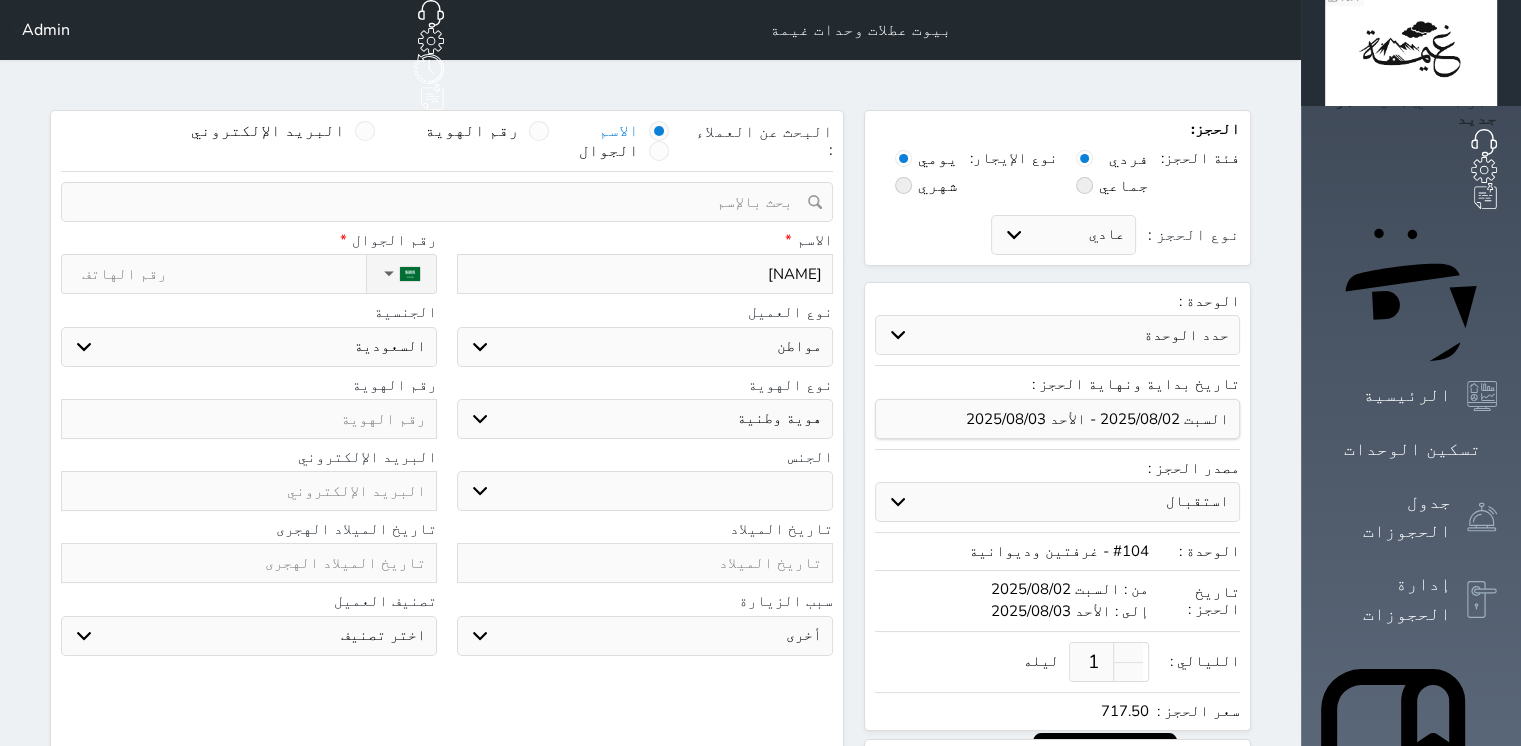 select 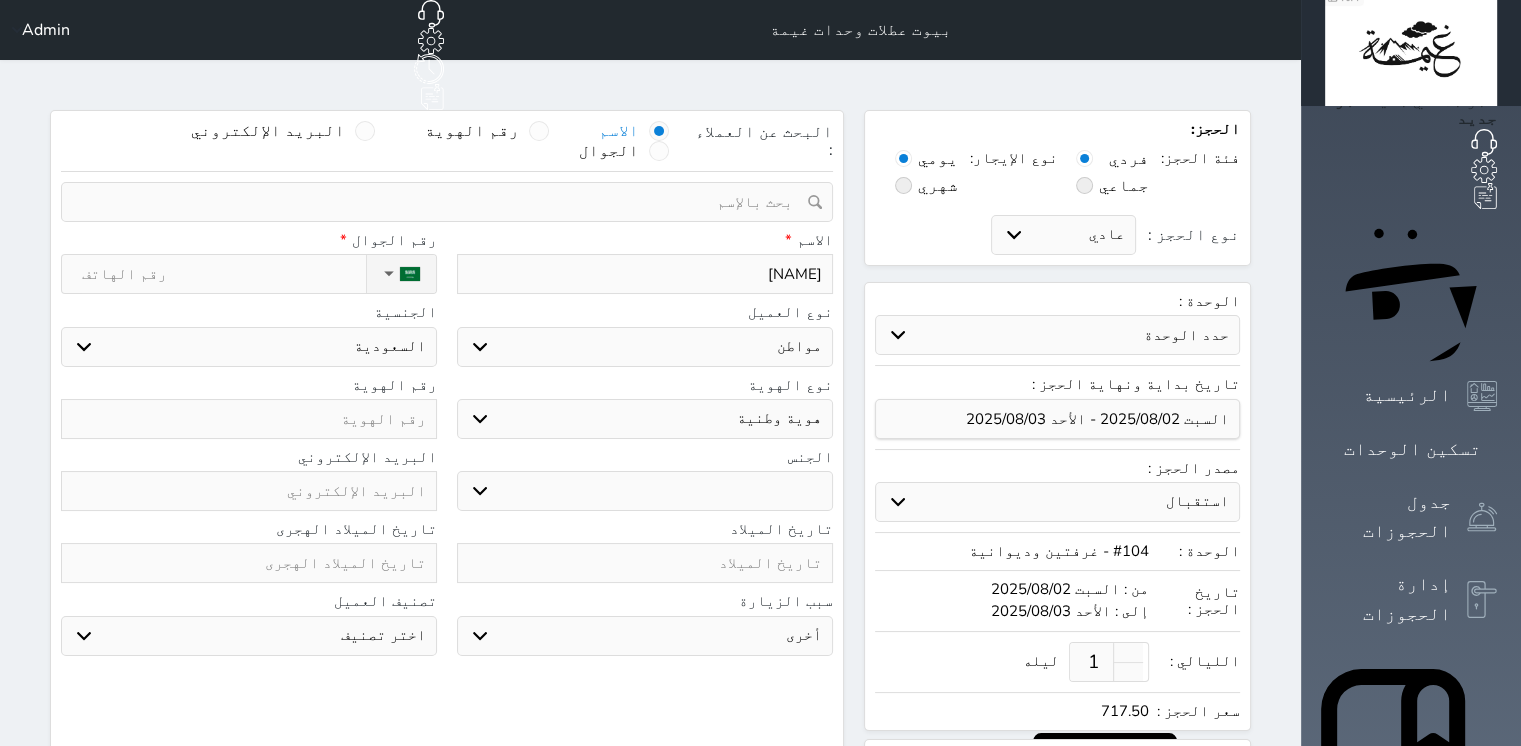 type on "[NAME]" 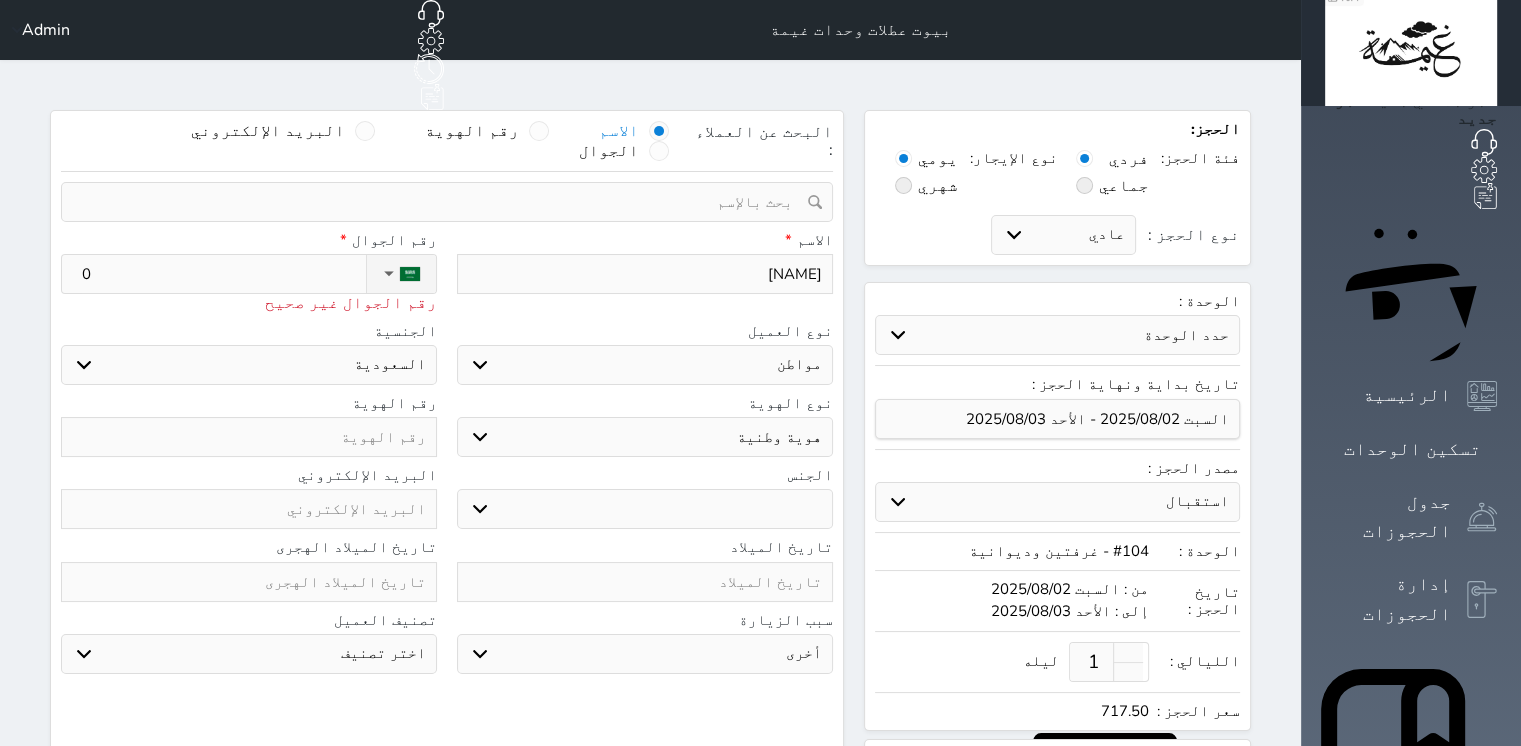 type on "05" 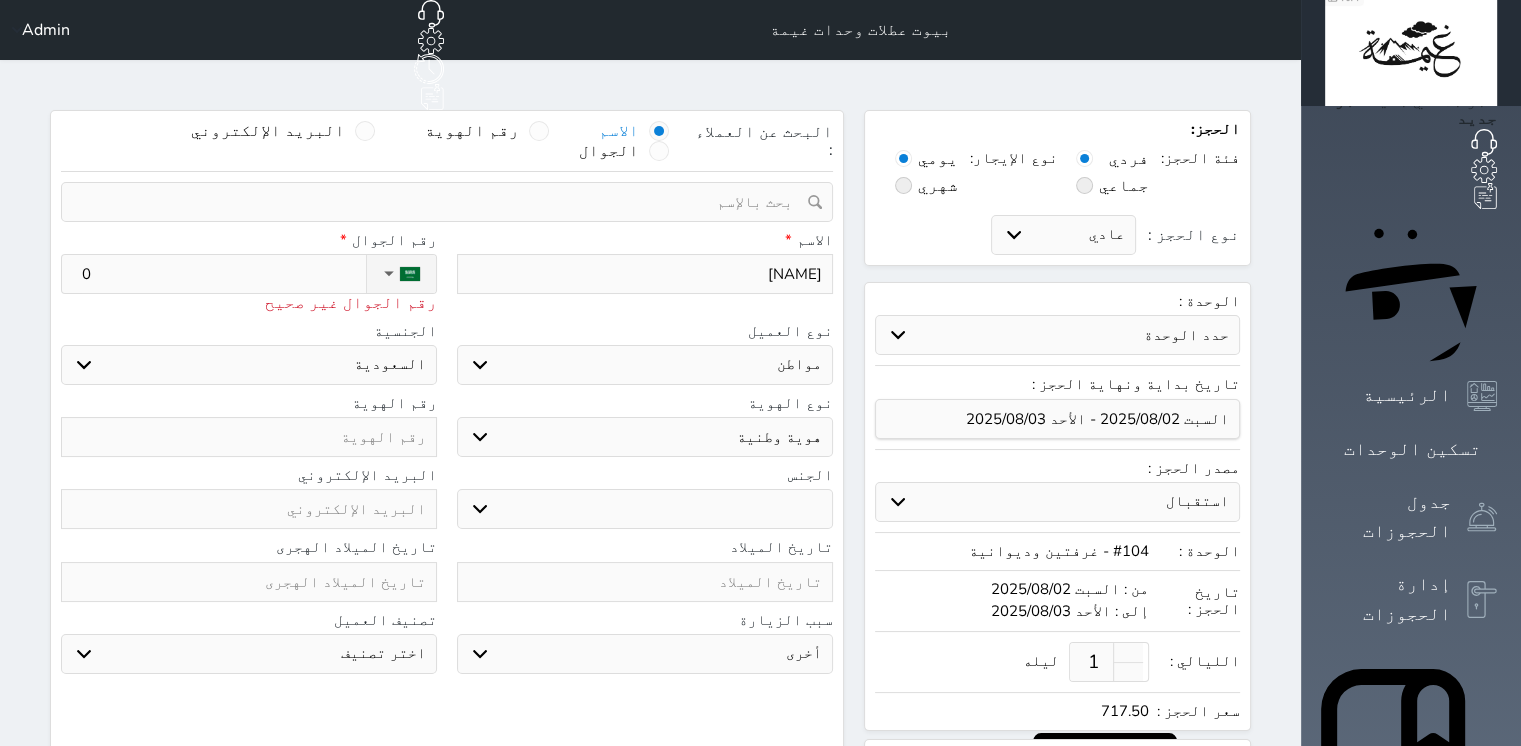 select 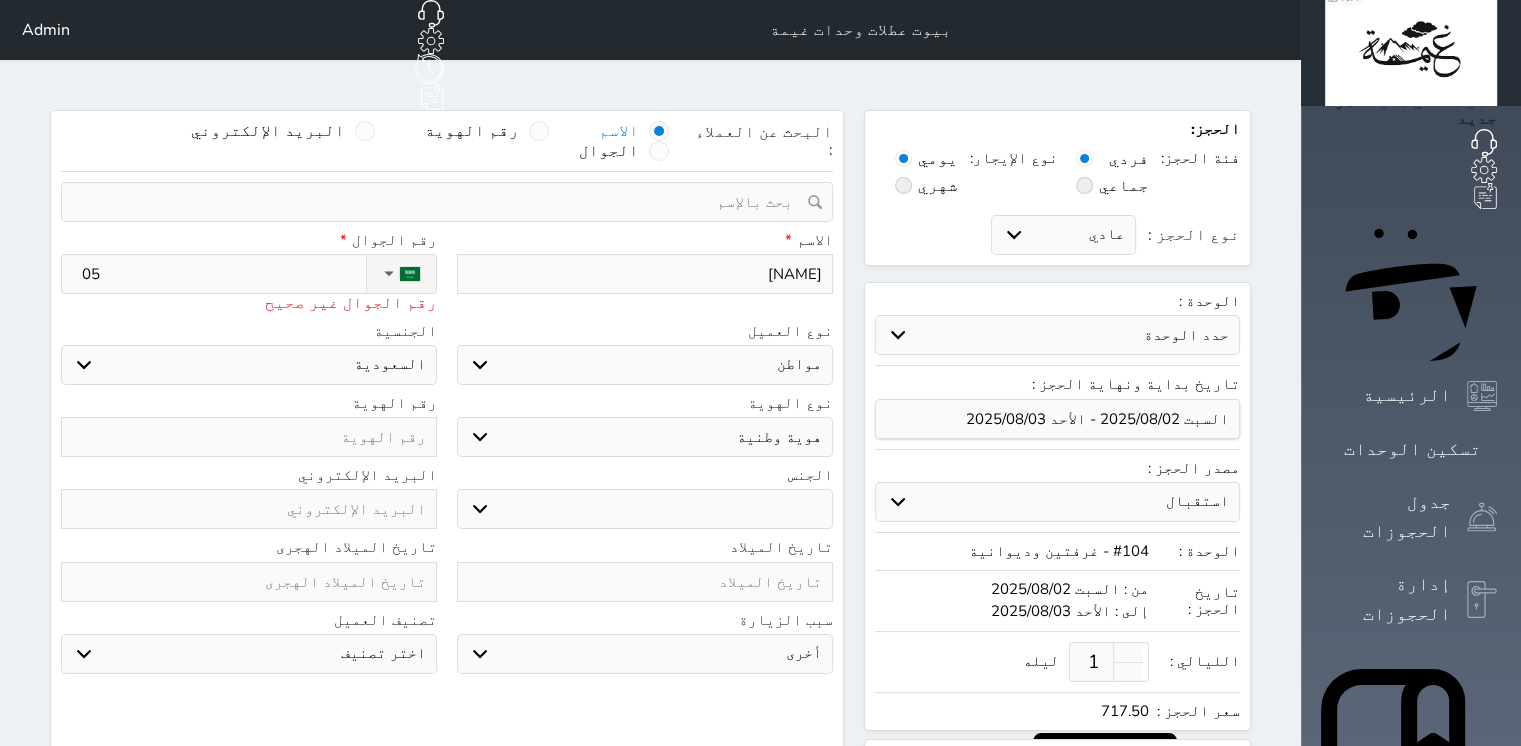 type on "059" 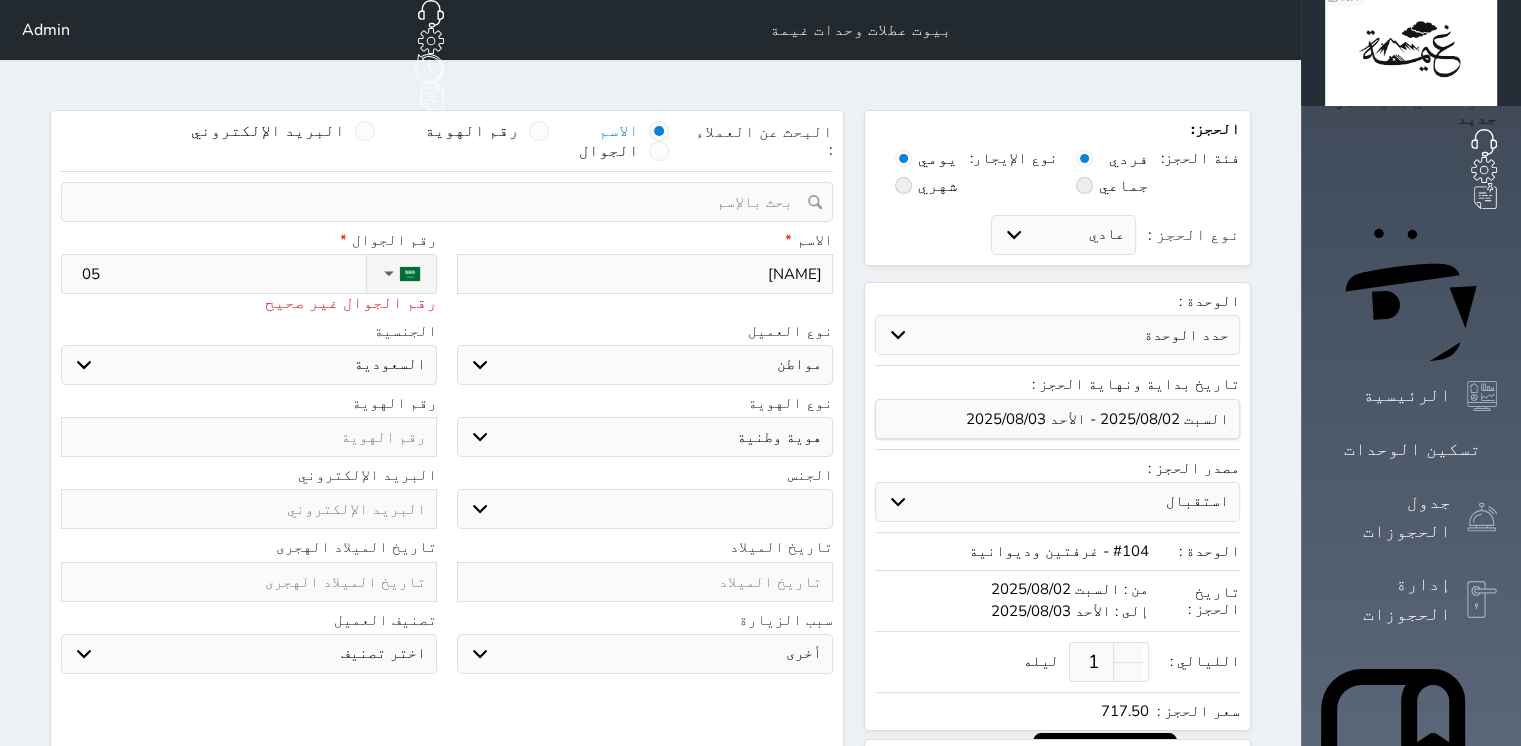 select 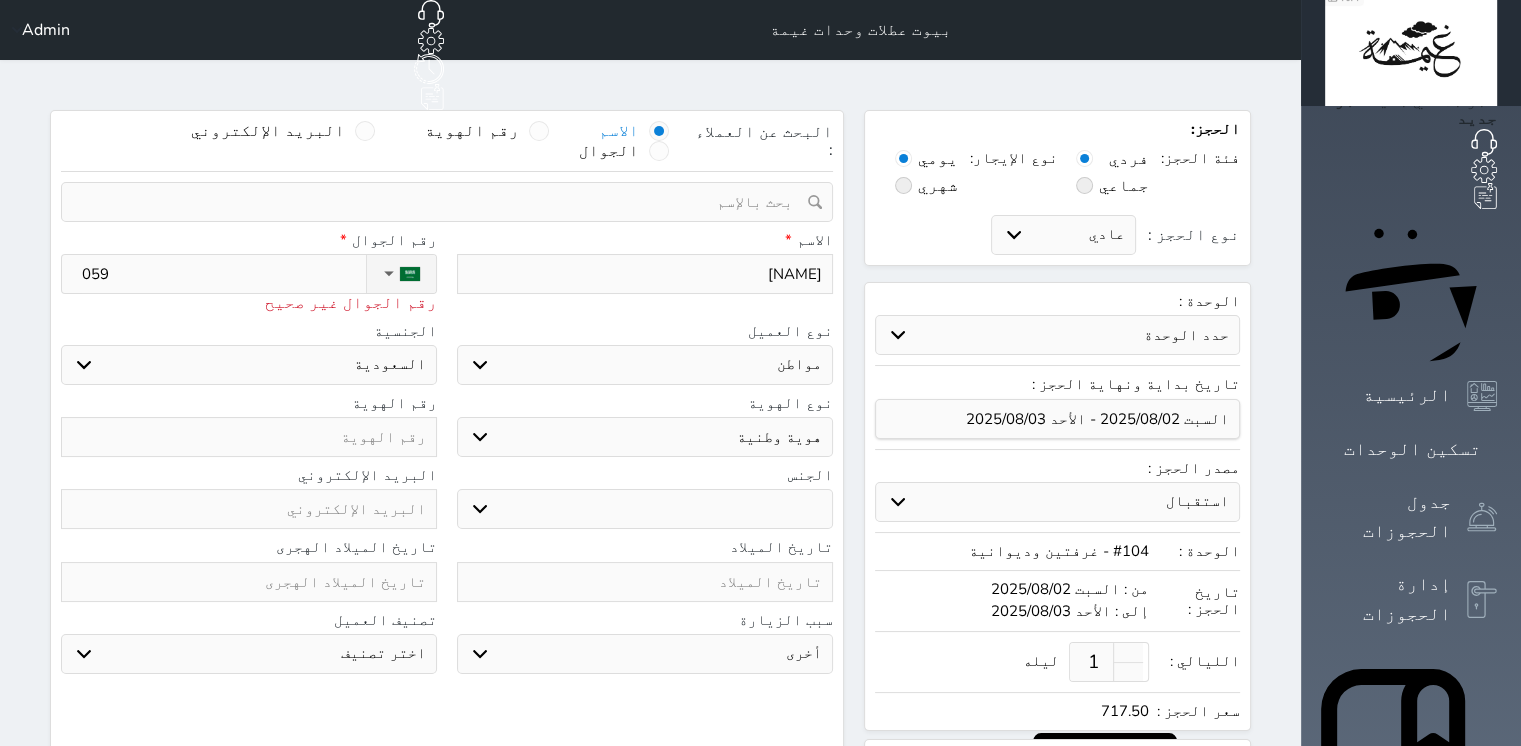type on "0590" 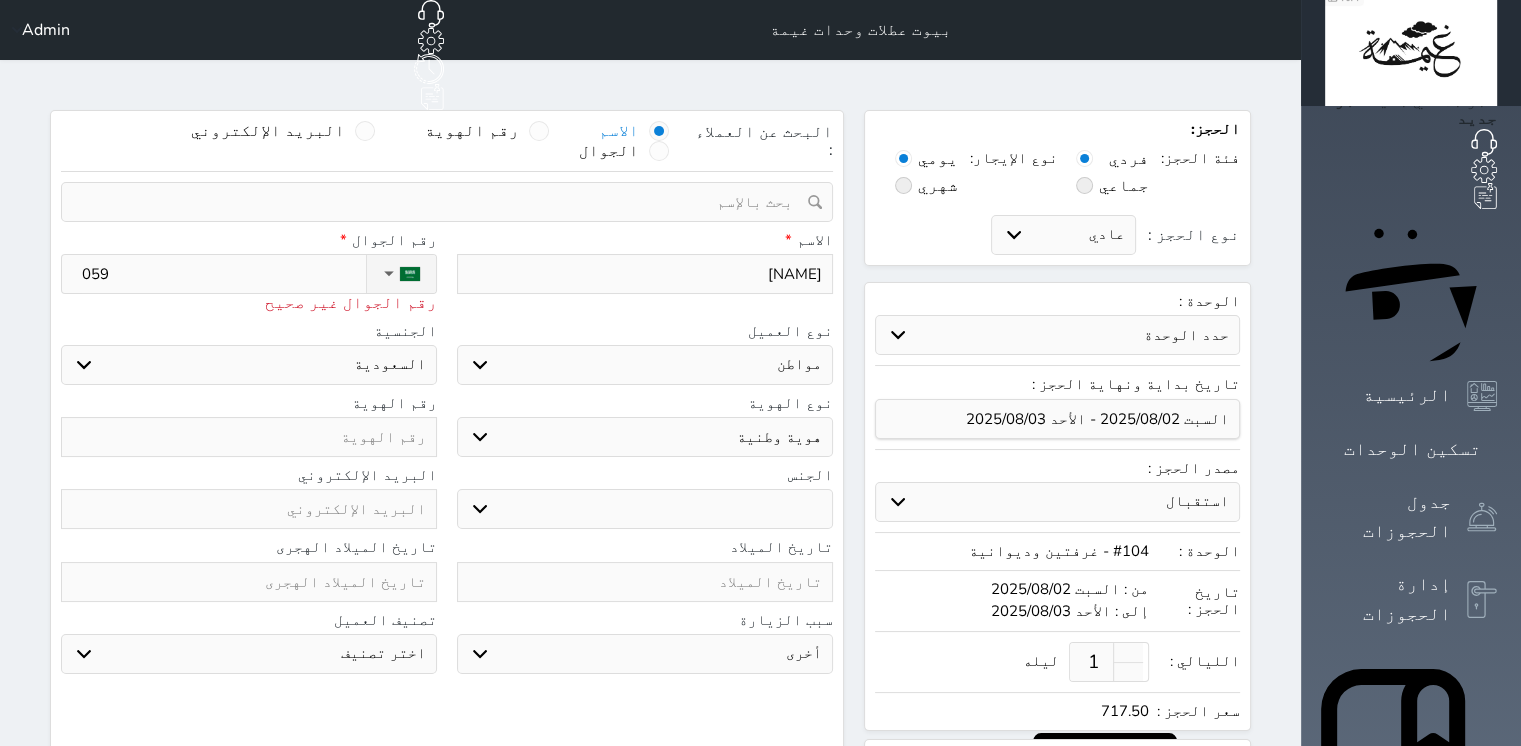 select 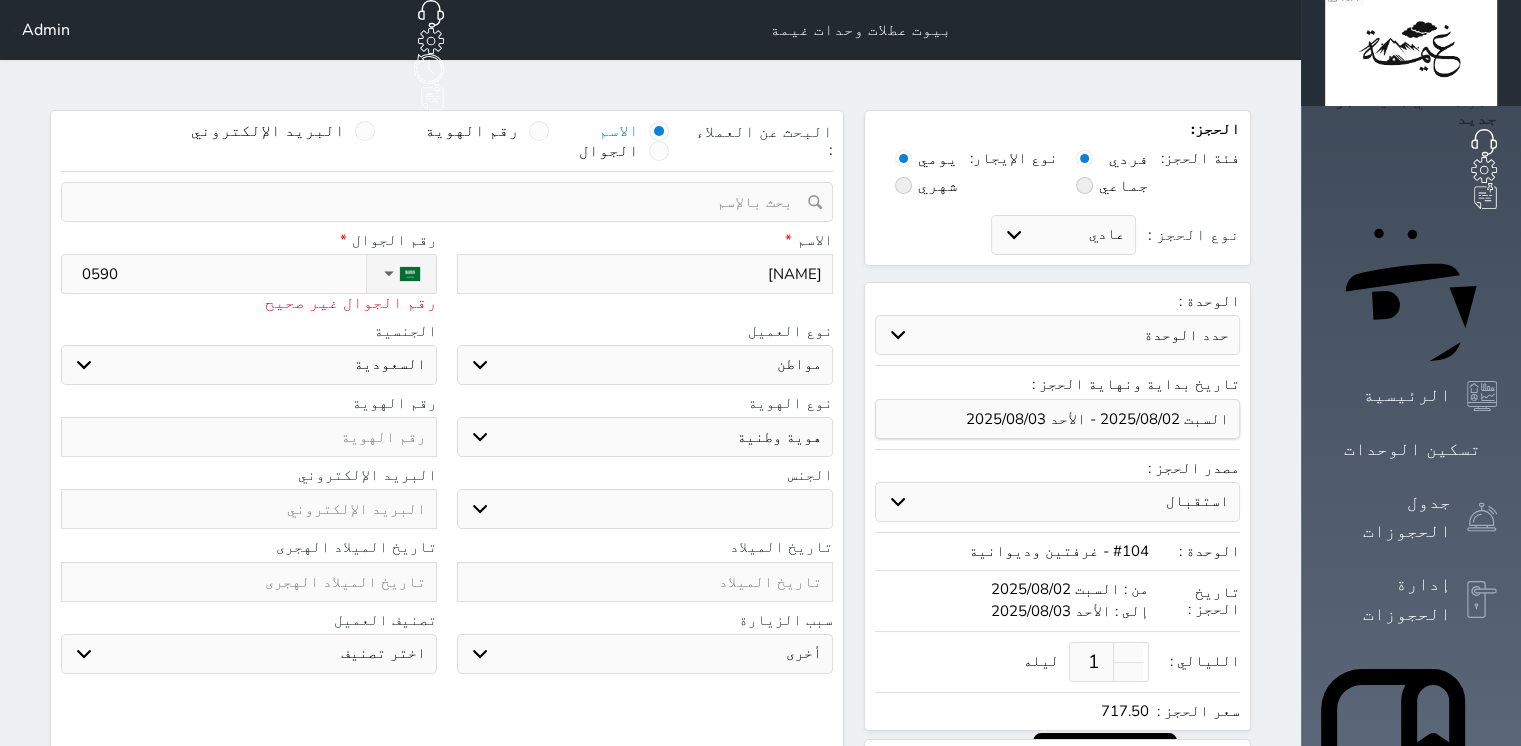 type on "[PHONE]" 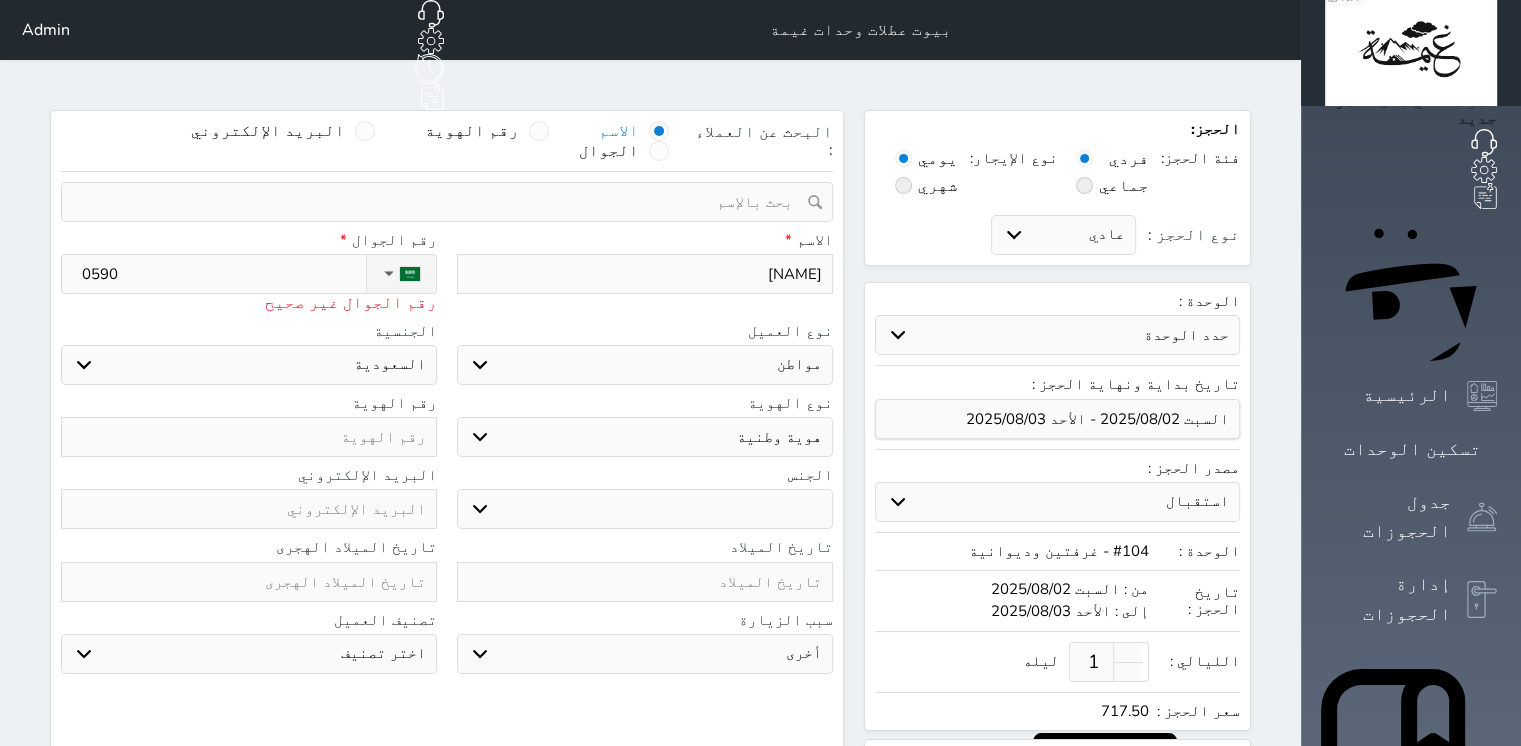 select 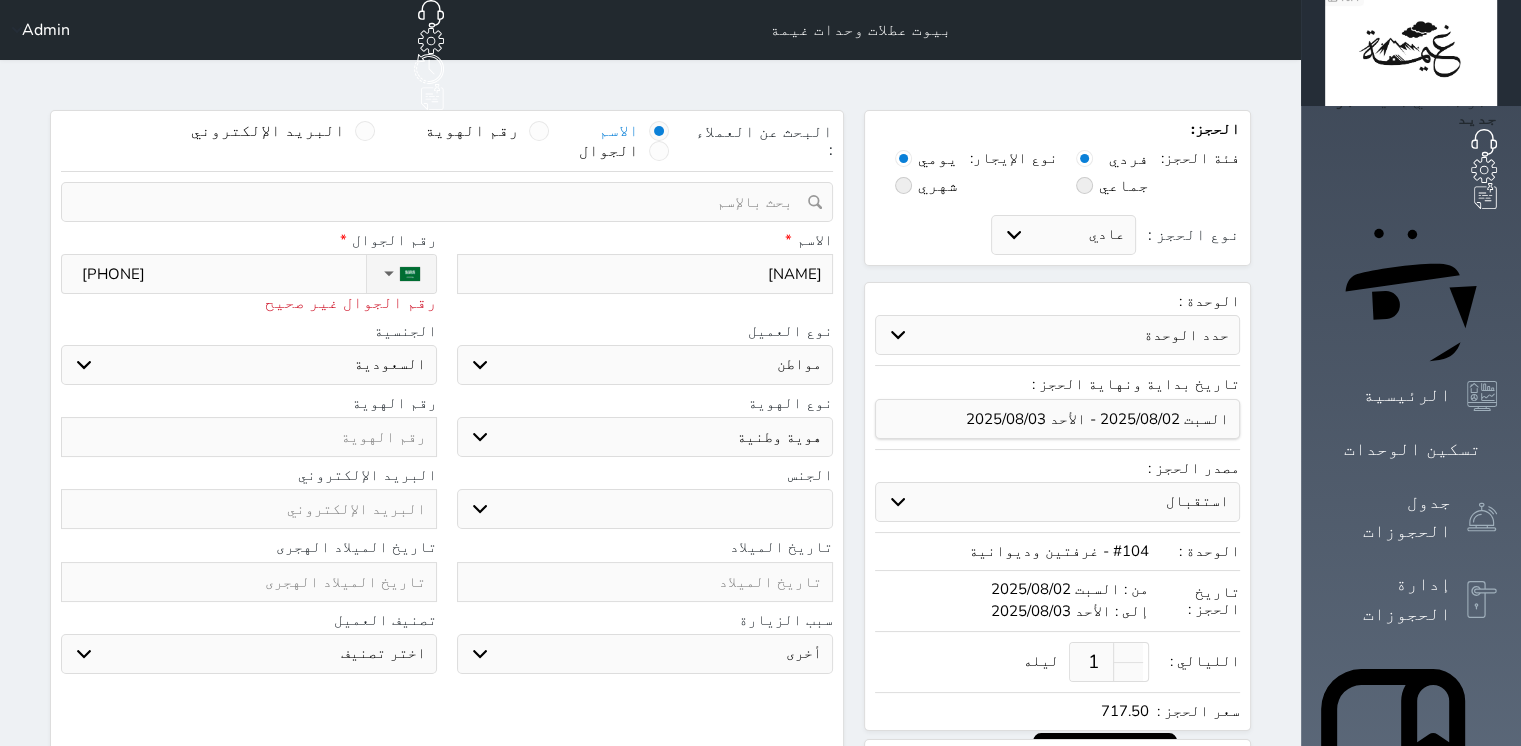 type on "059014" 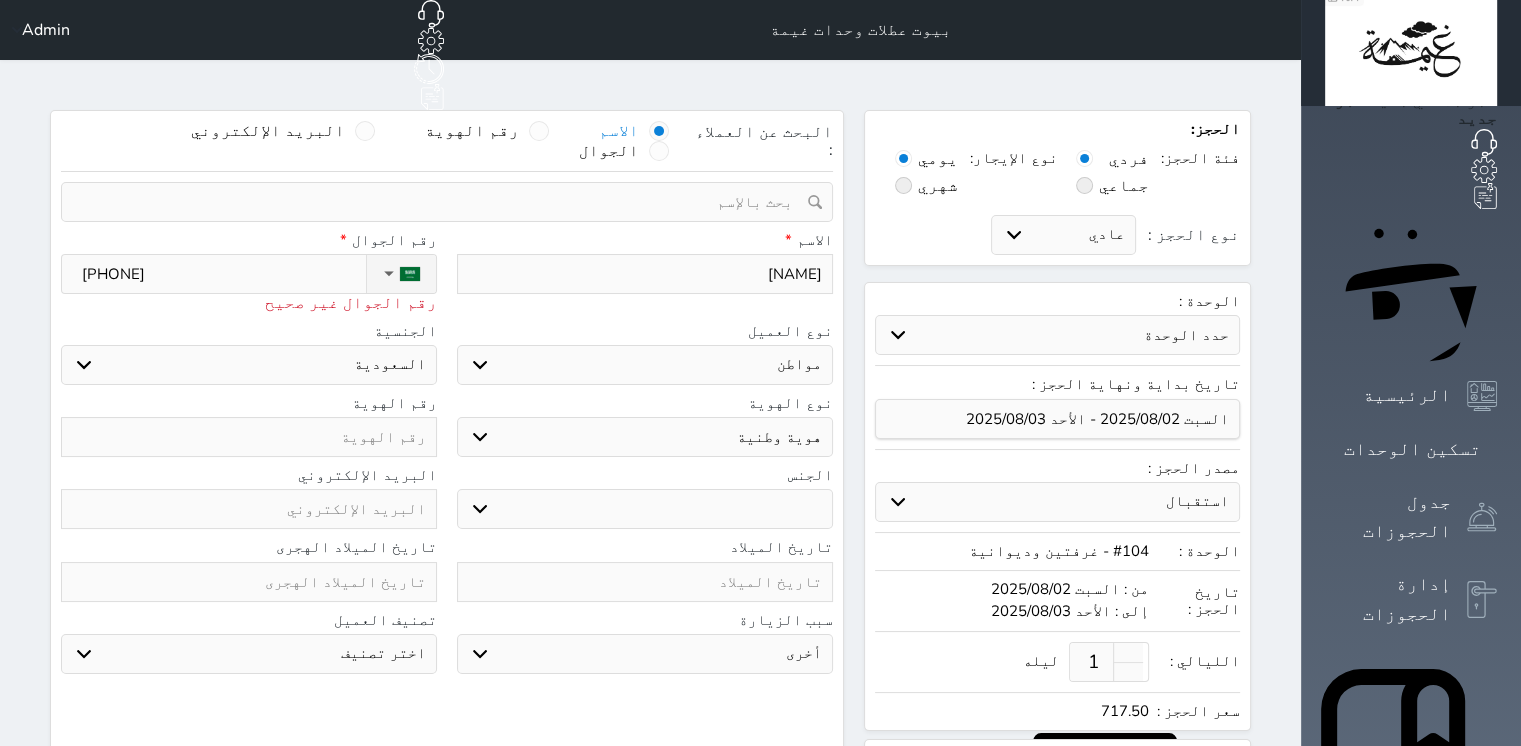 select 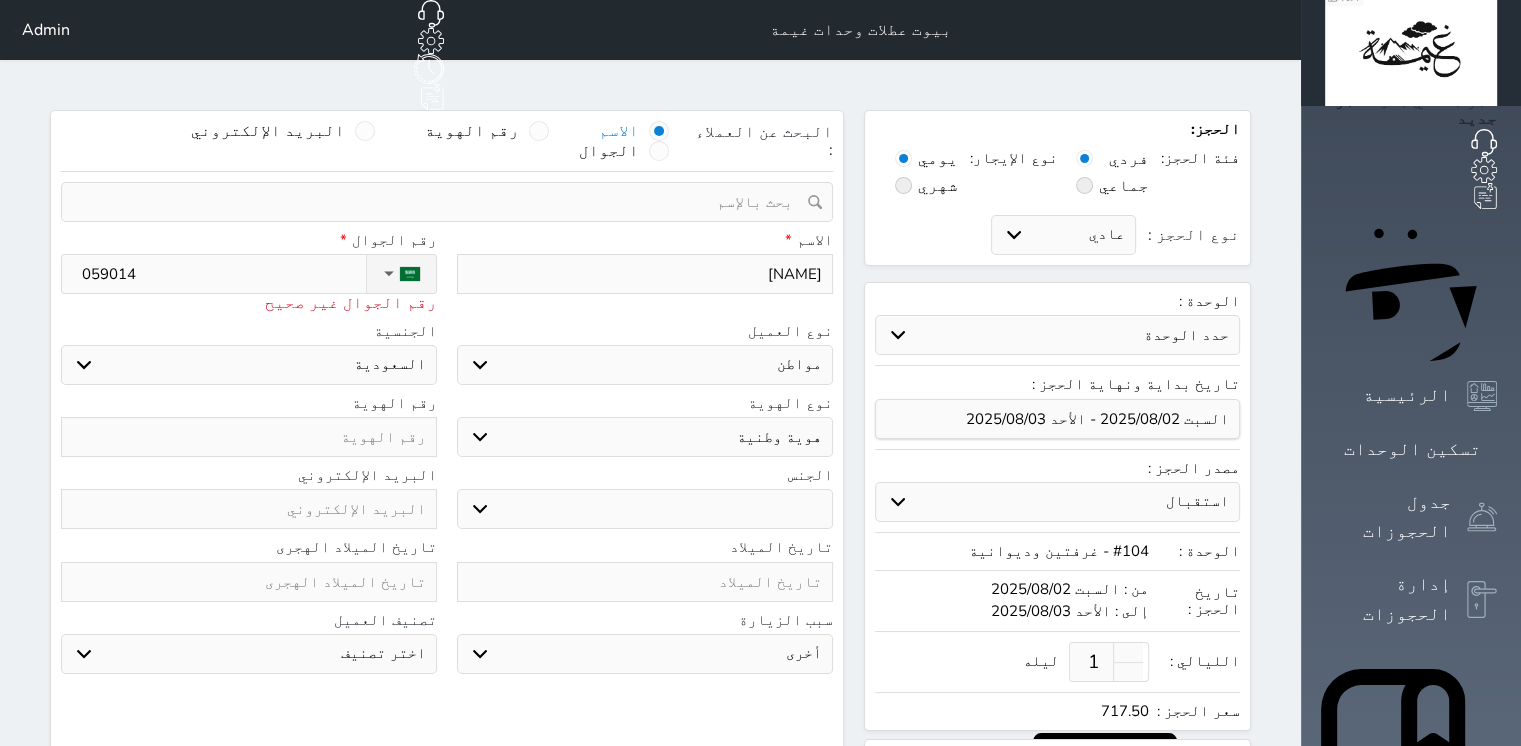type on "0590147" 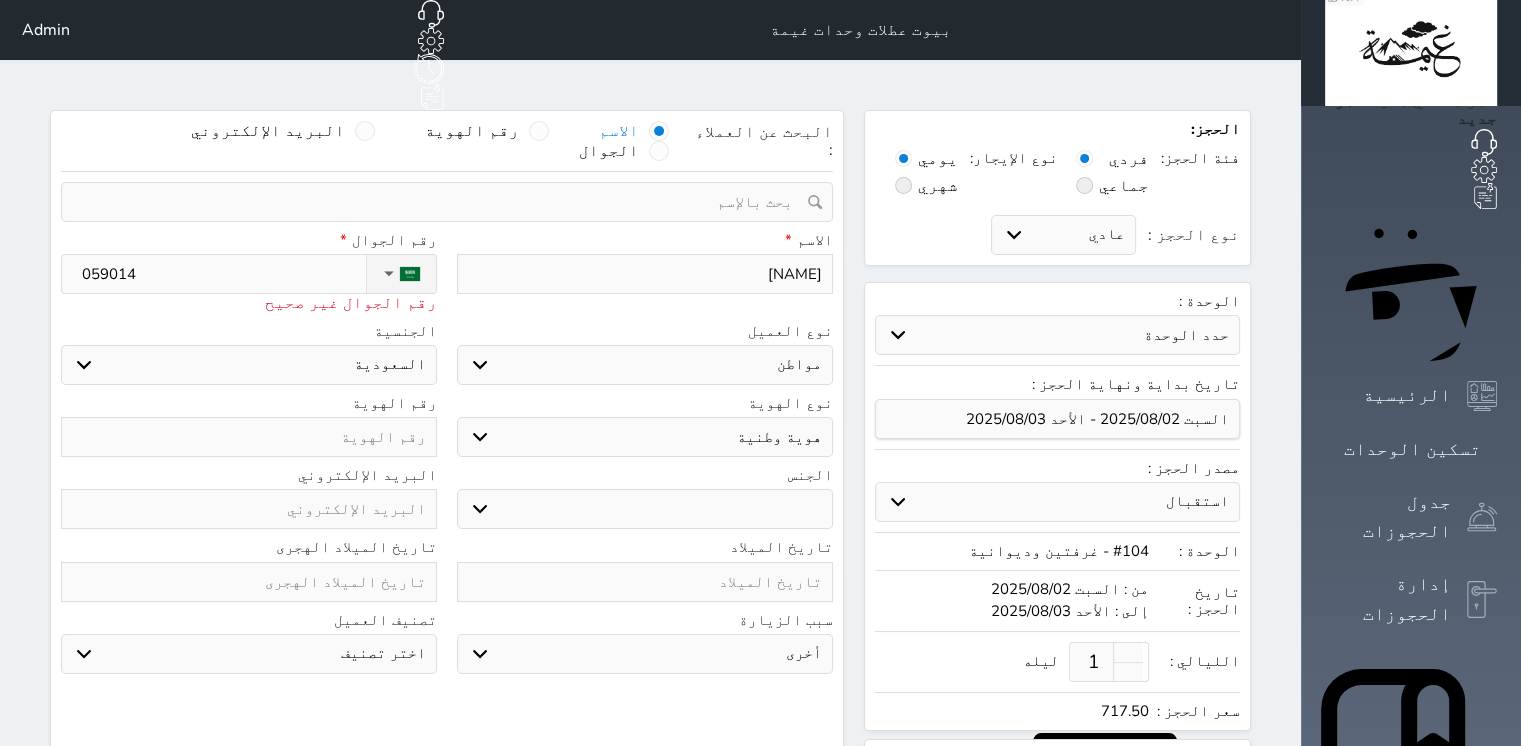 select 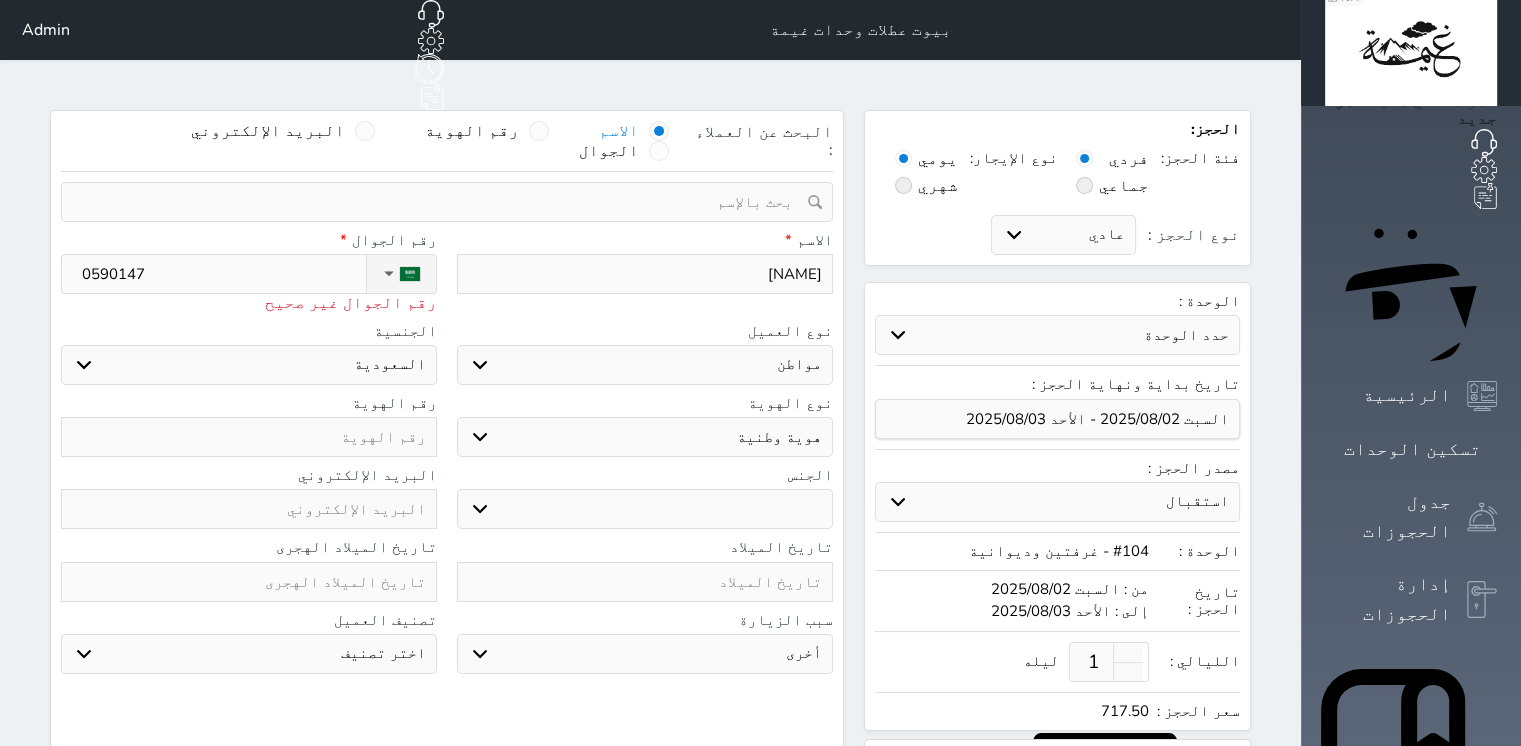 type on "[PHONE]" 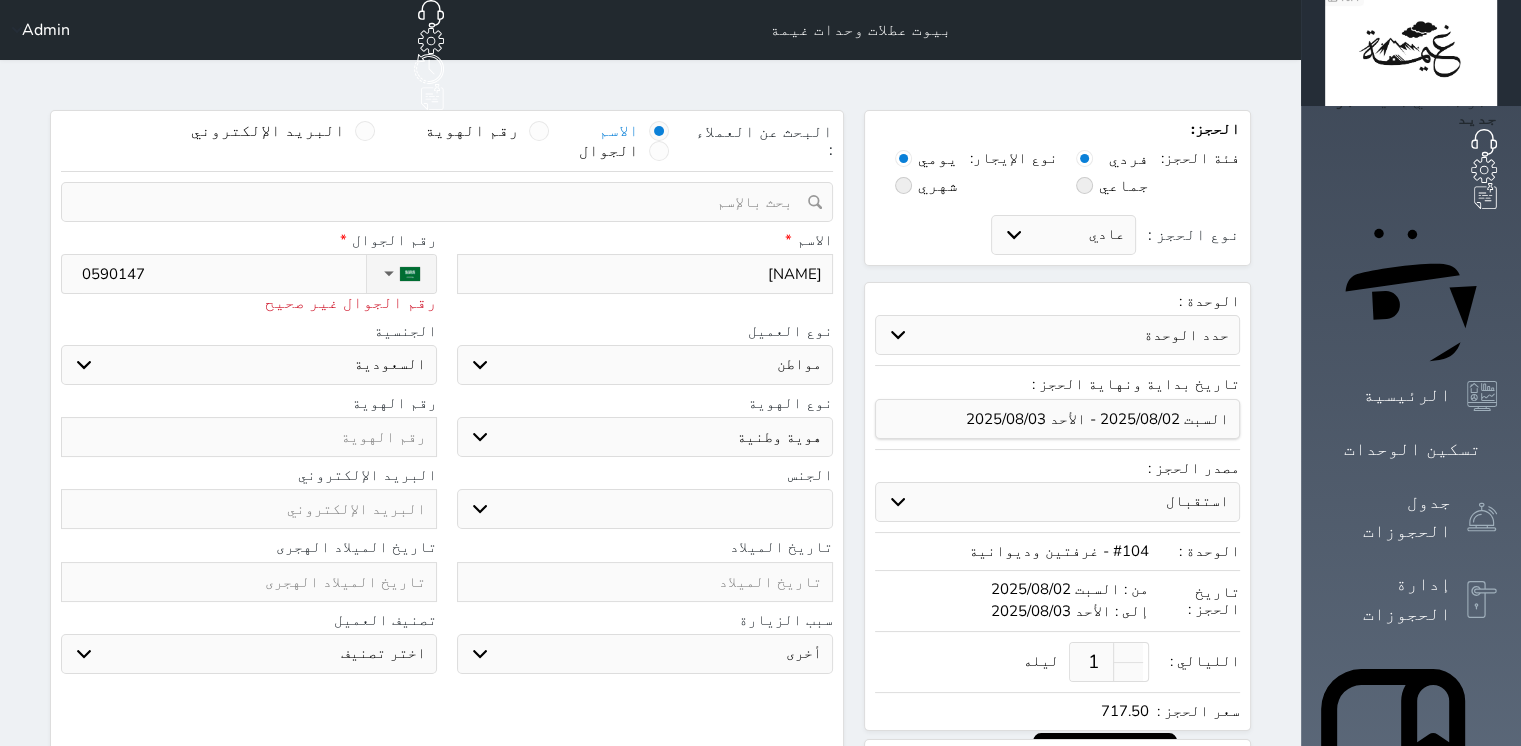 select 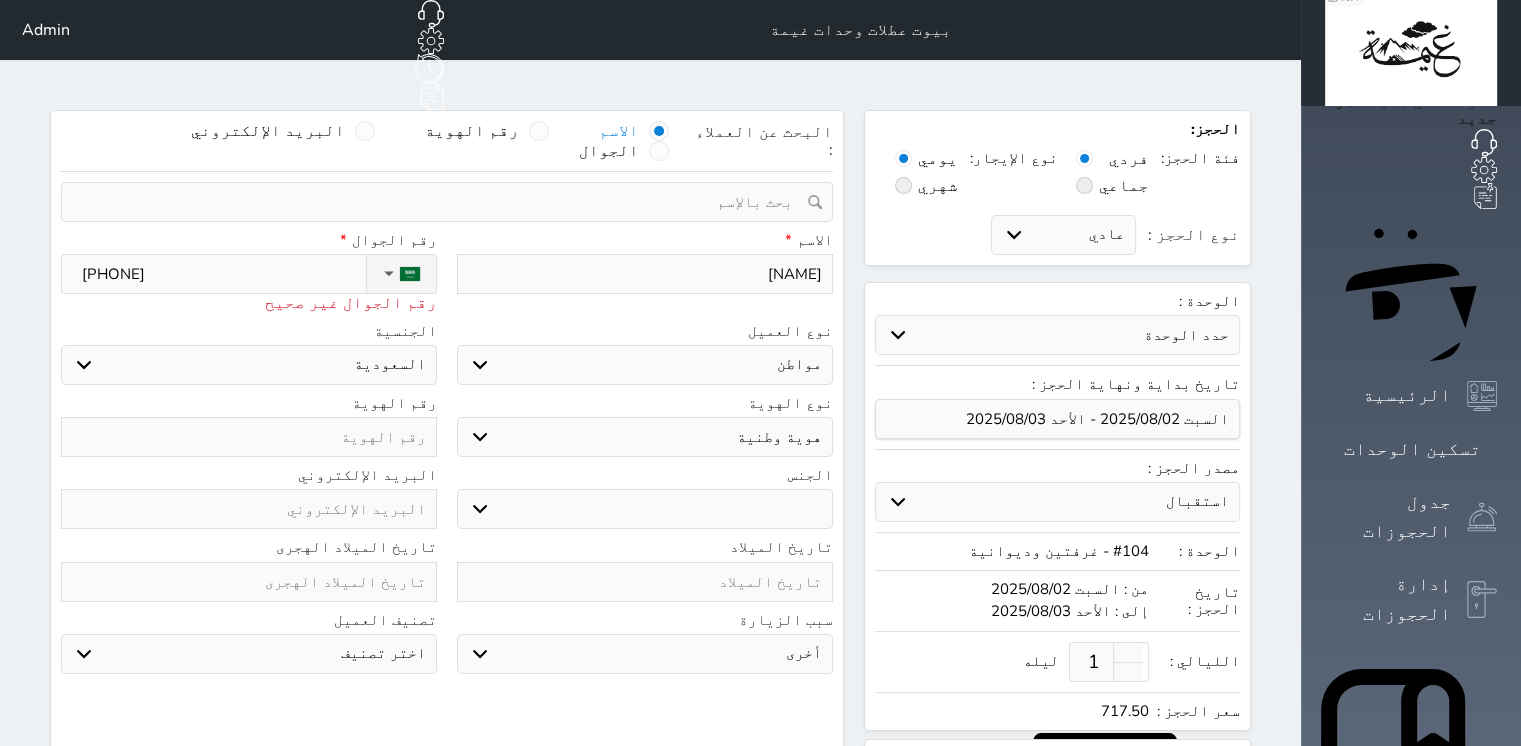 type on "[PHONE]" 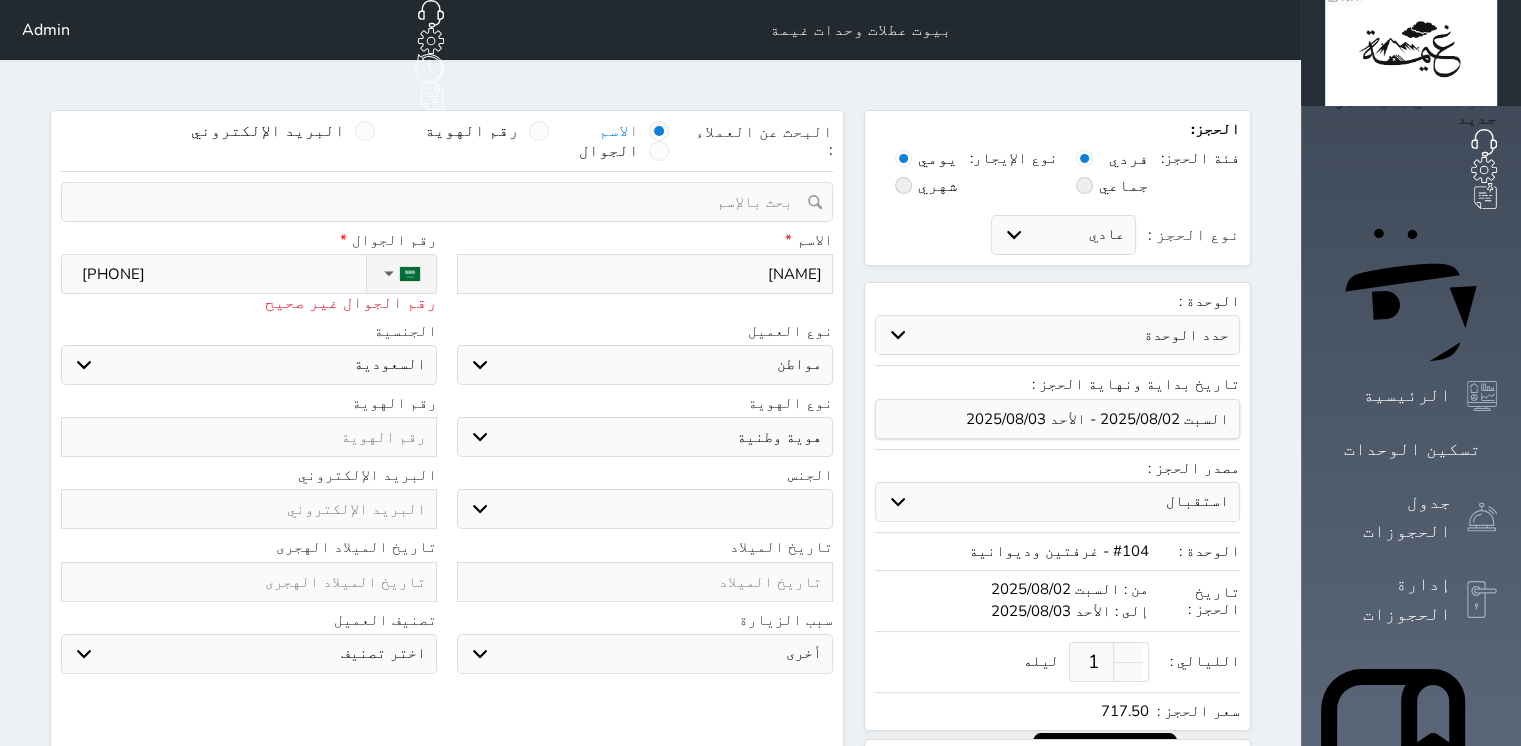 select 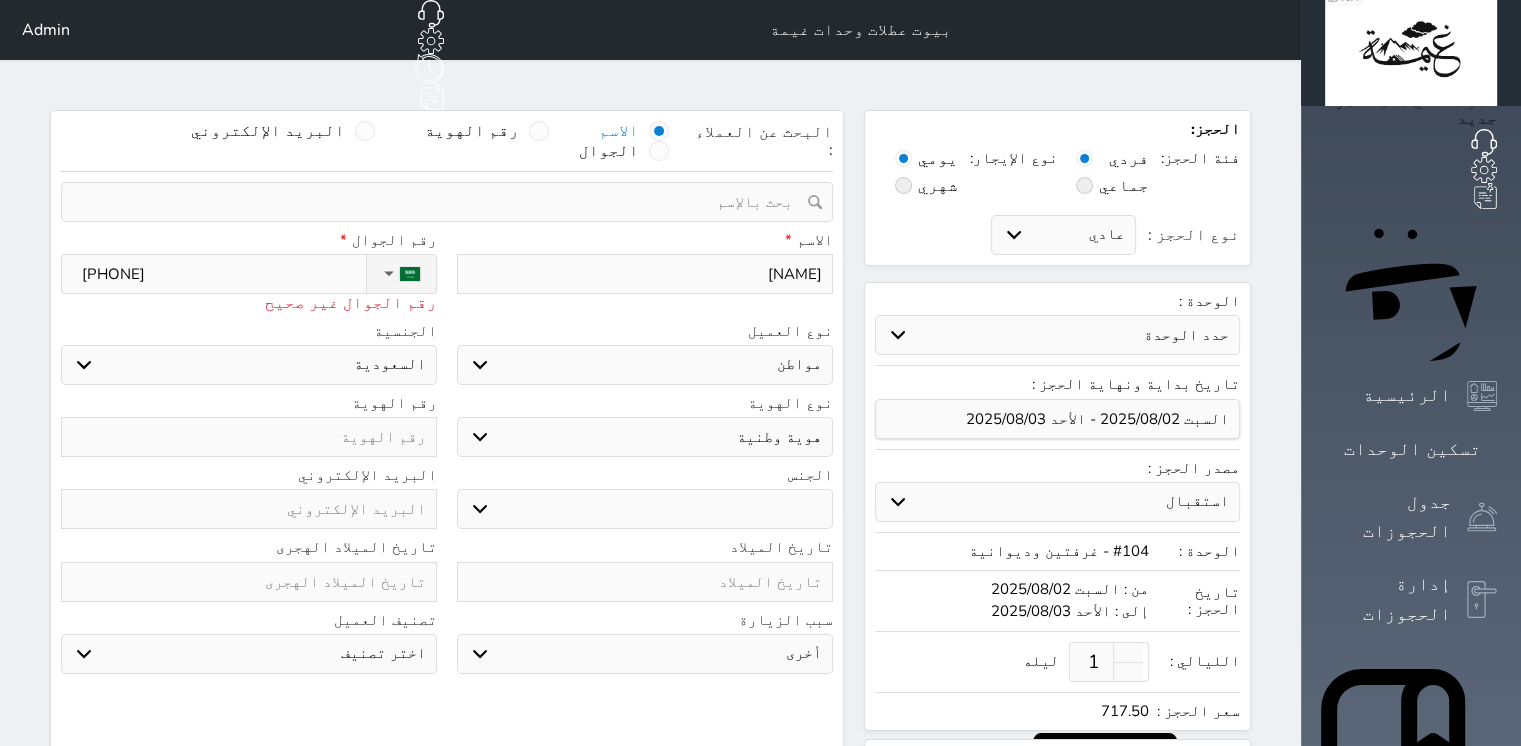 type on "+[COUNTRYCODE] [PHONE]" 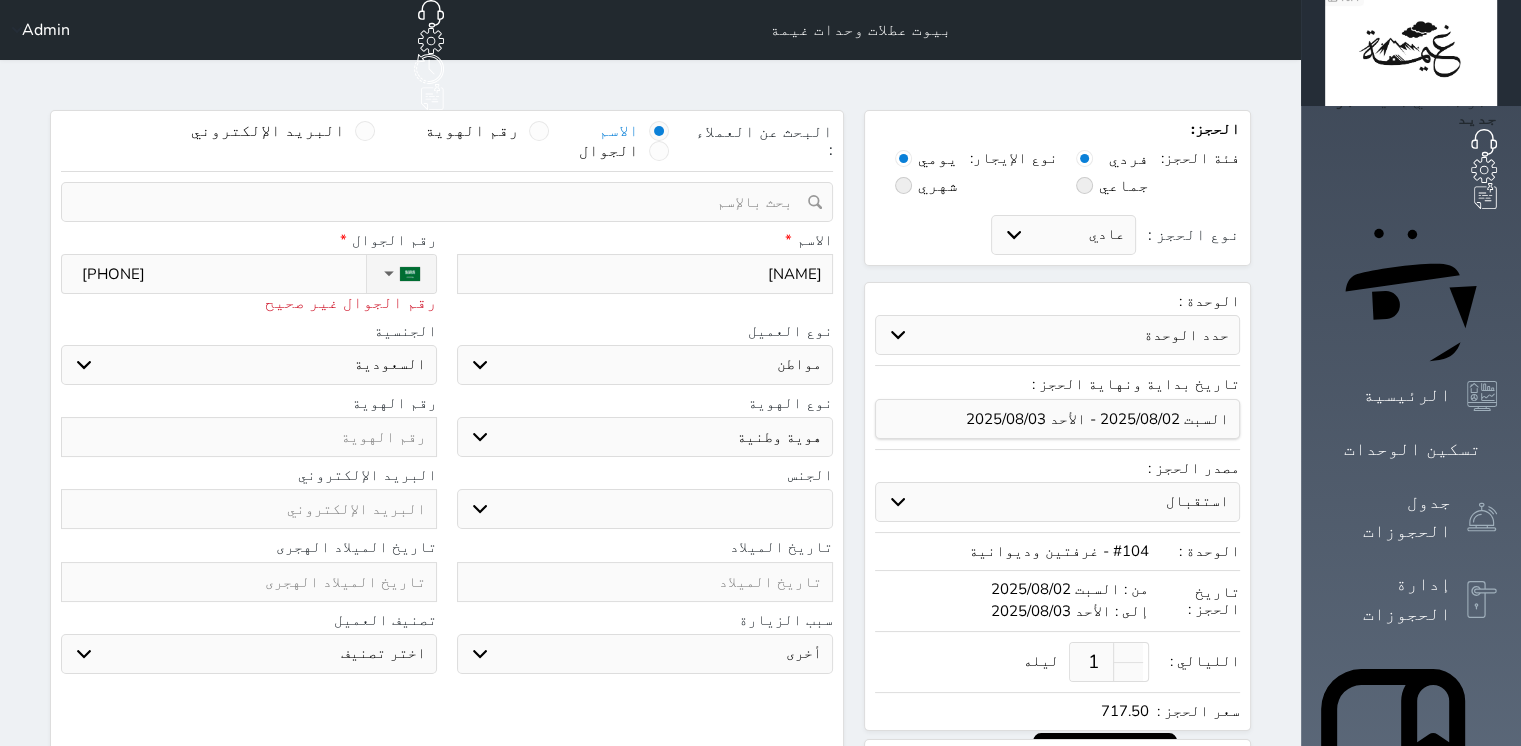 select 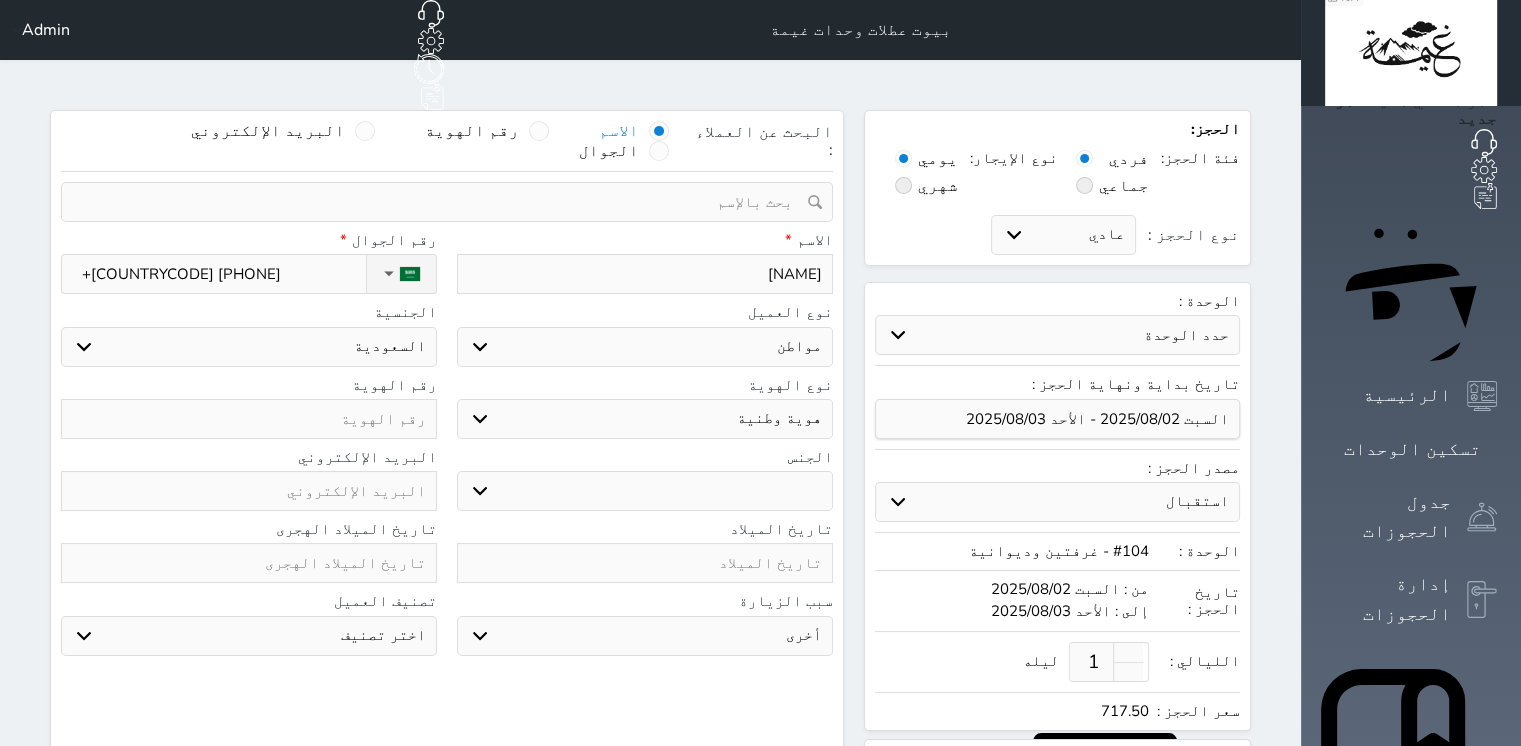 type on "+[COUNTRYCODE] [PHONE]" 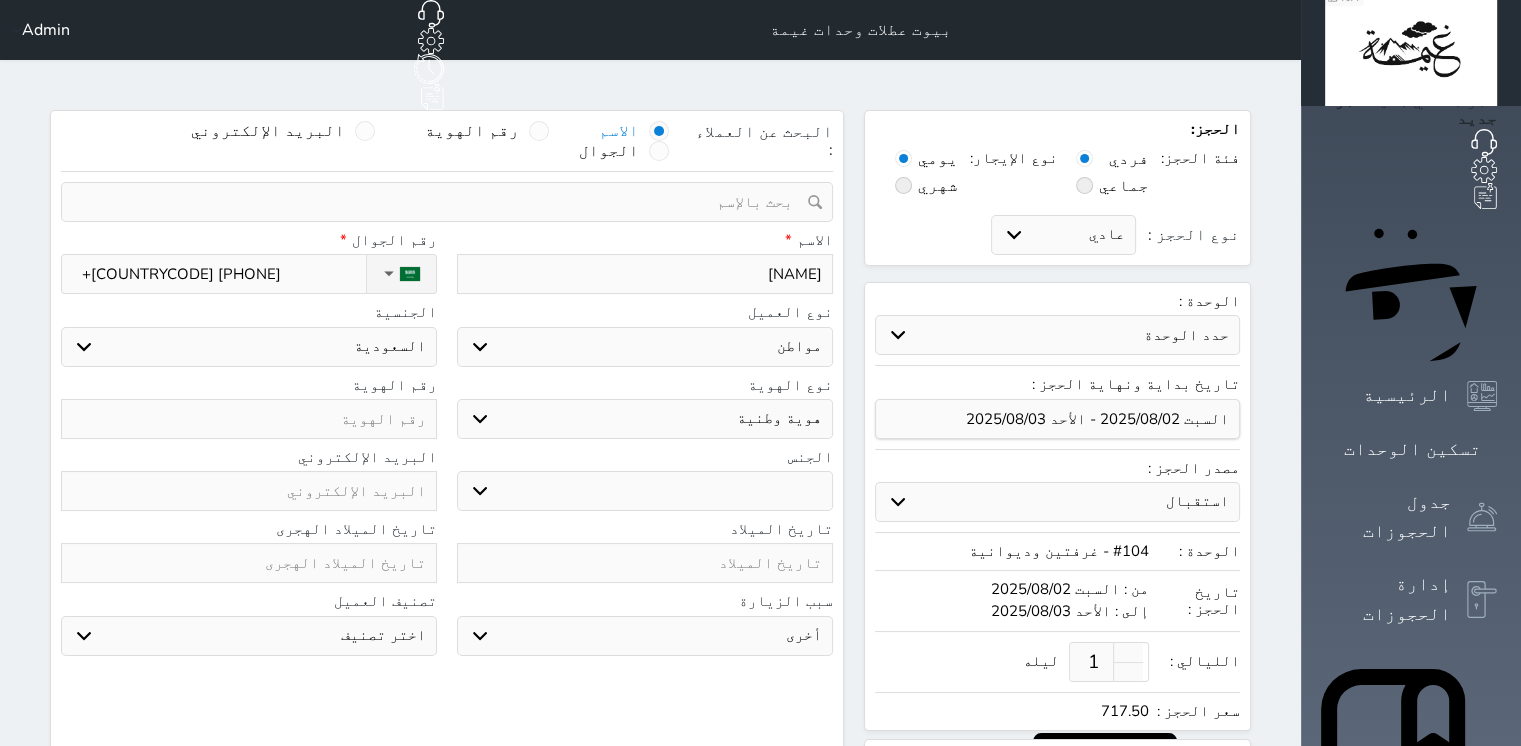 click at bounding box center (249, 419) 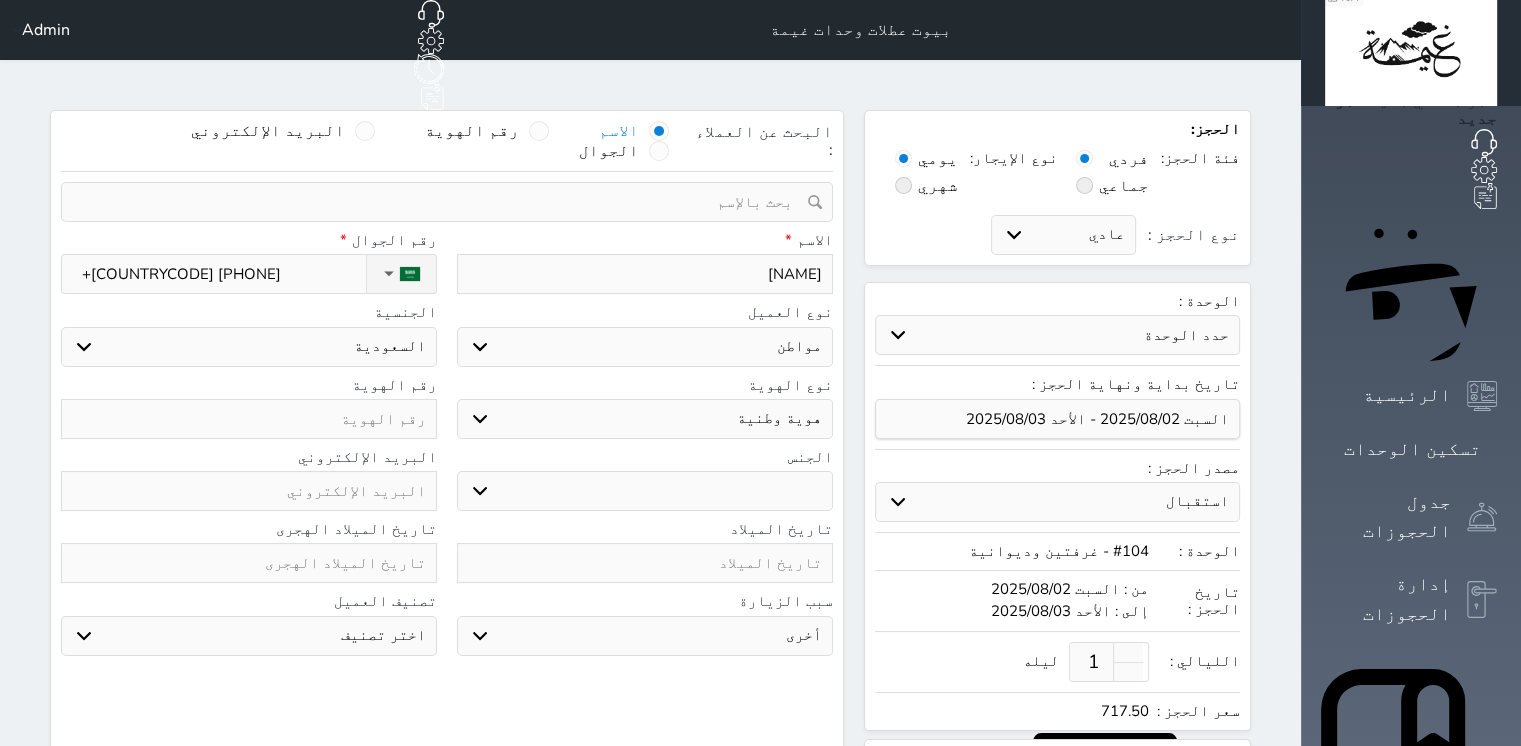 type on "1" 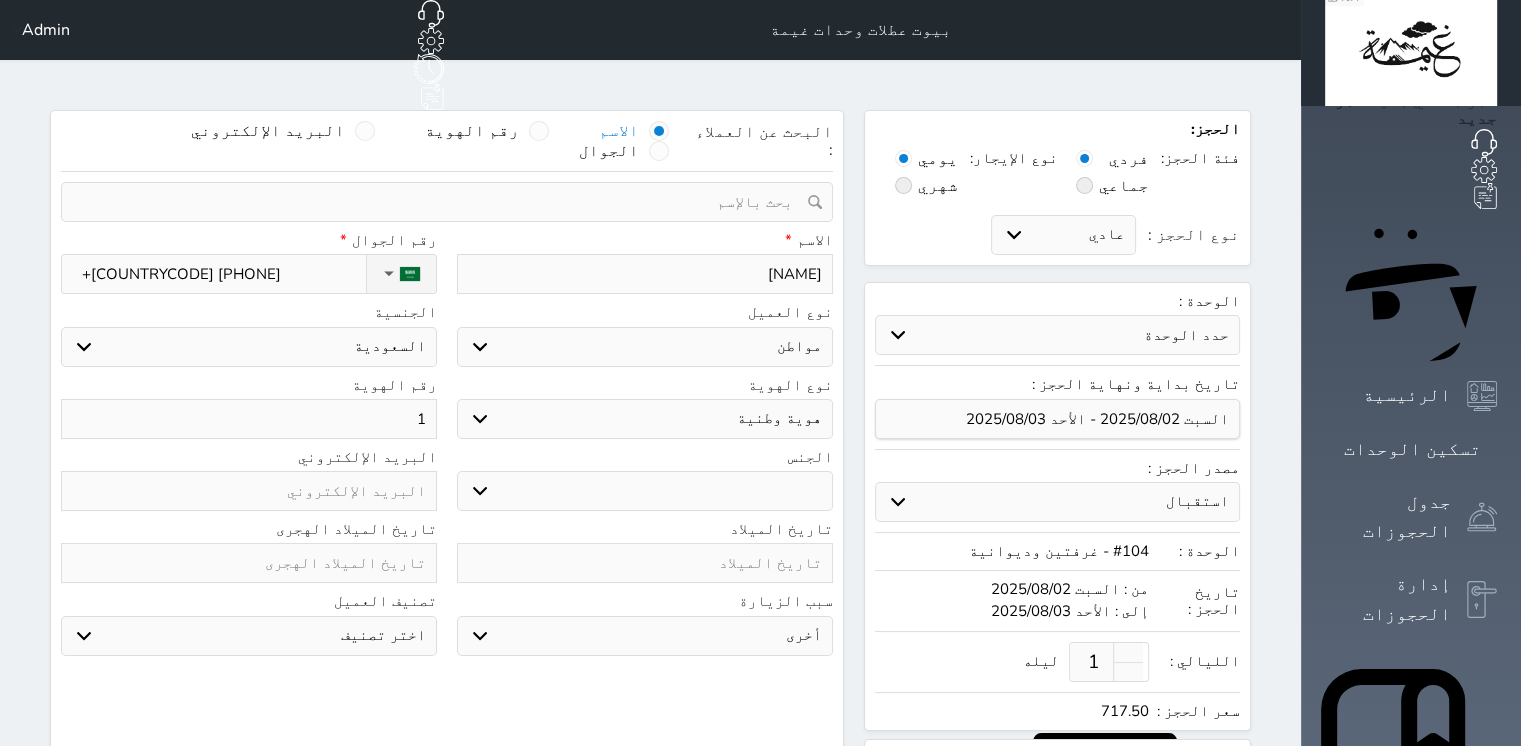 select 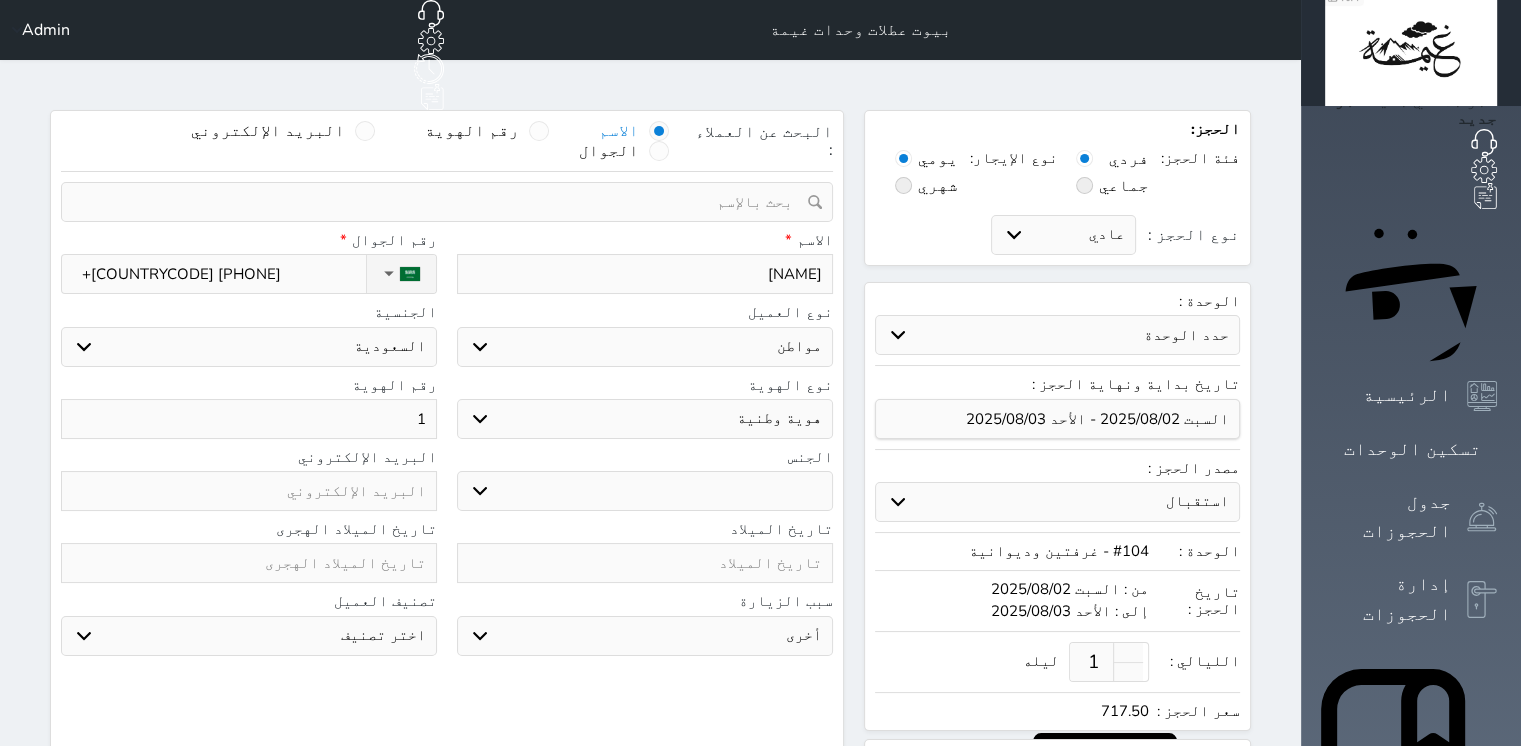 type on "10" 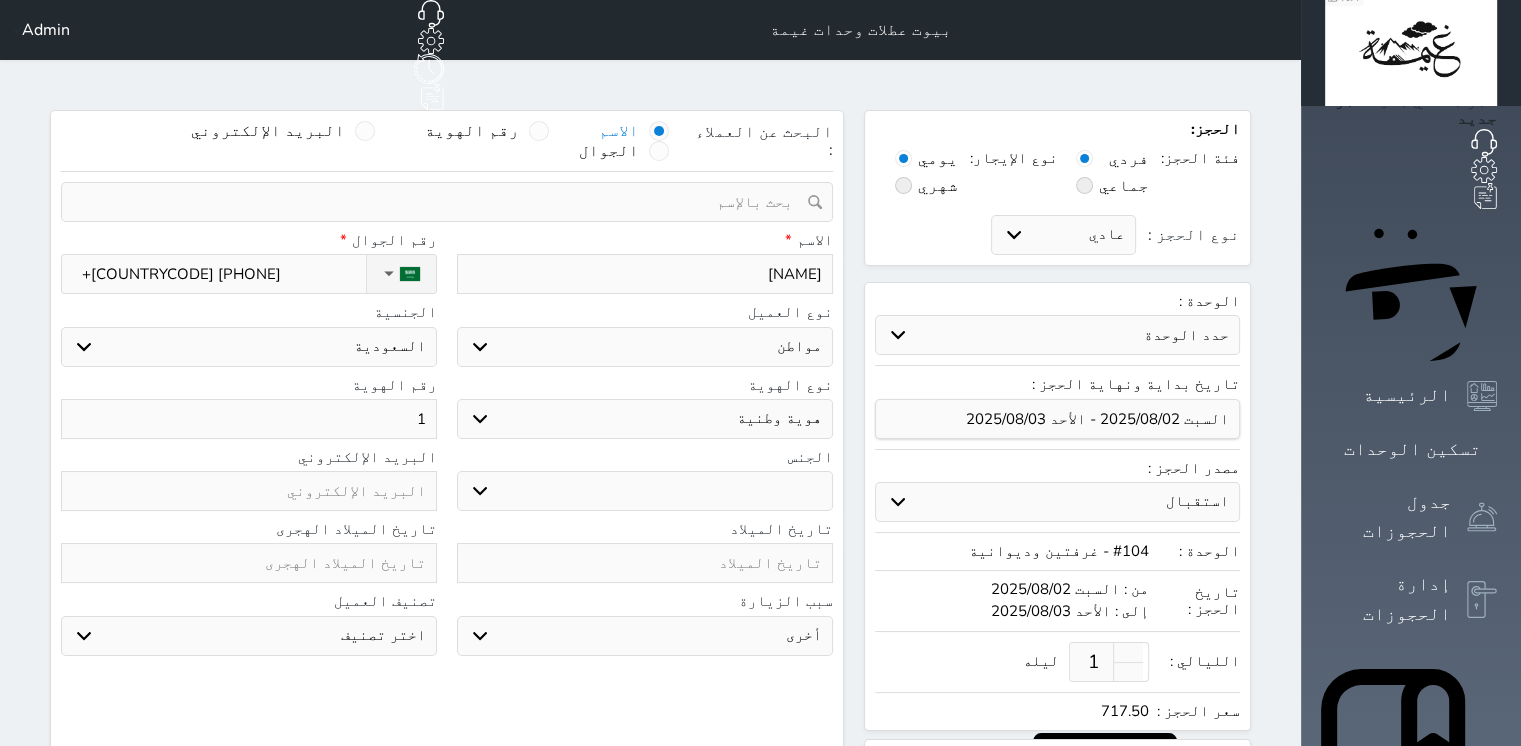 select 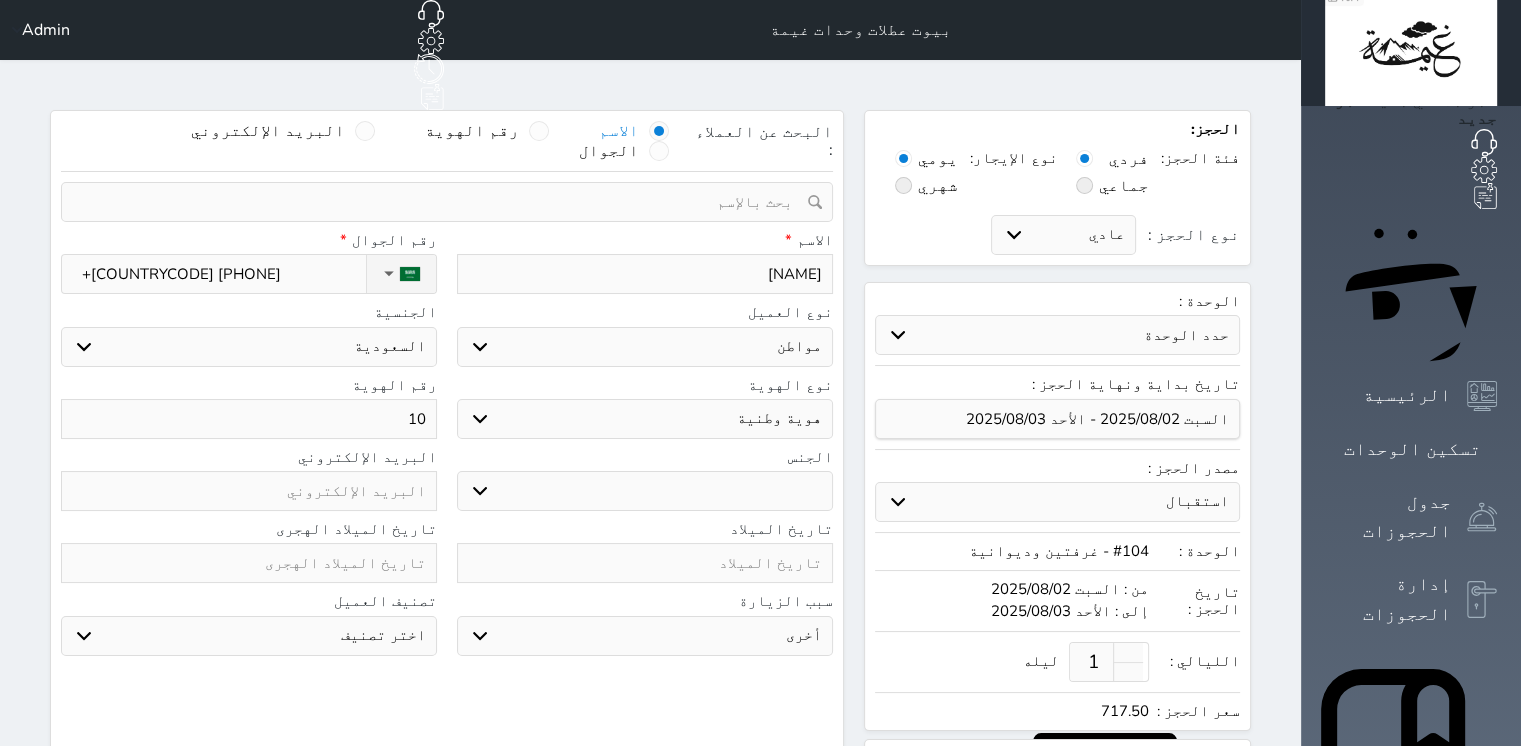 type on "105" 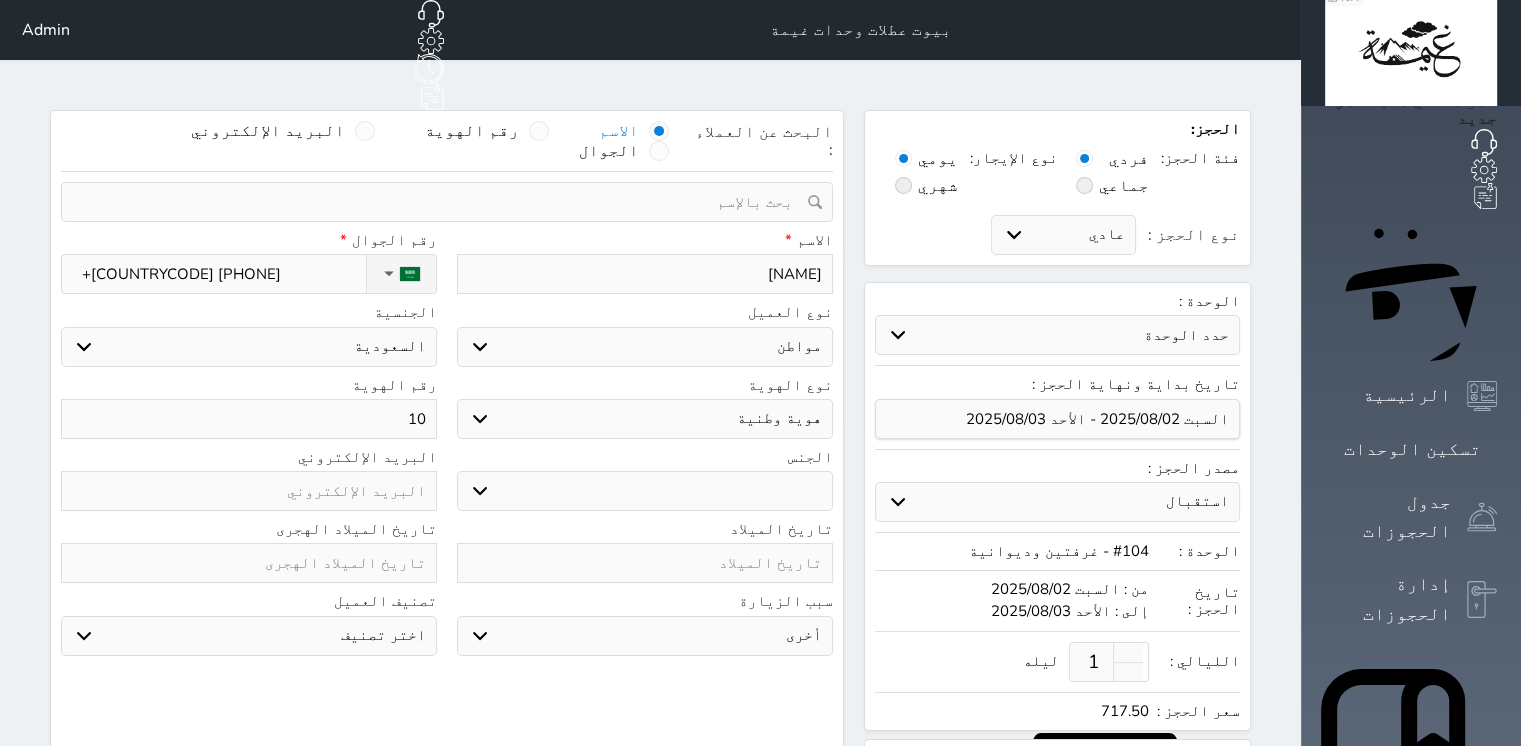 select 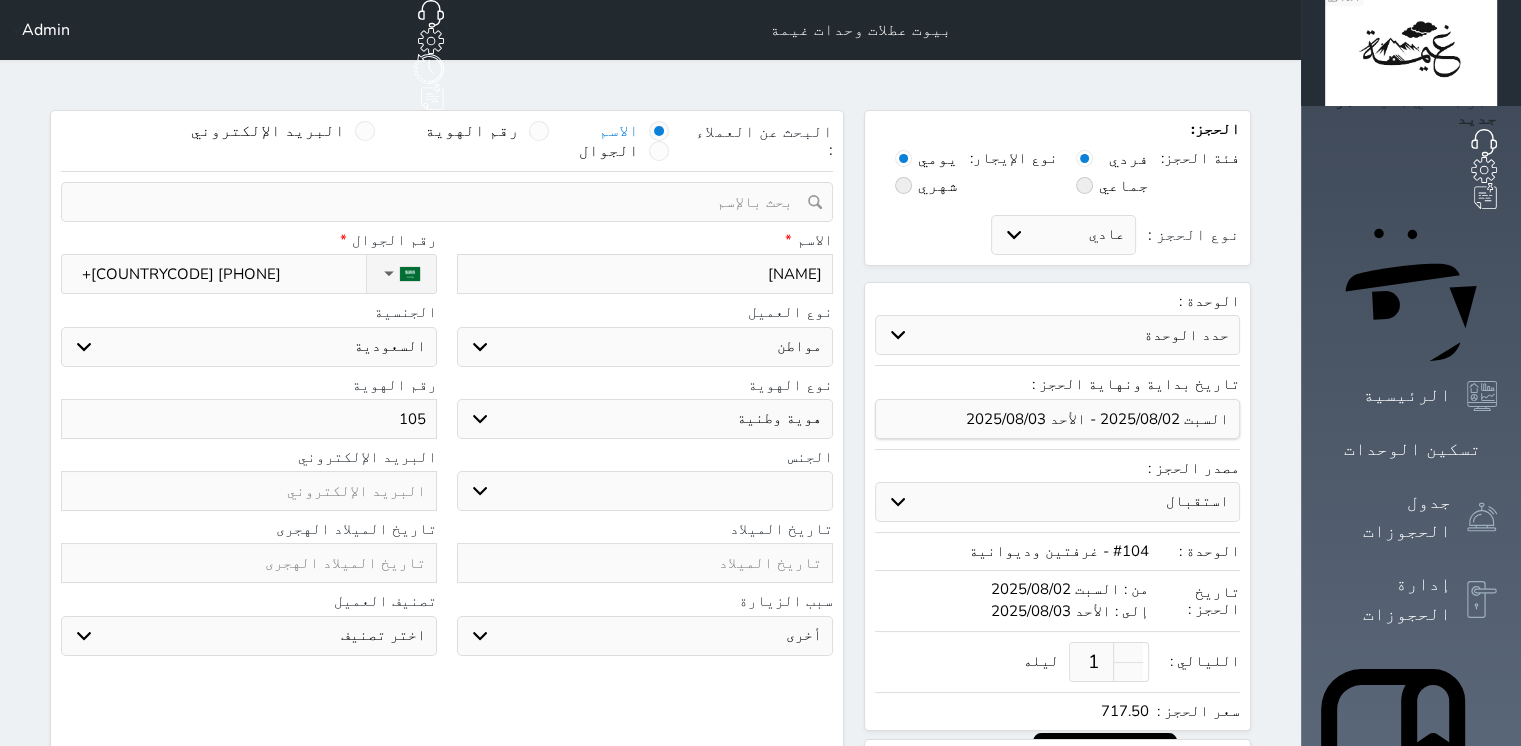 type on "1058" 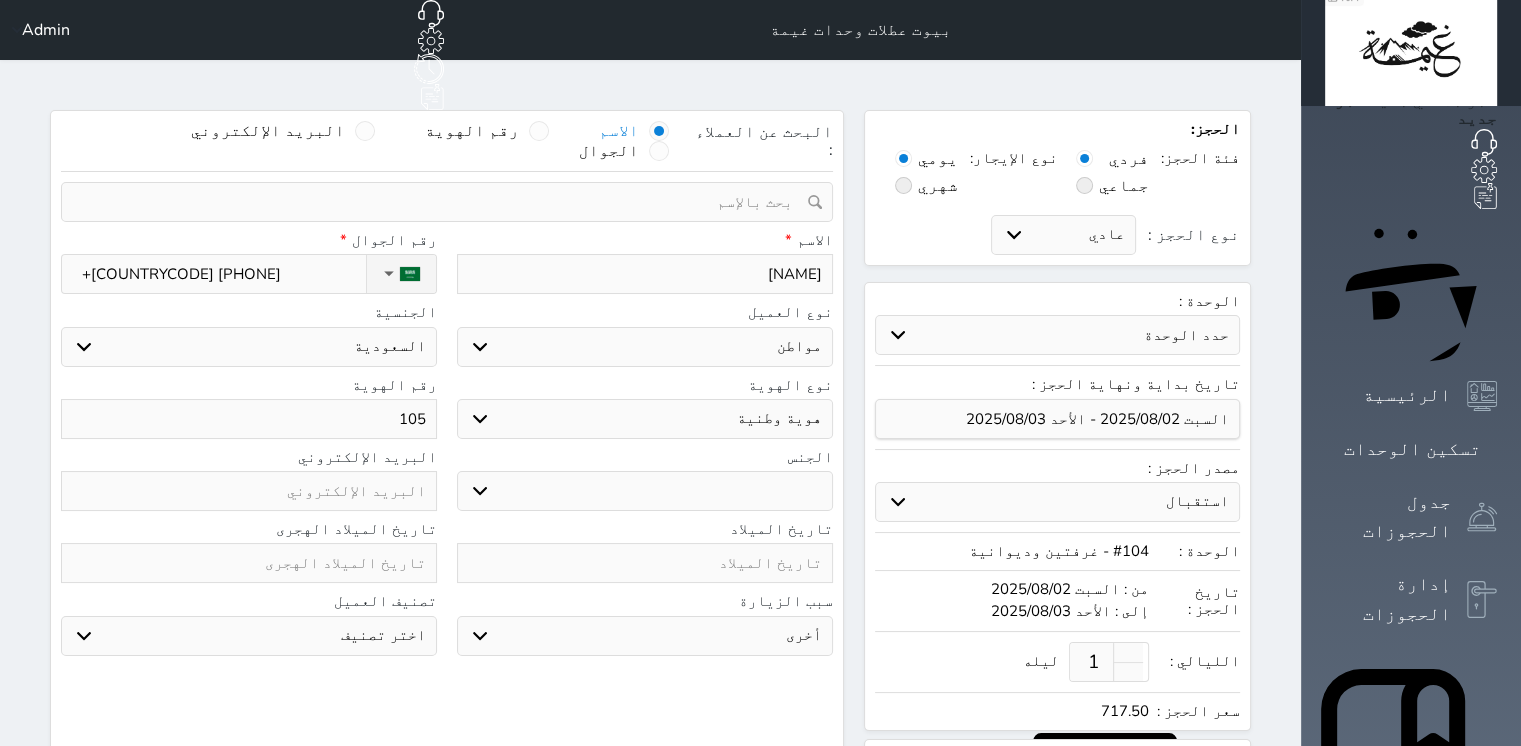 select 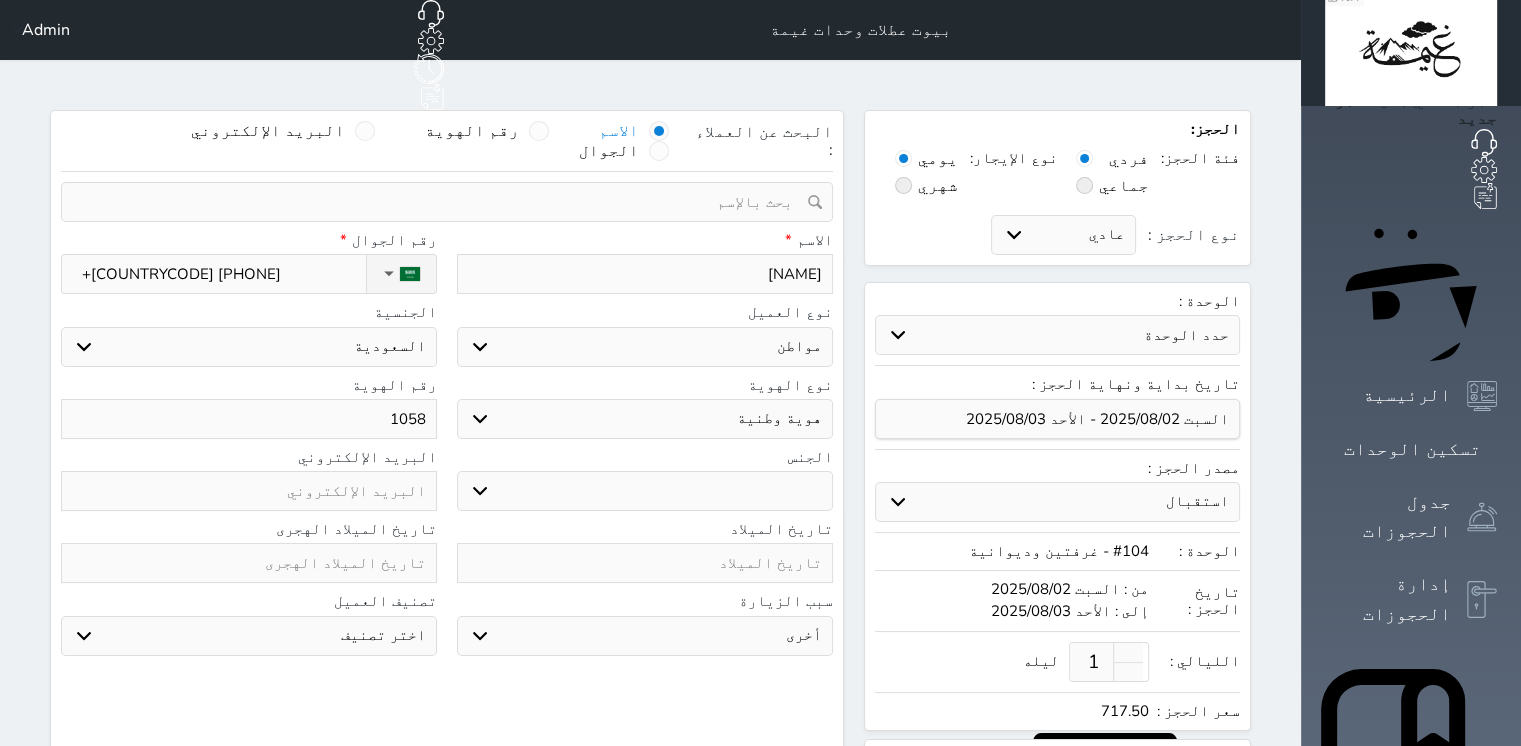 type on "10585" 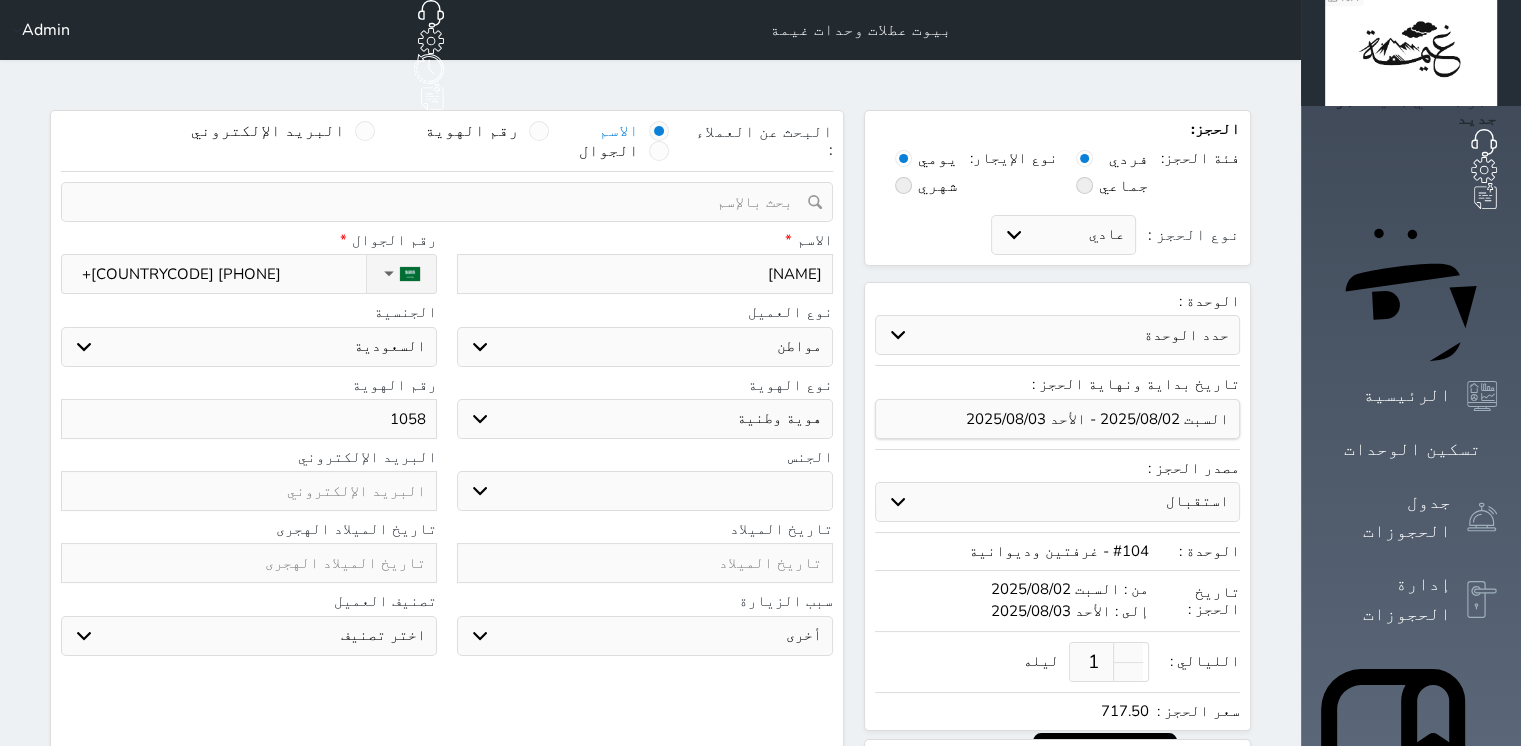 select 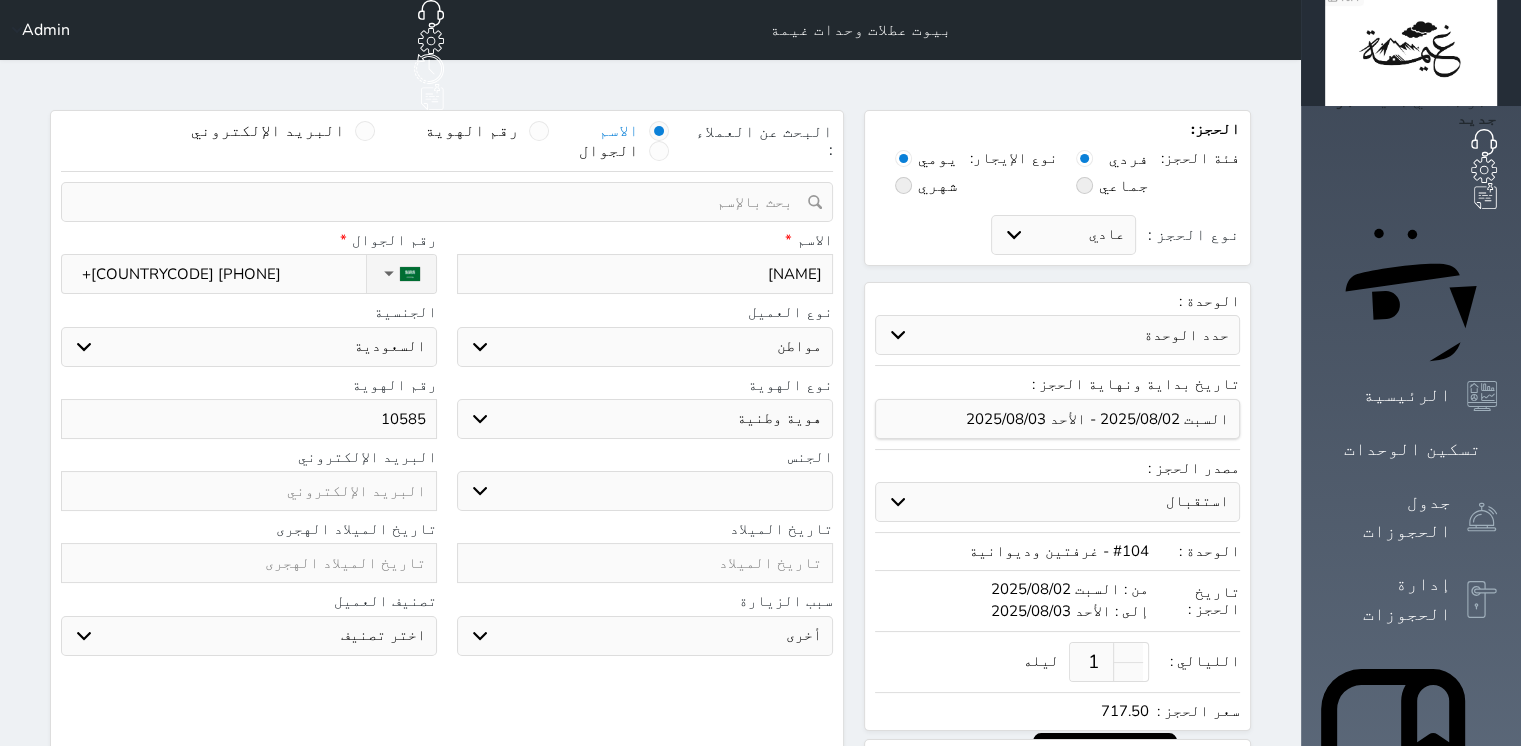 type on "105852" 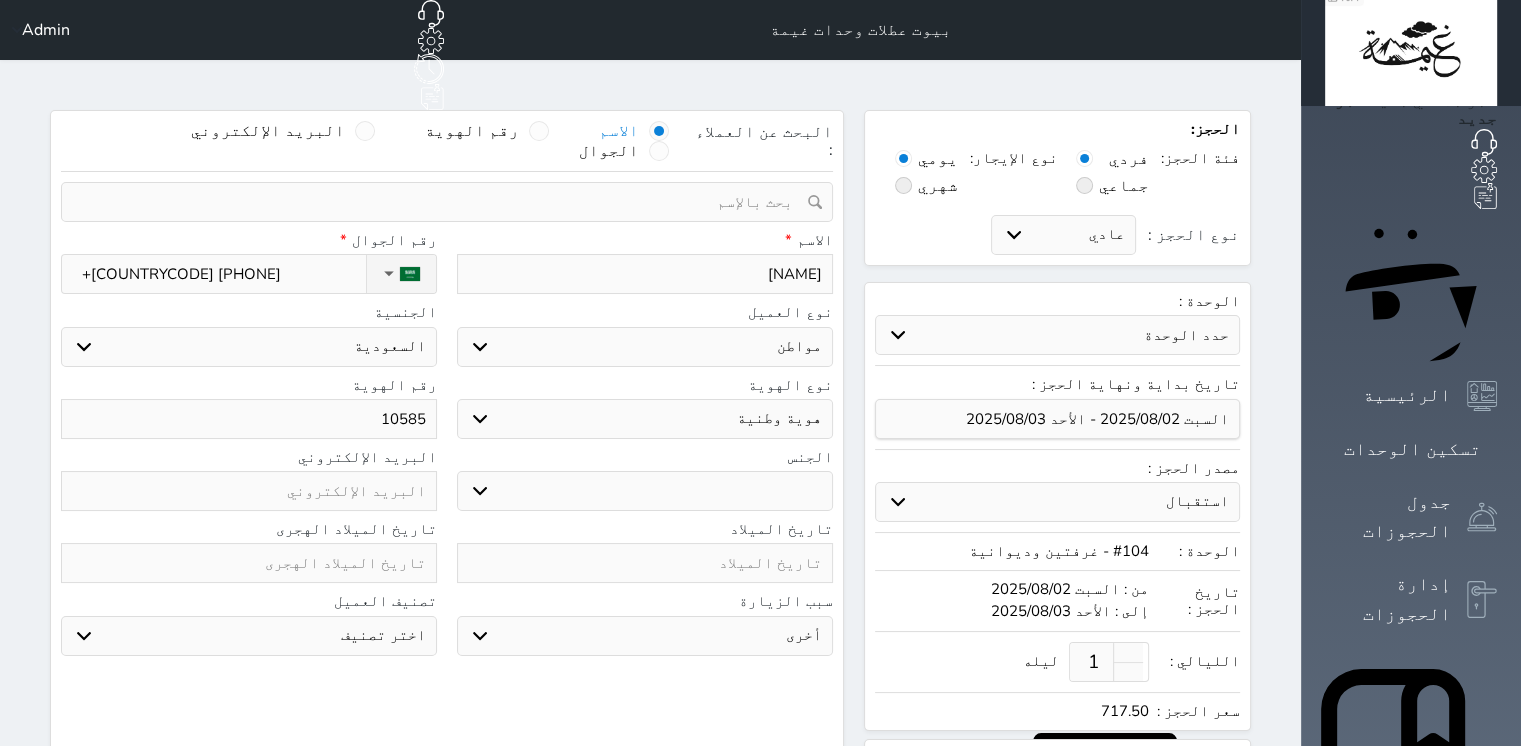 select 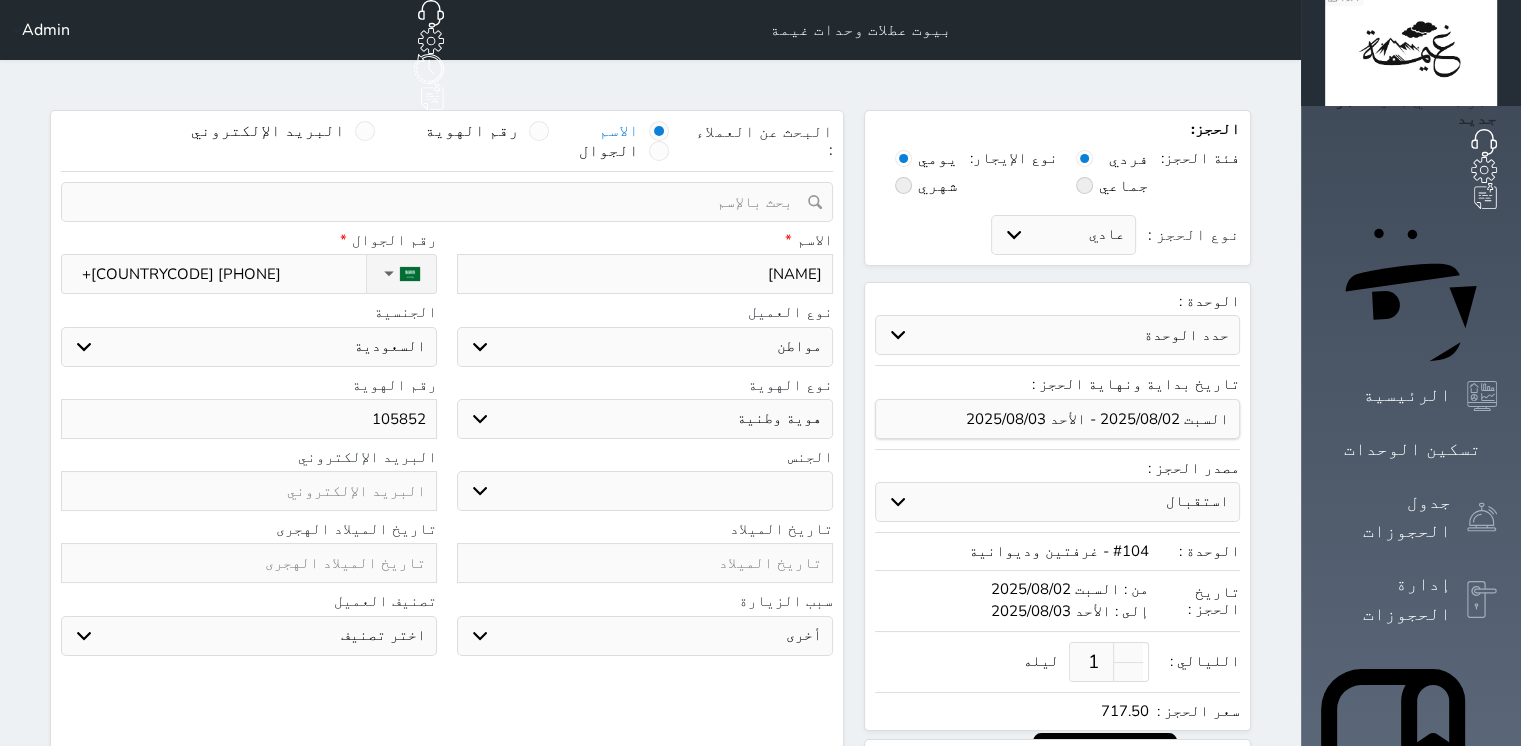 type on "[NUMBER]" 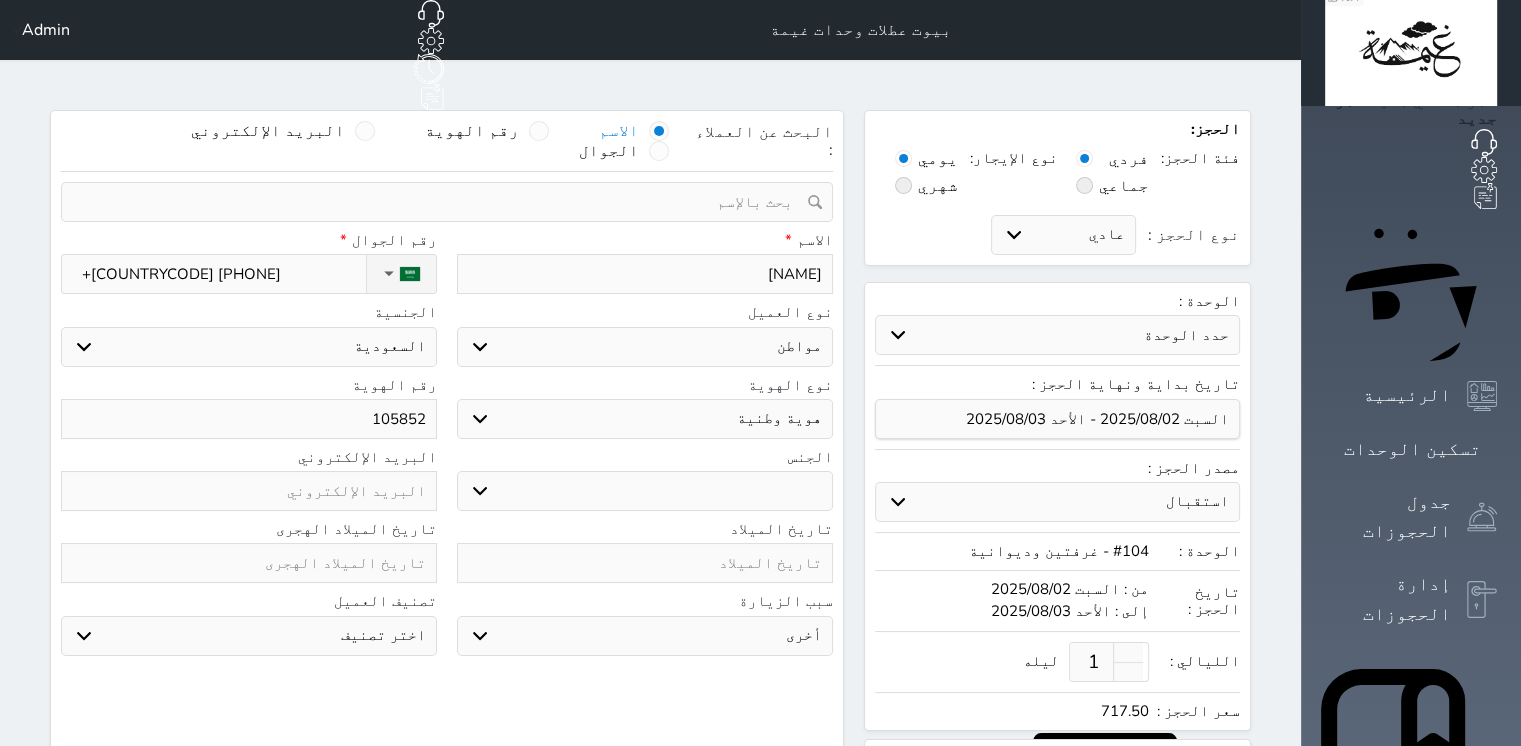 select 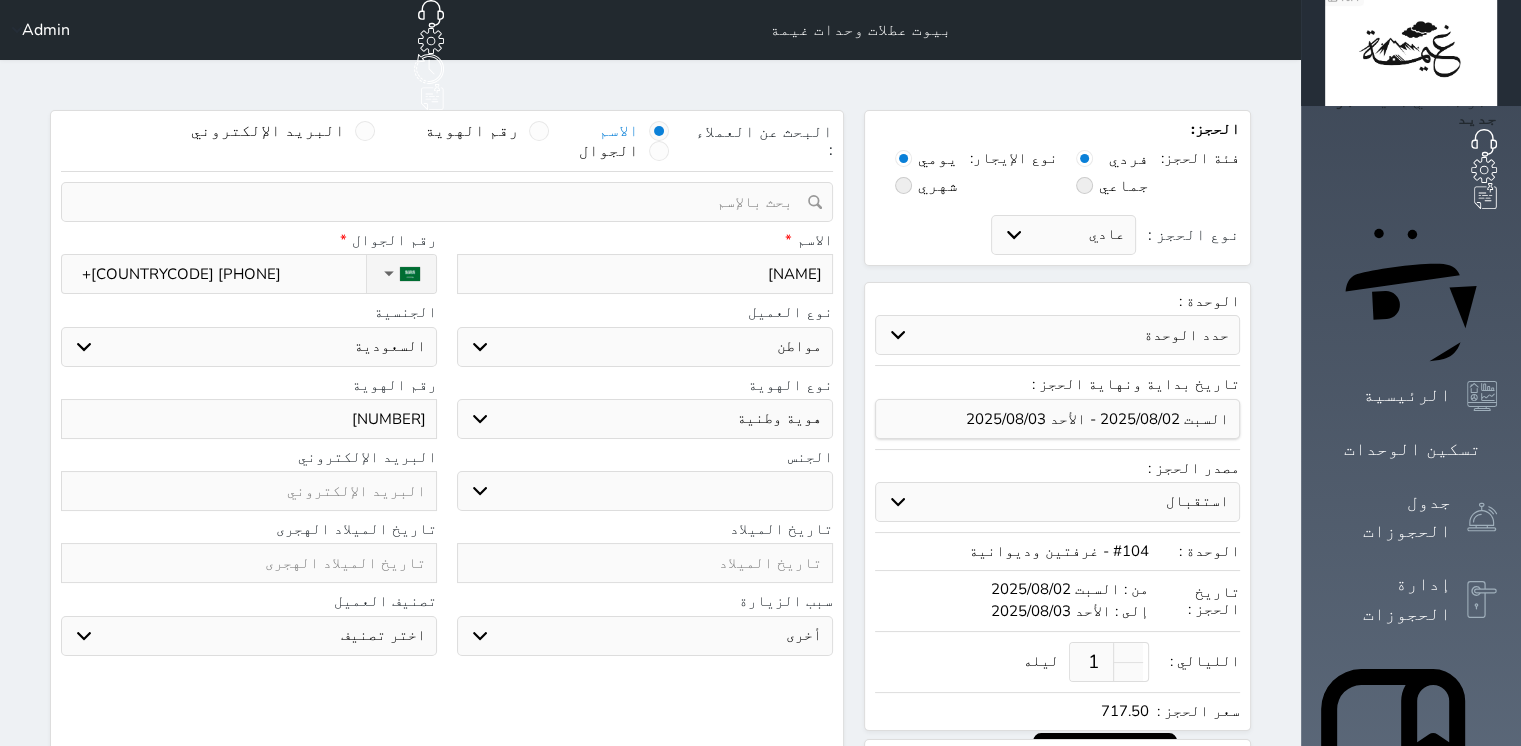 type on "10585216" 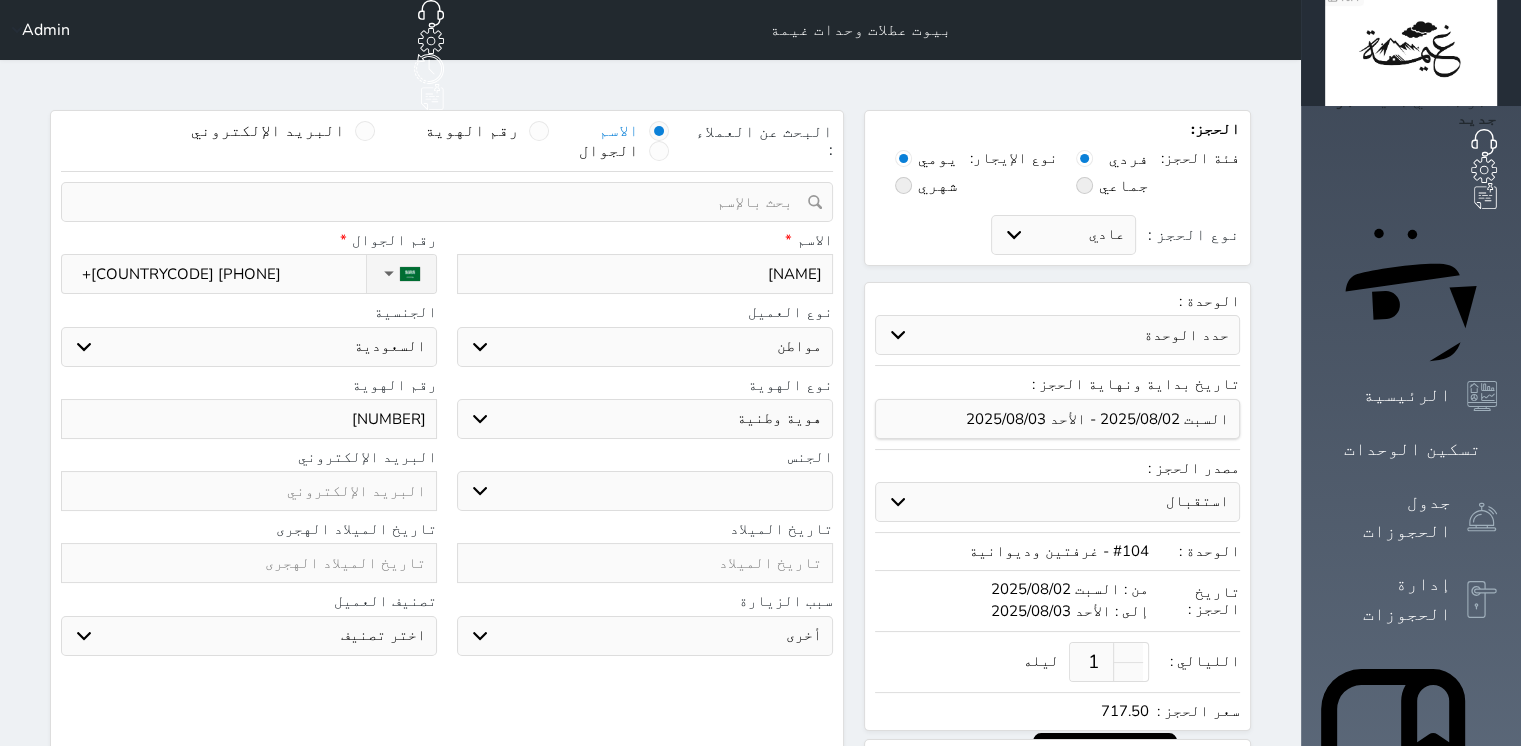 select 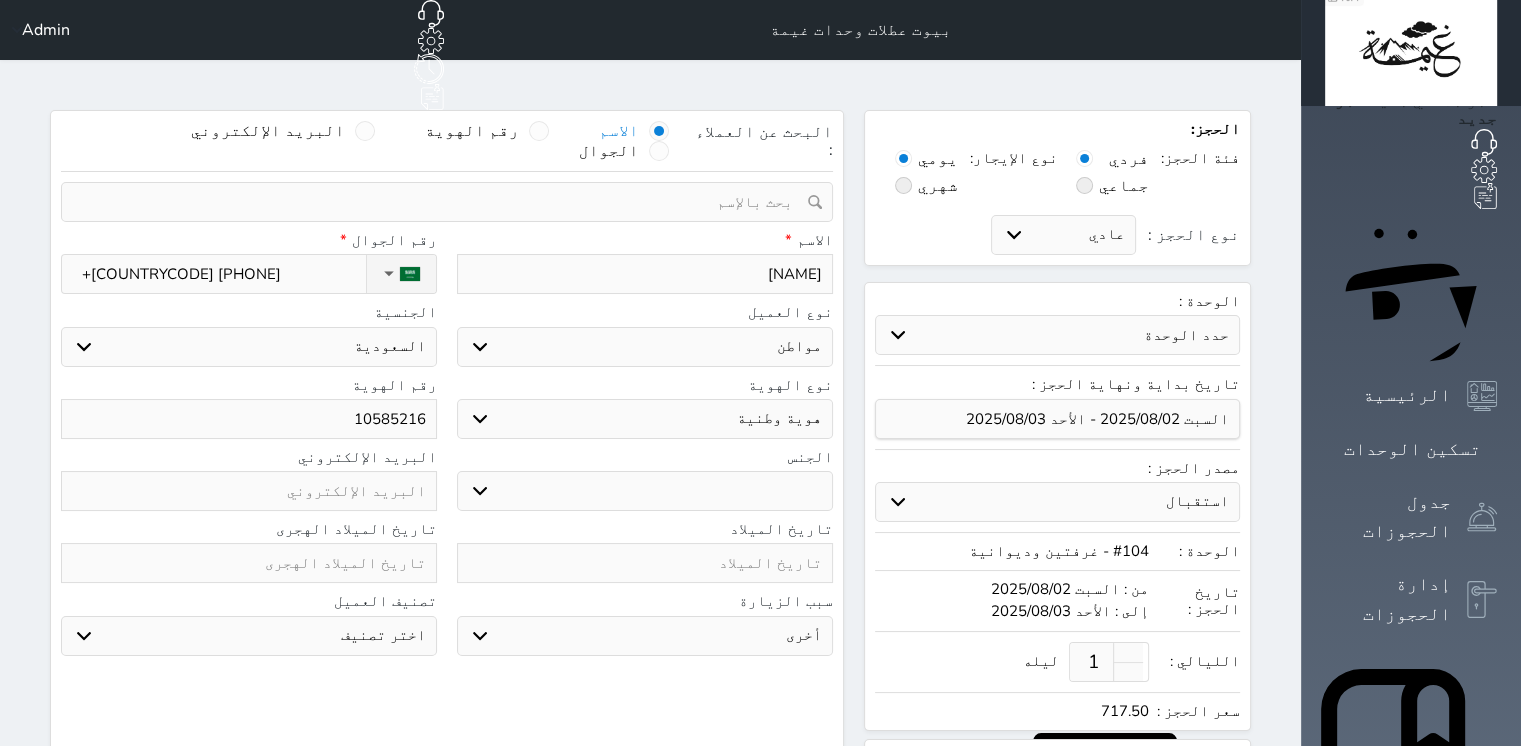 type on "105852164" 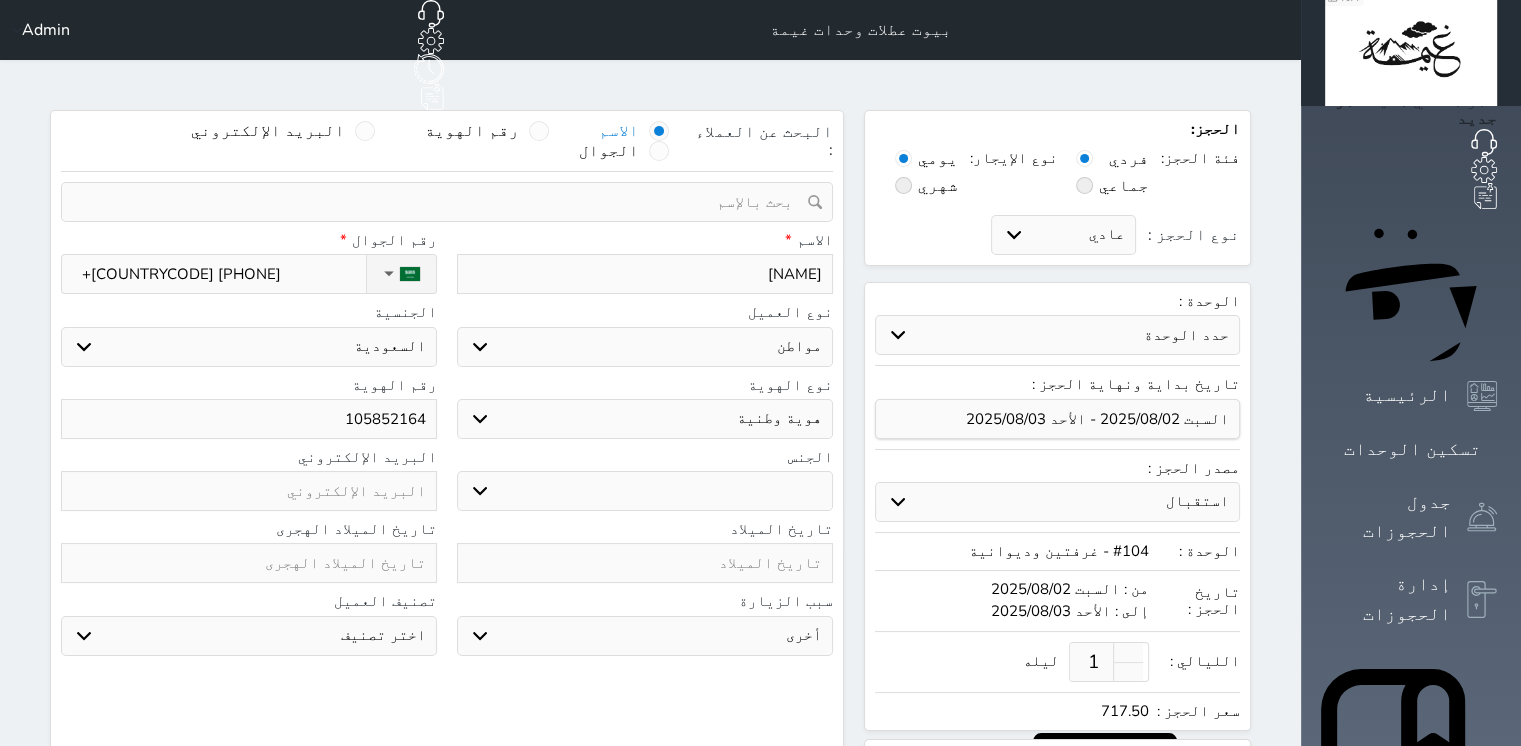 select 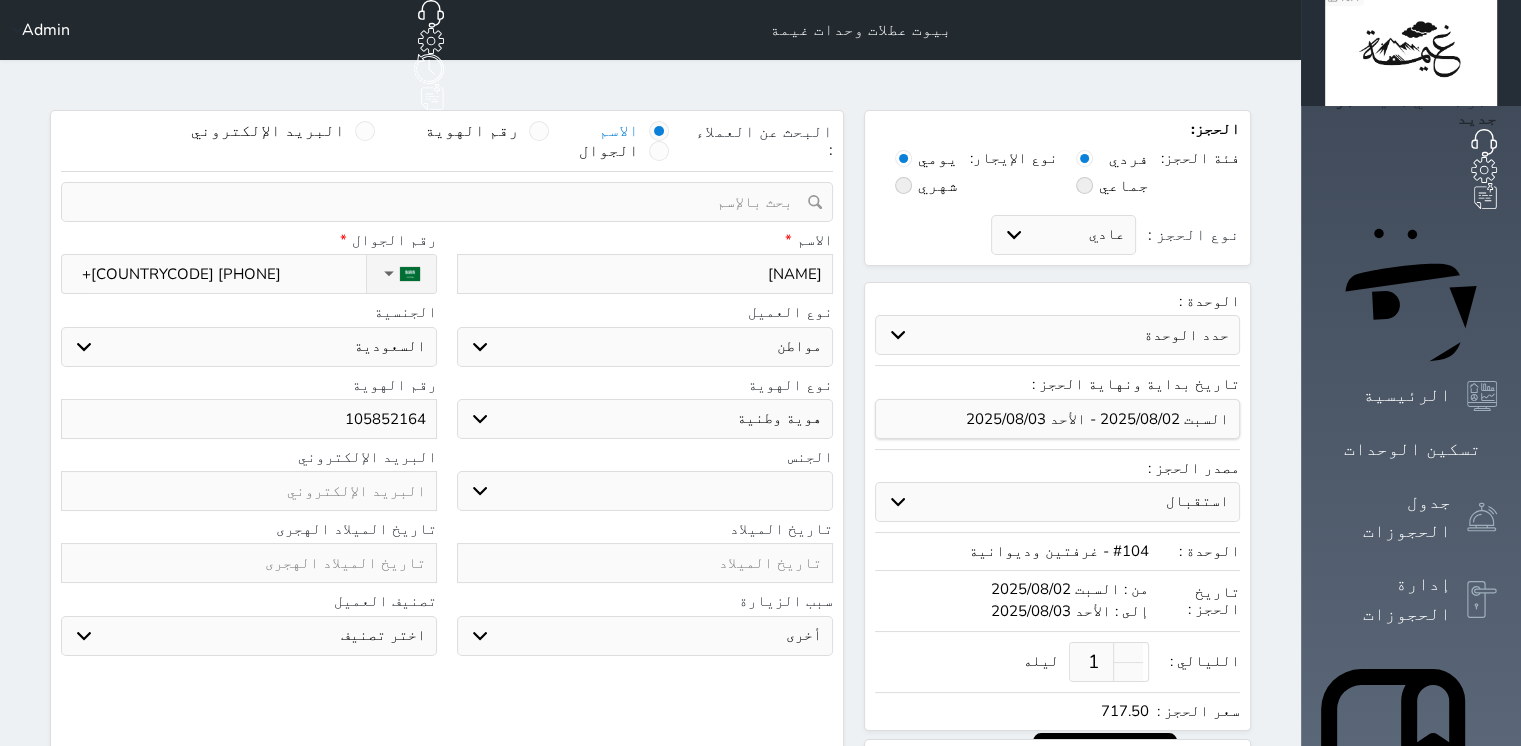 type on "1058521640" 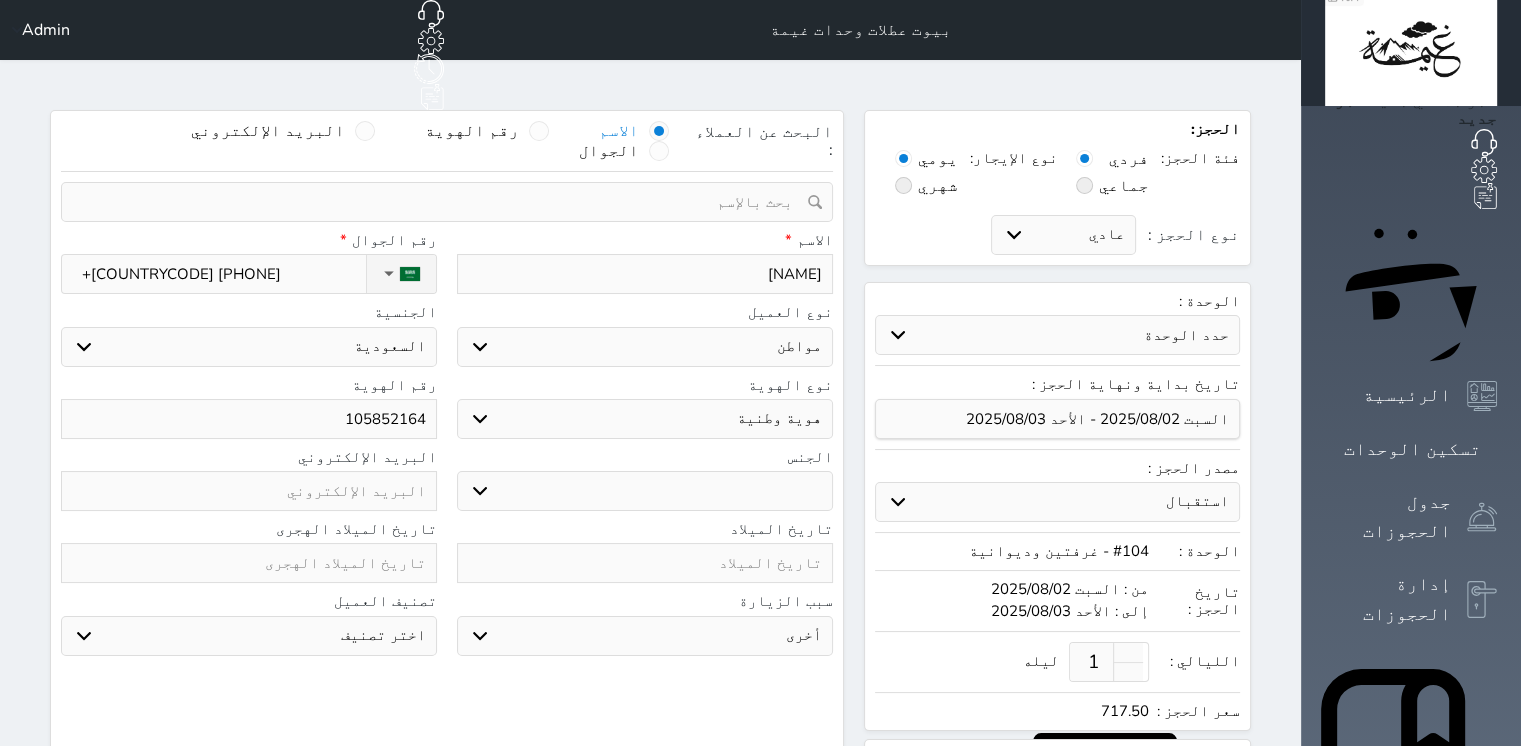 select 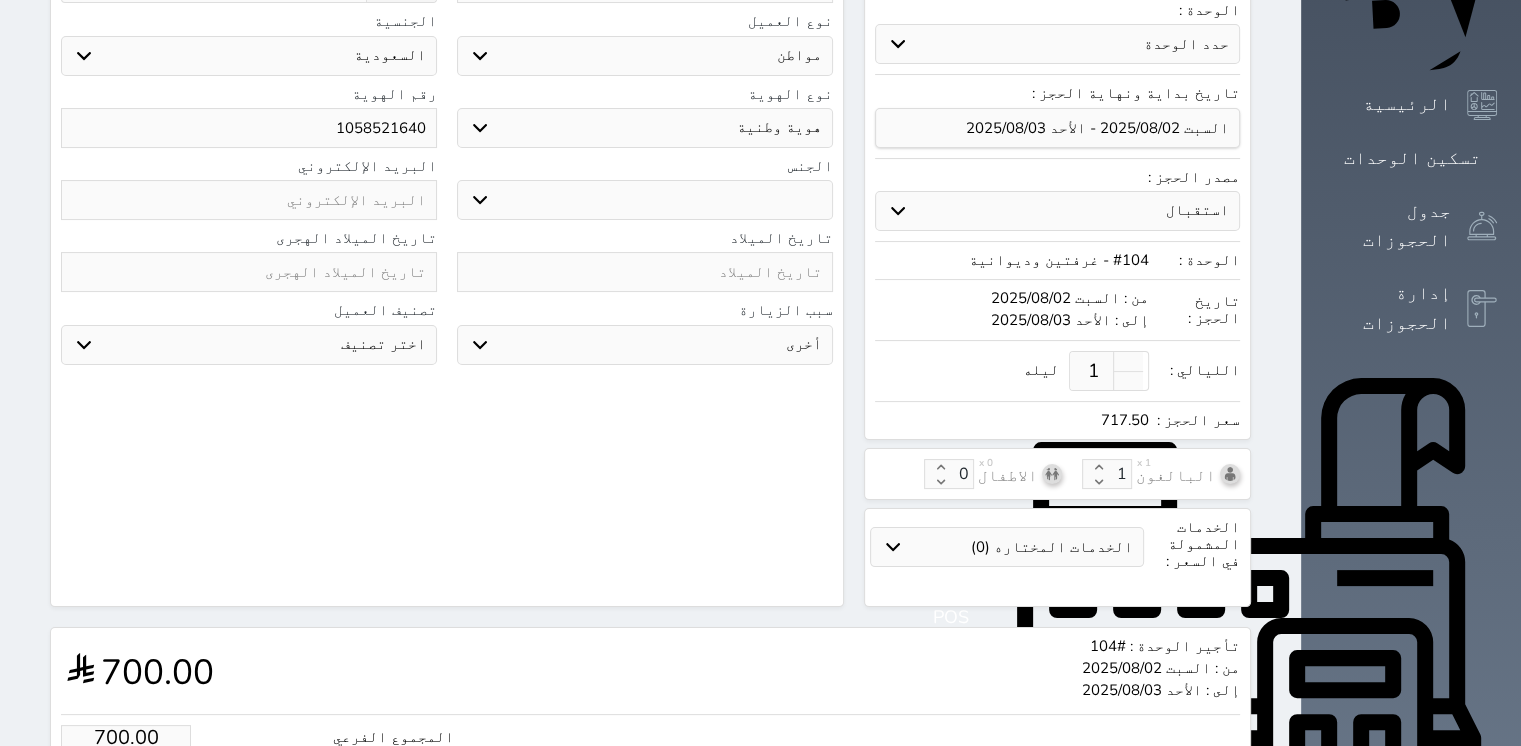 scroll, scrollTop: 440, scrollLeft: 0, axis: vertical 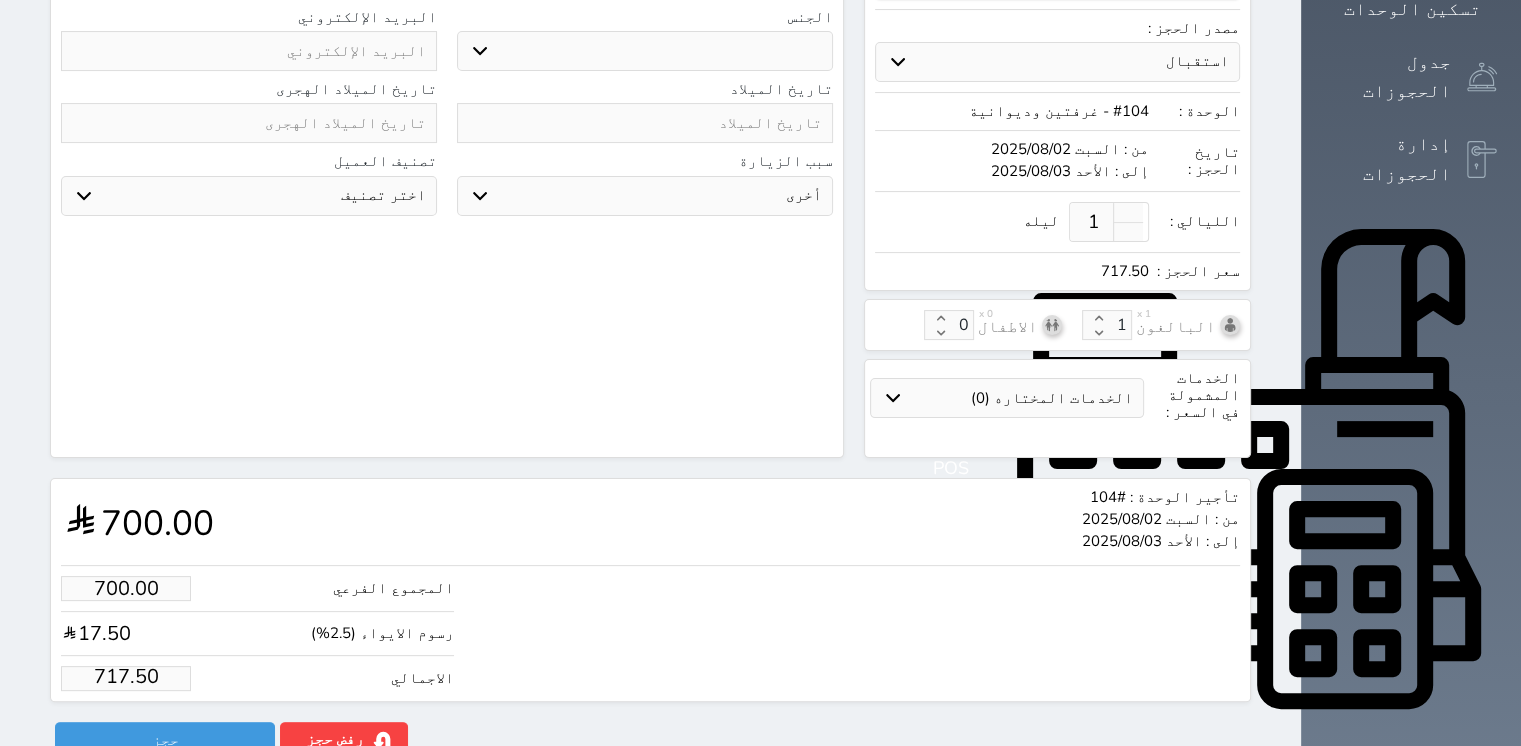 type on "1058521640" 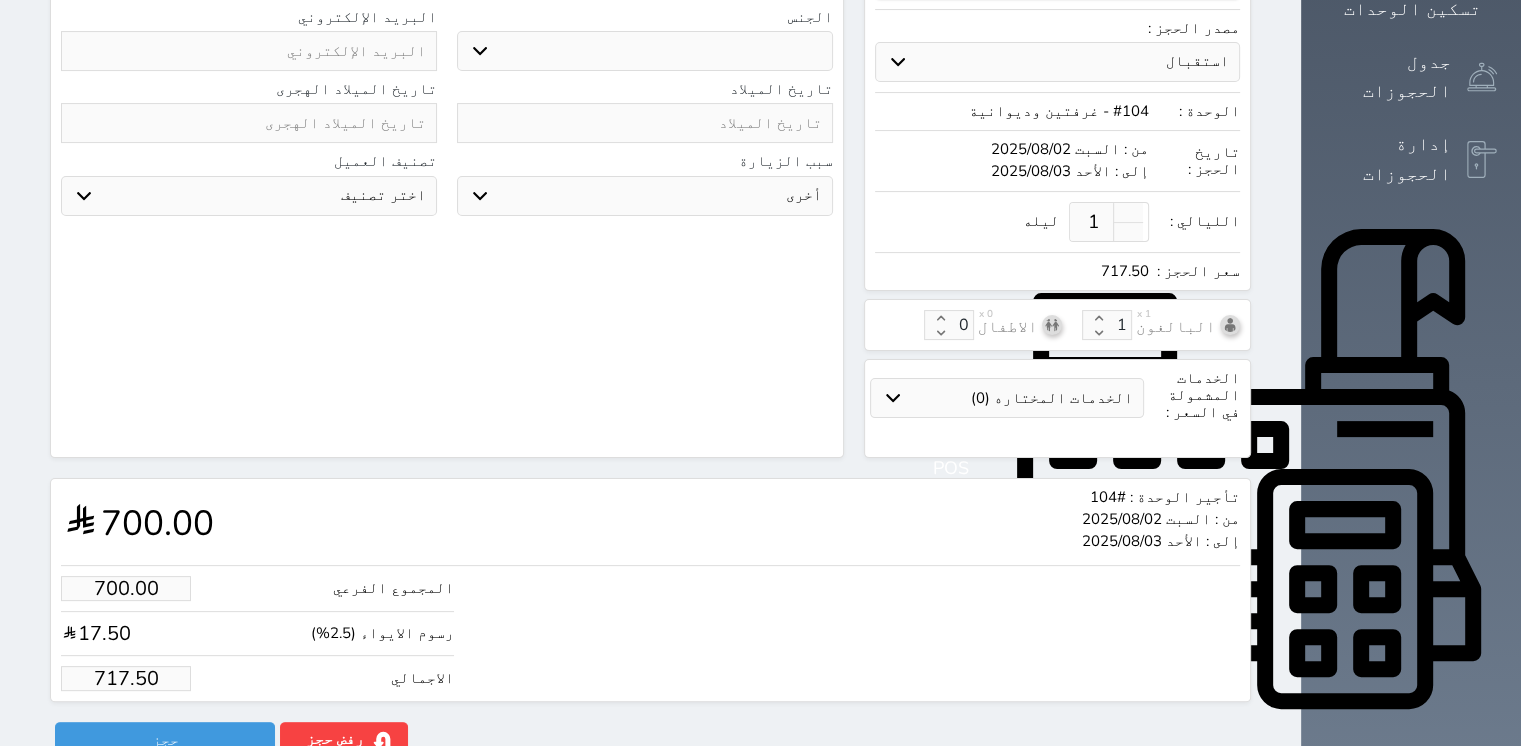 scroll, scrollTop: 4, scrollLeft: 0, axis: vertical 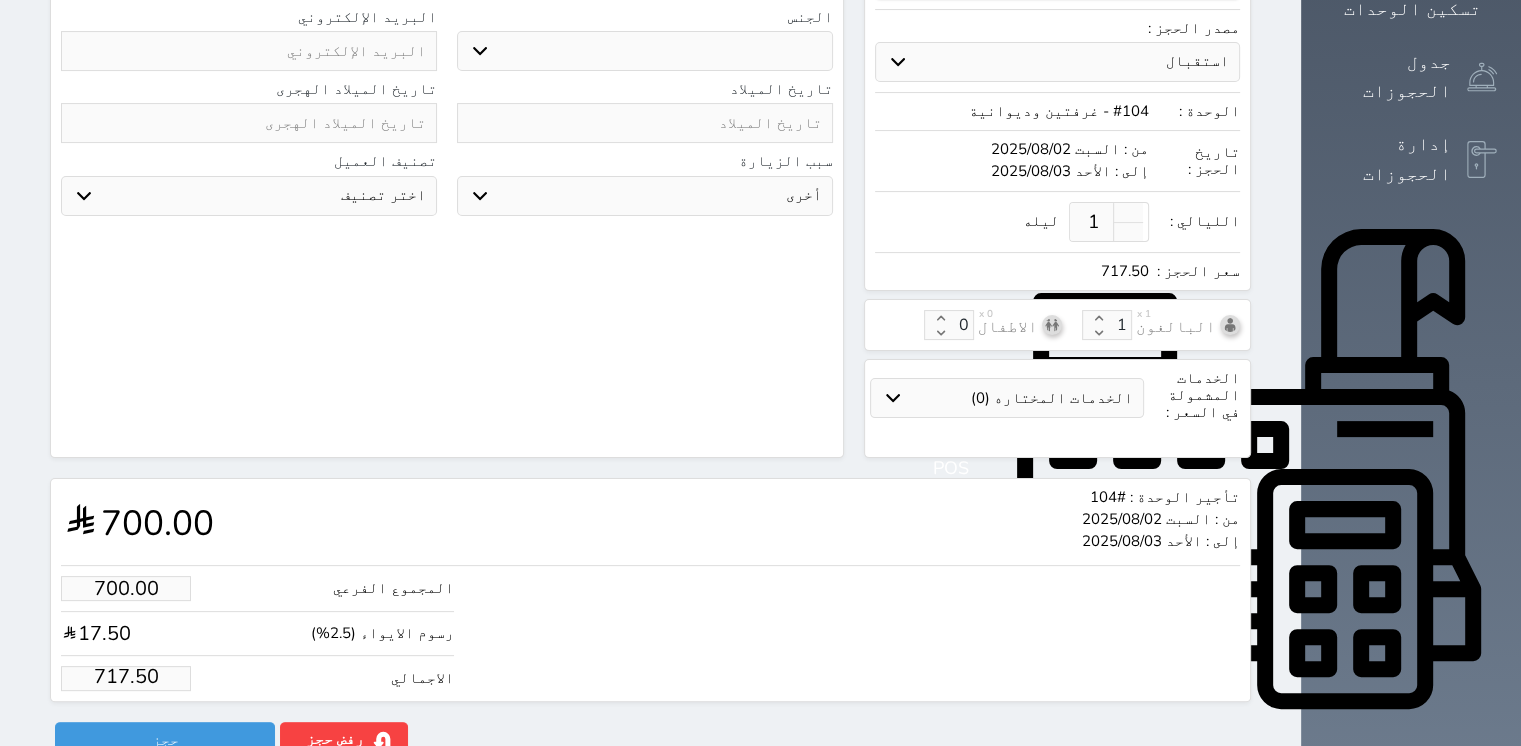 drag, startPoint x: 125, startPoint y: 646, endPoint x: 56, endPoint y: 649, distance: 69.065186 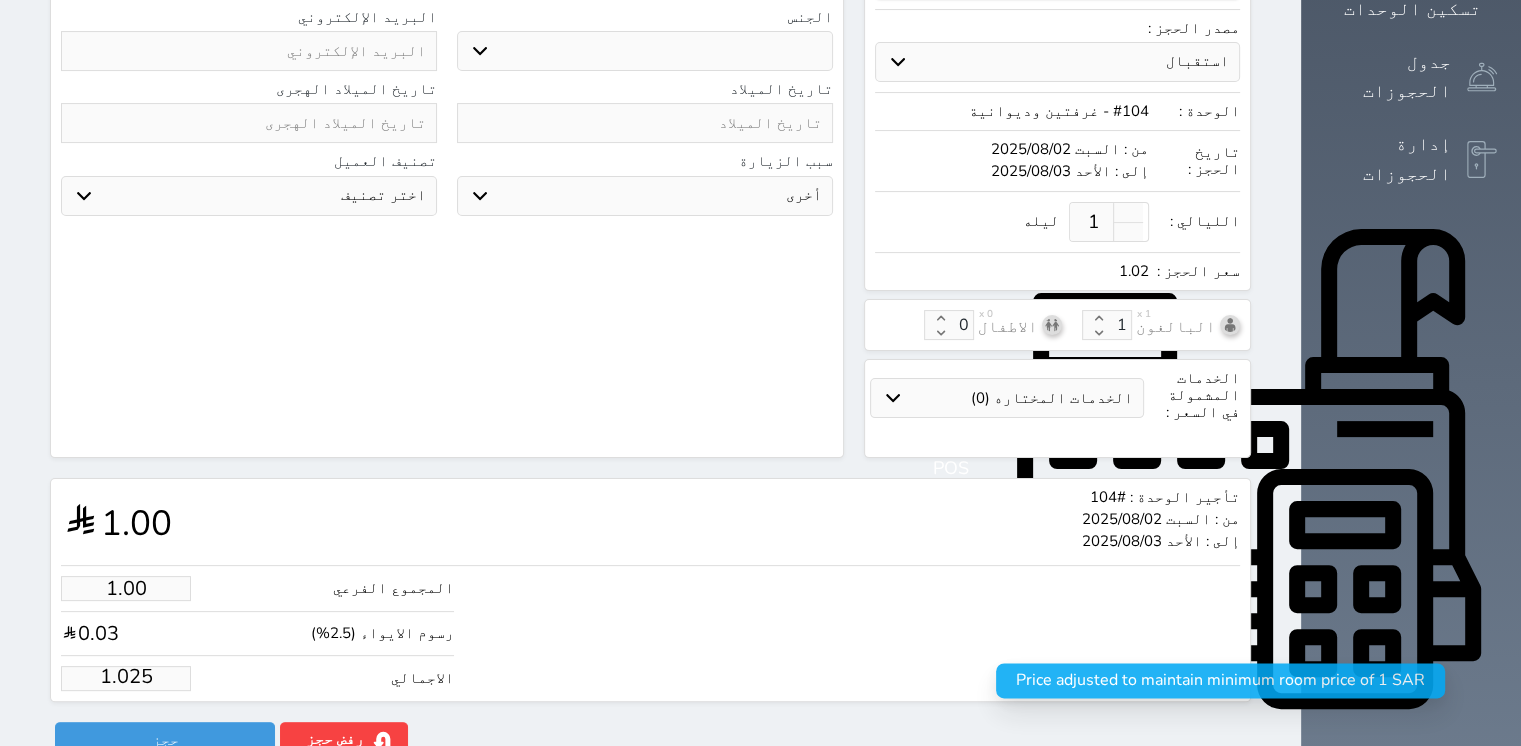 type on "1.0255" 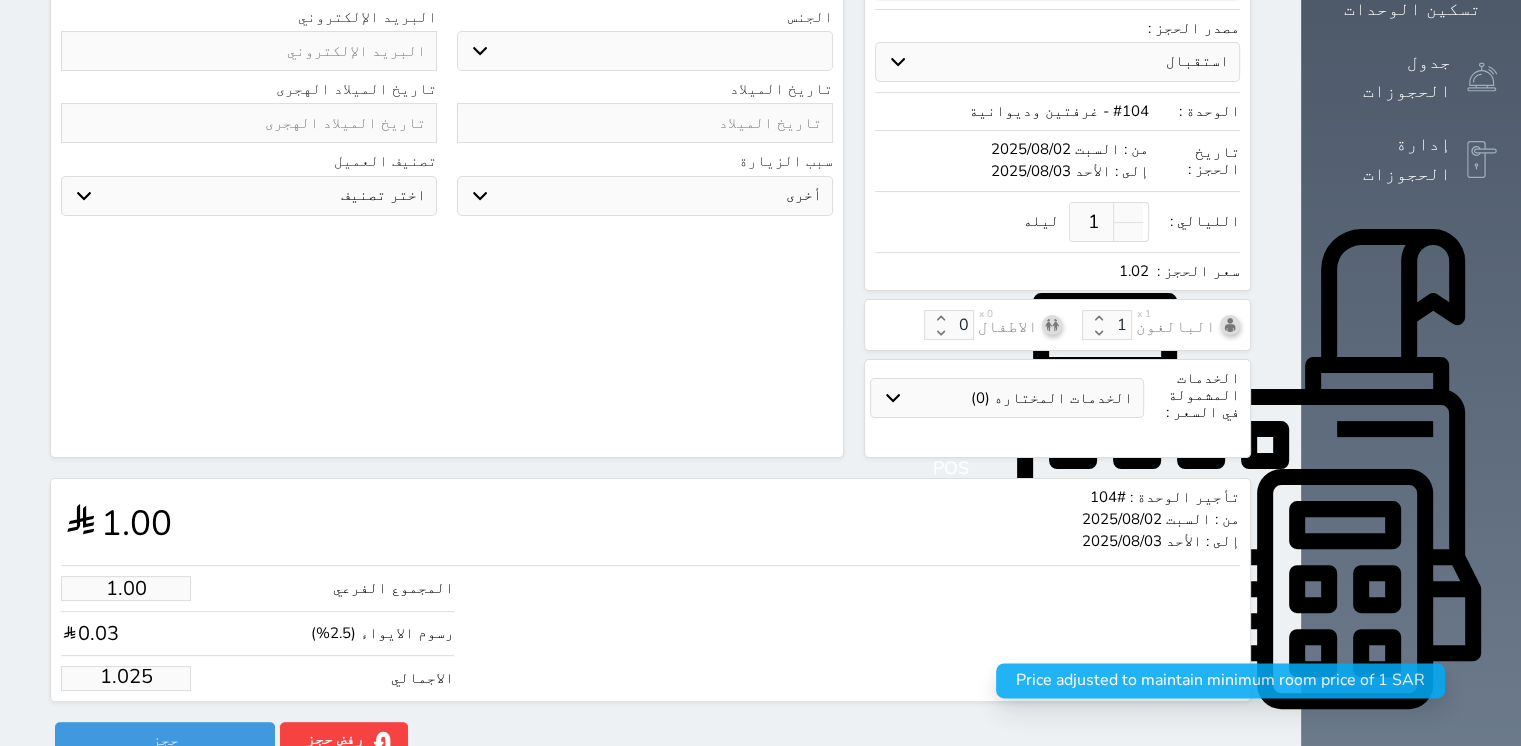 select 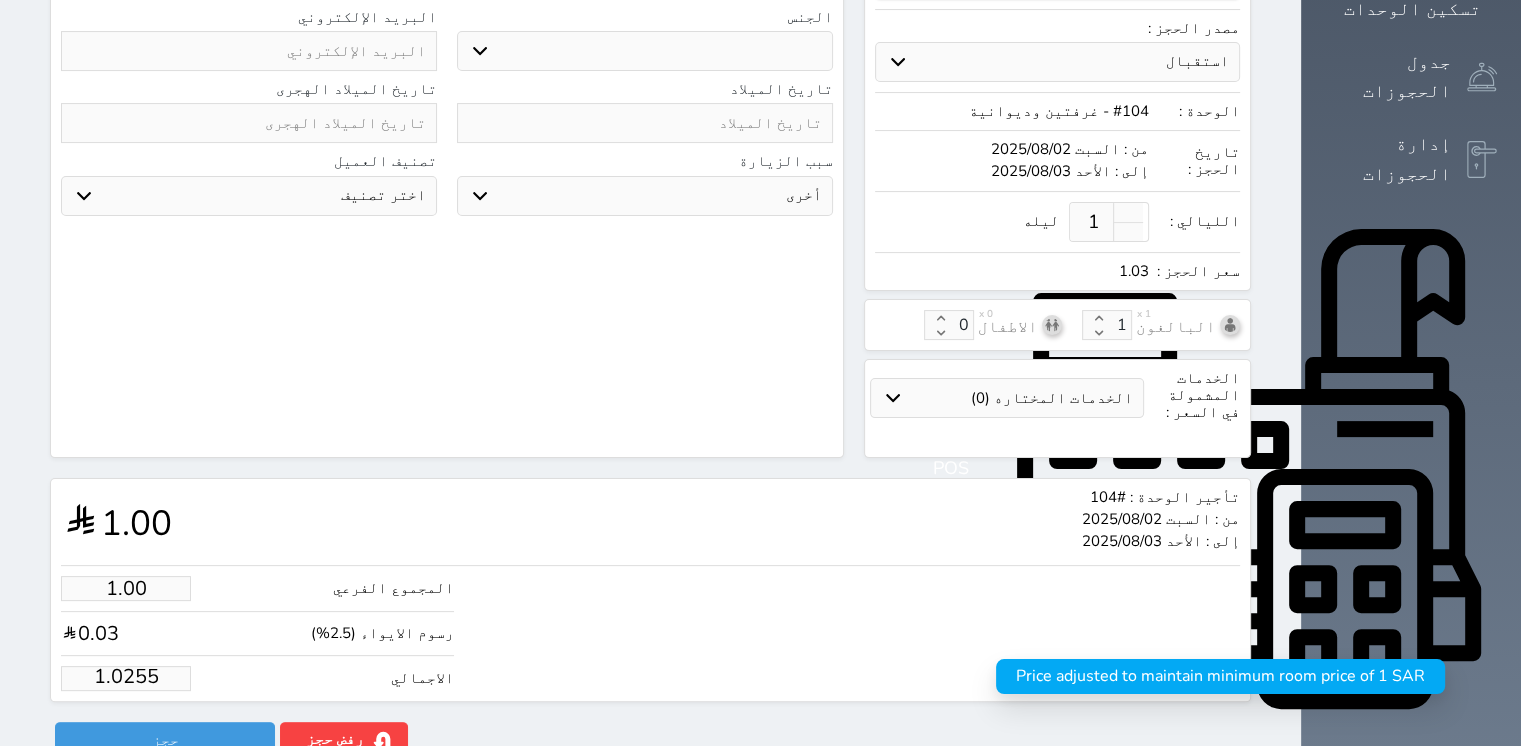 type on "1.025" 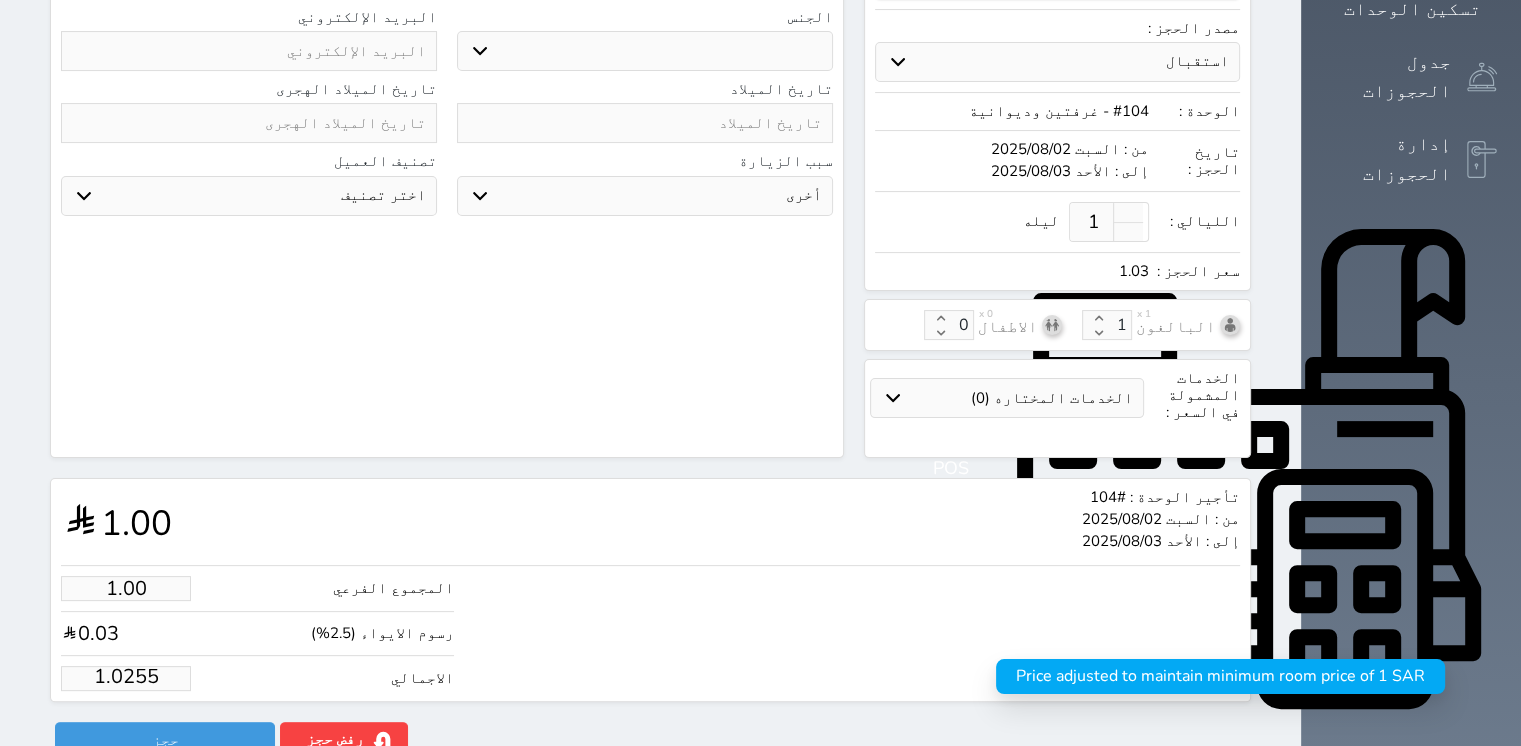 select 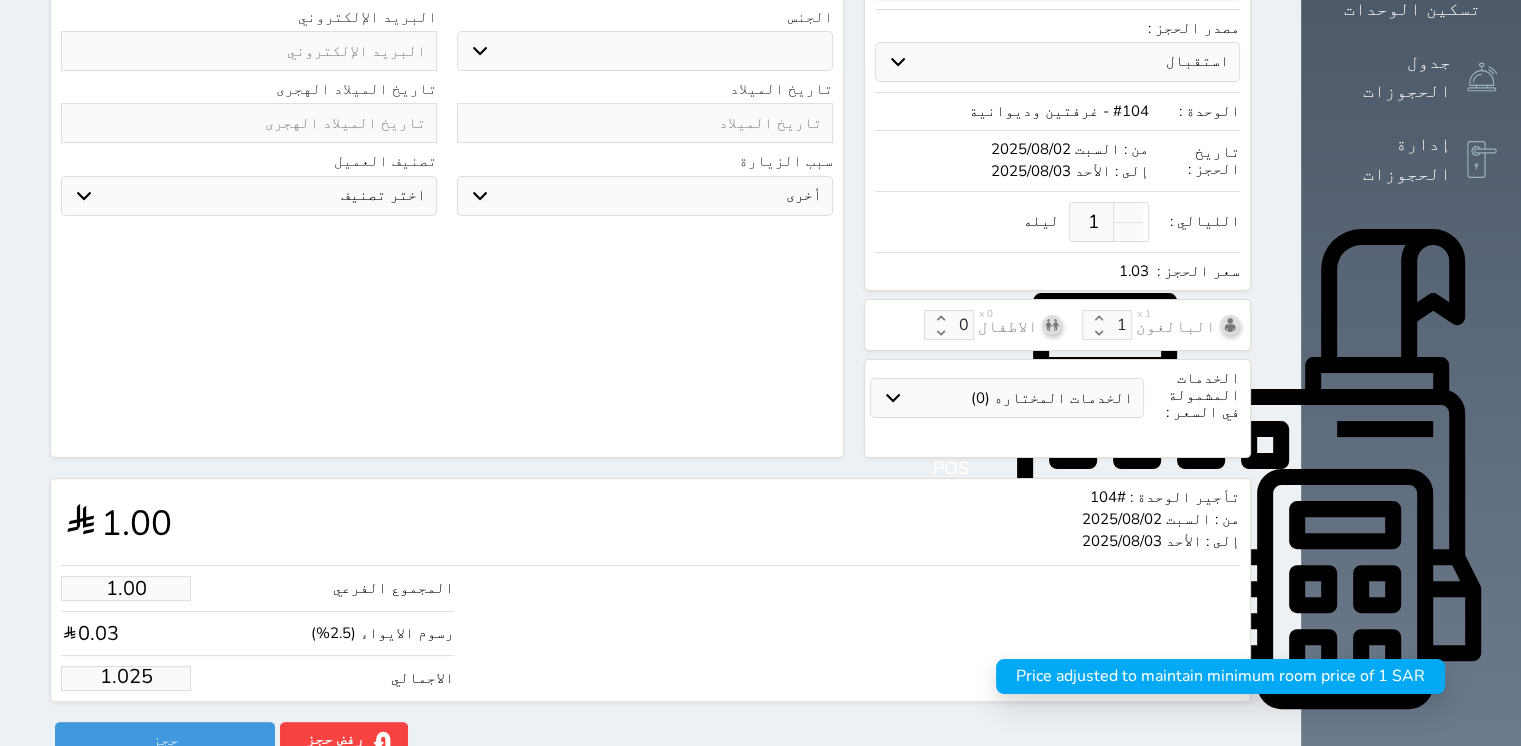 type on "1.02" 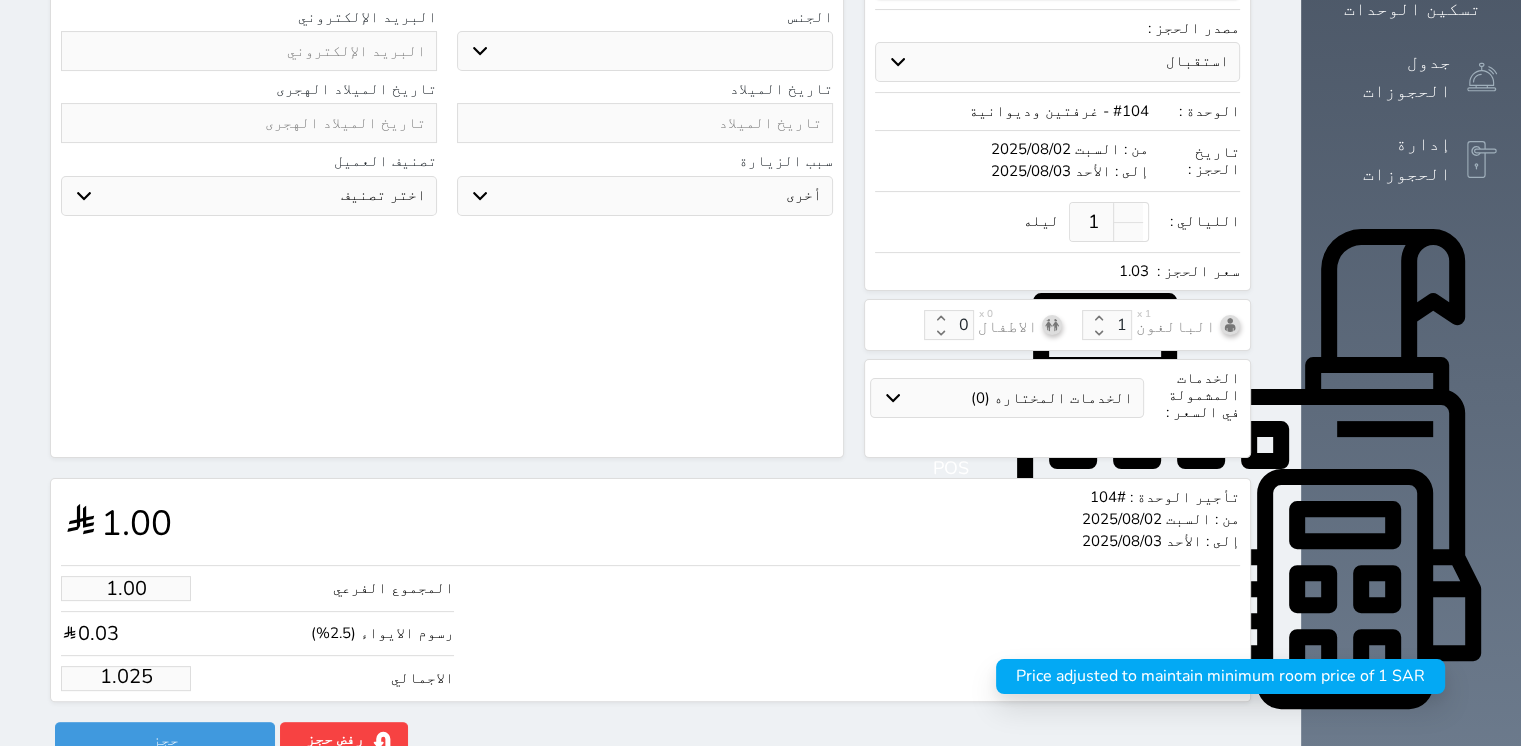 select 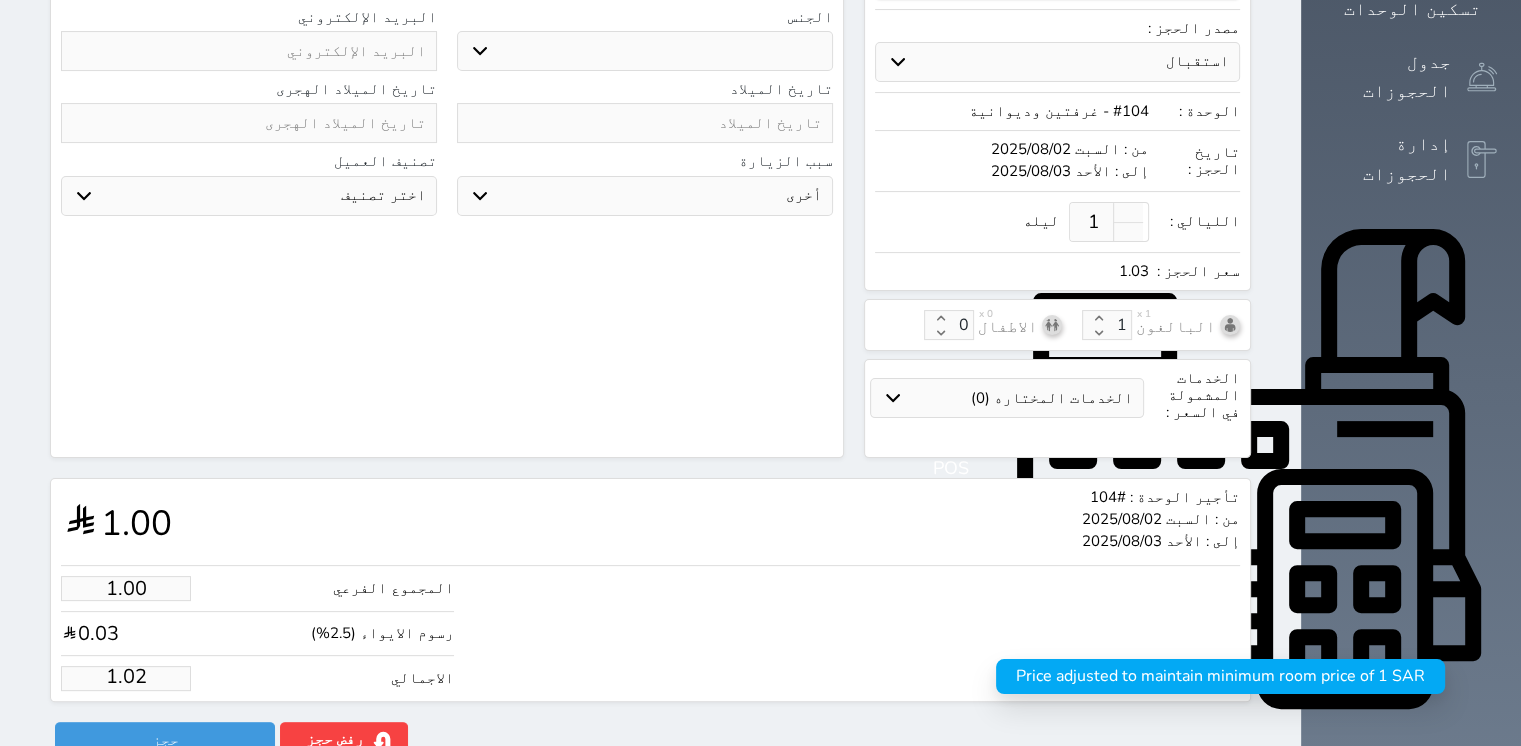 type on "1.0" 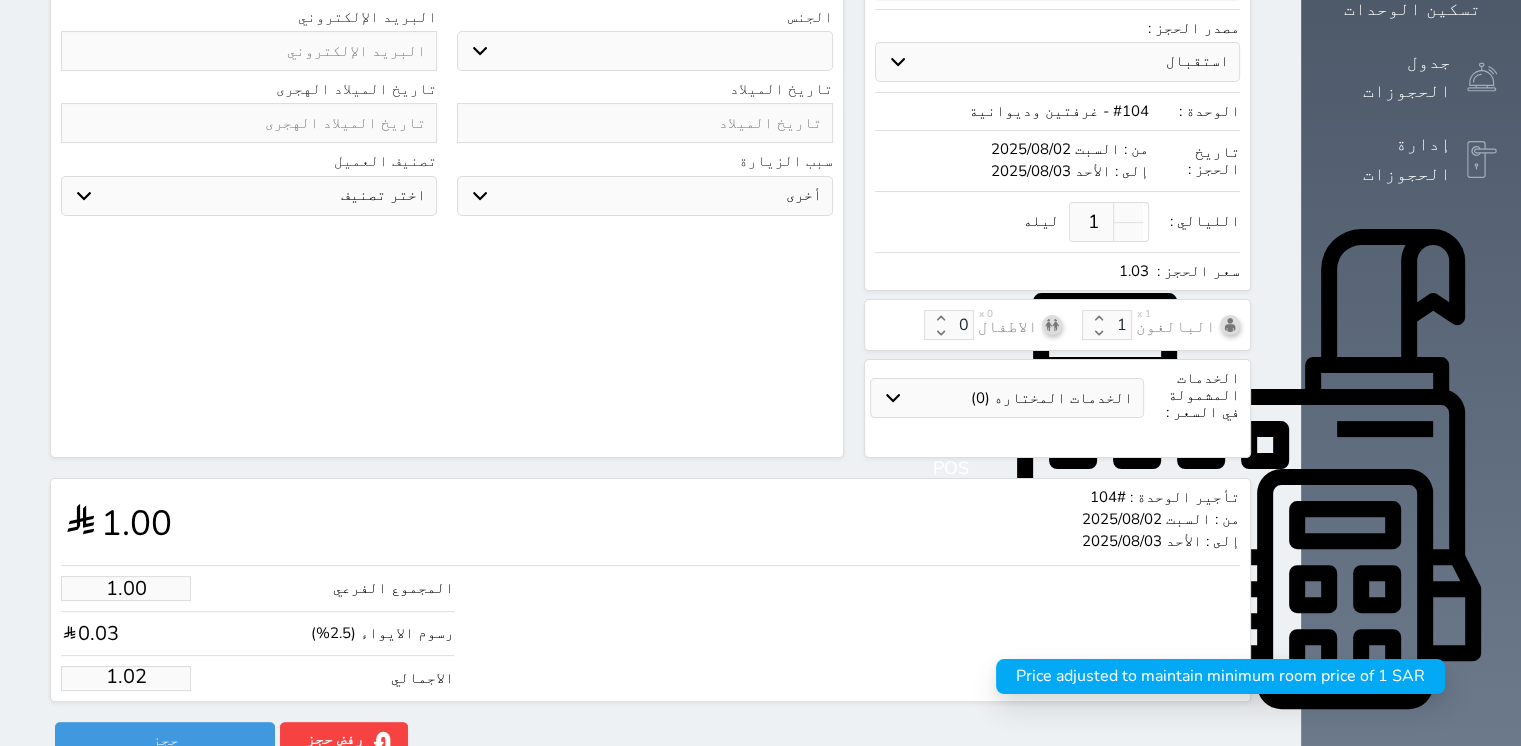 select 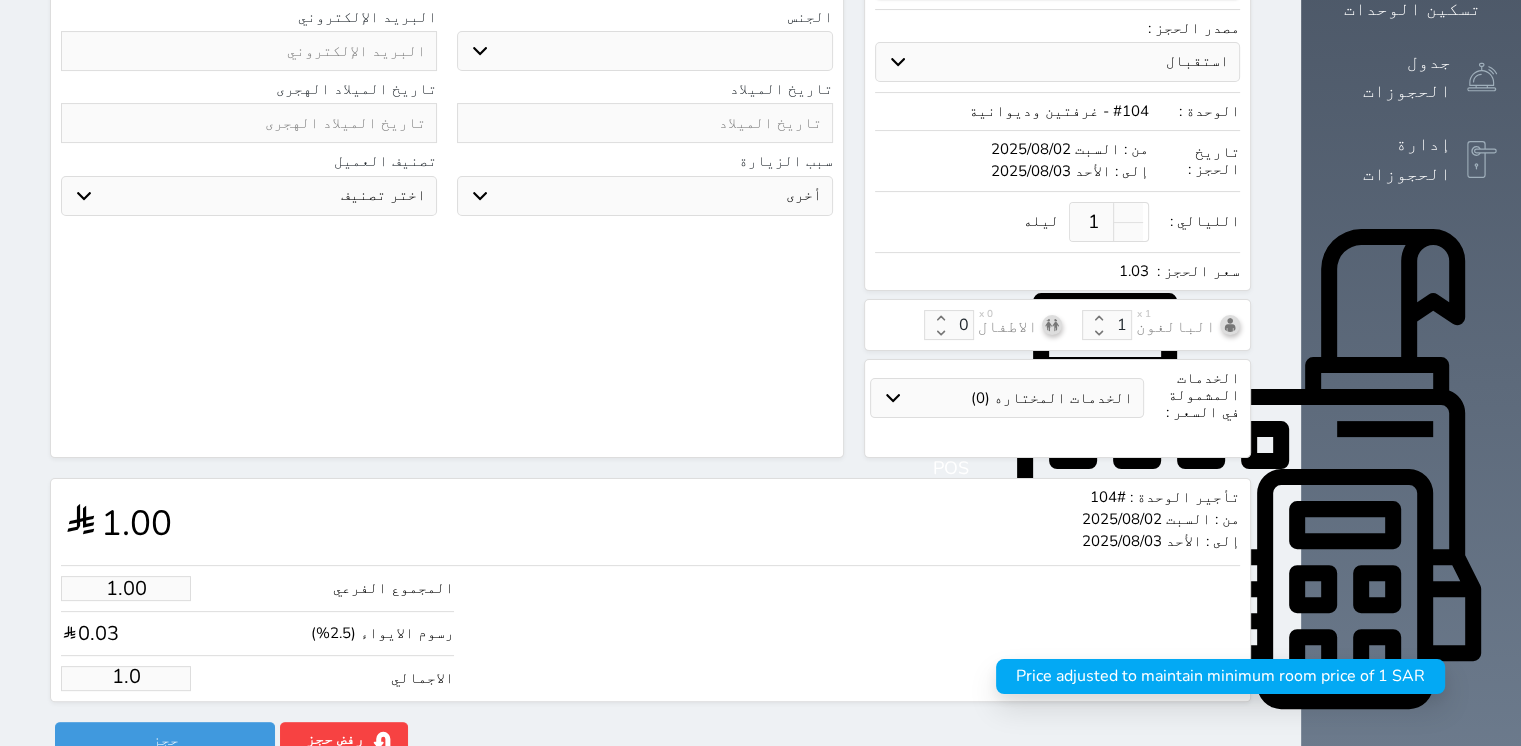 type on "1." 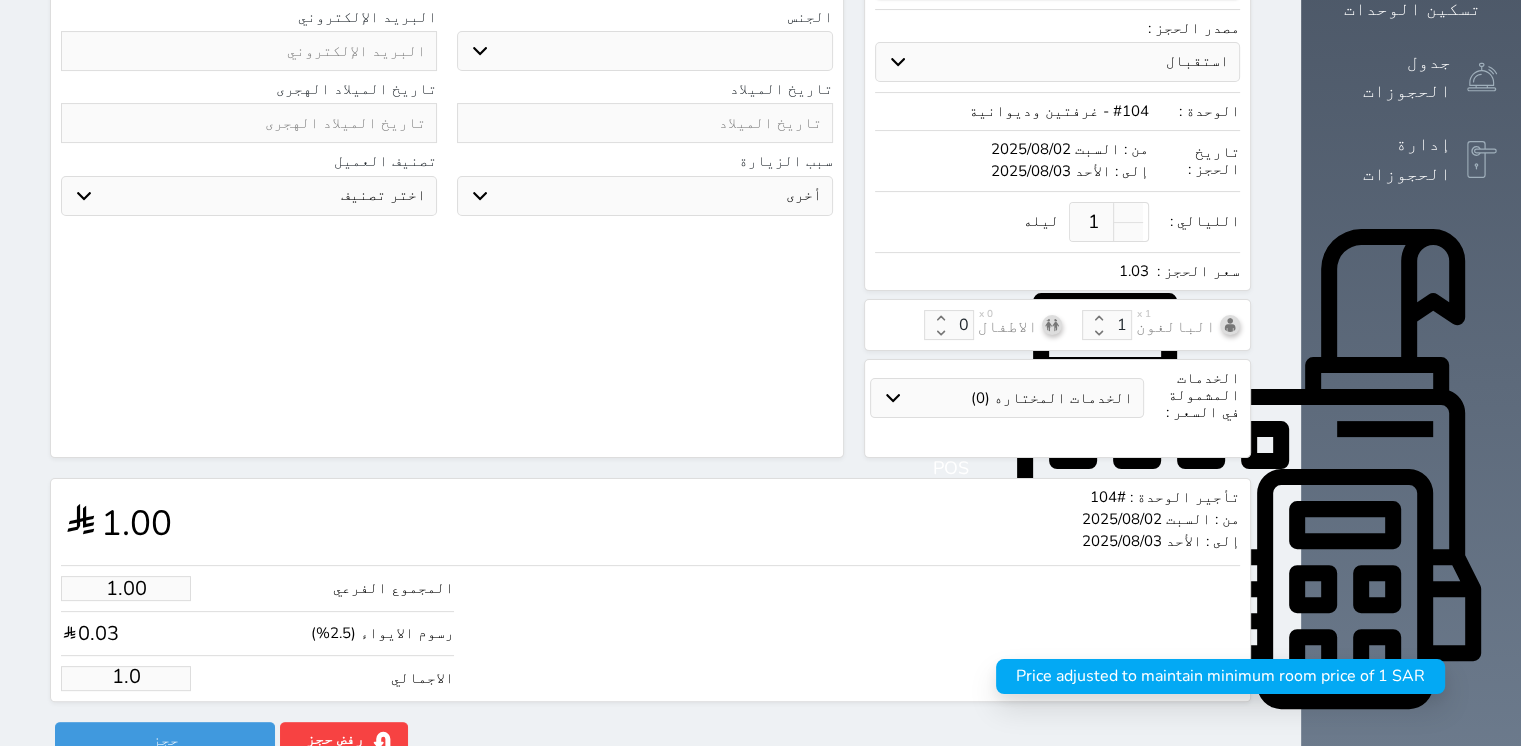 select 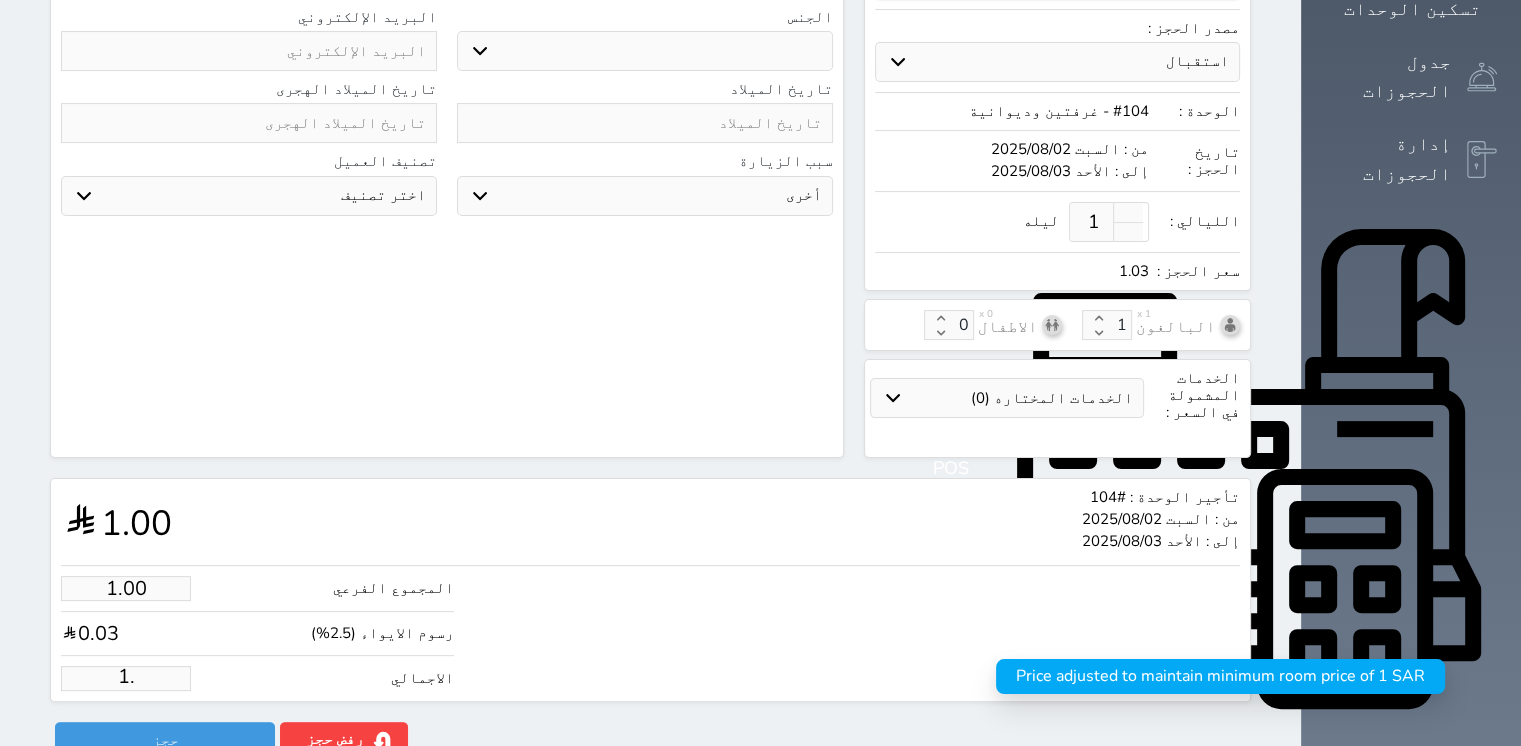 type on "1" 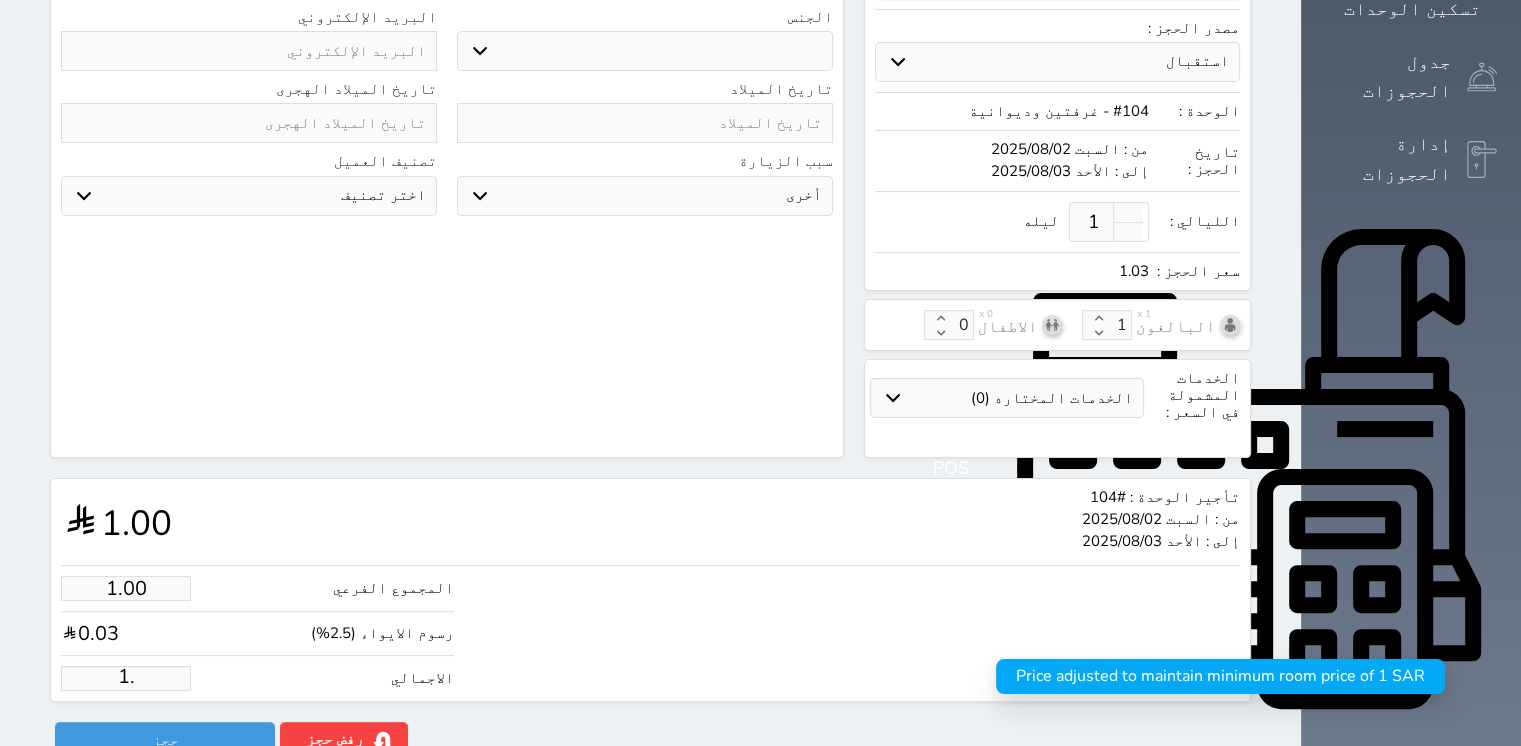 select 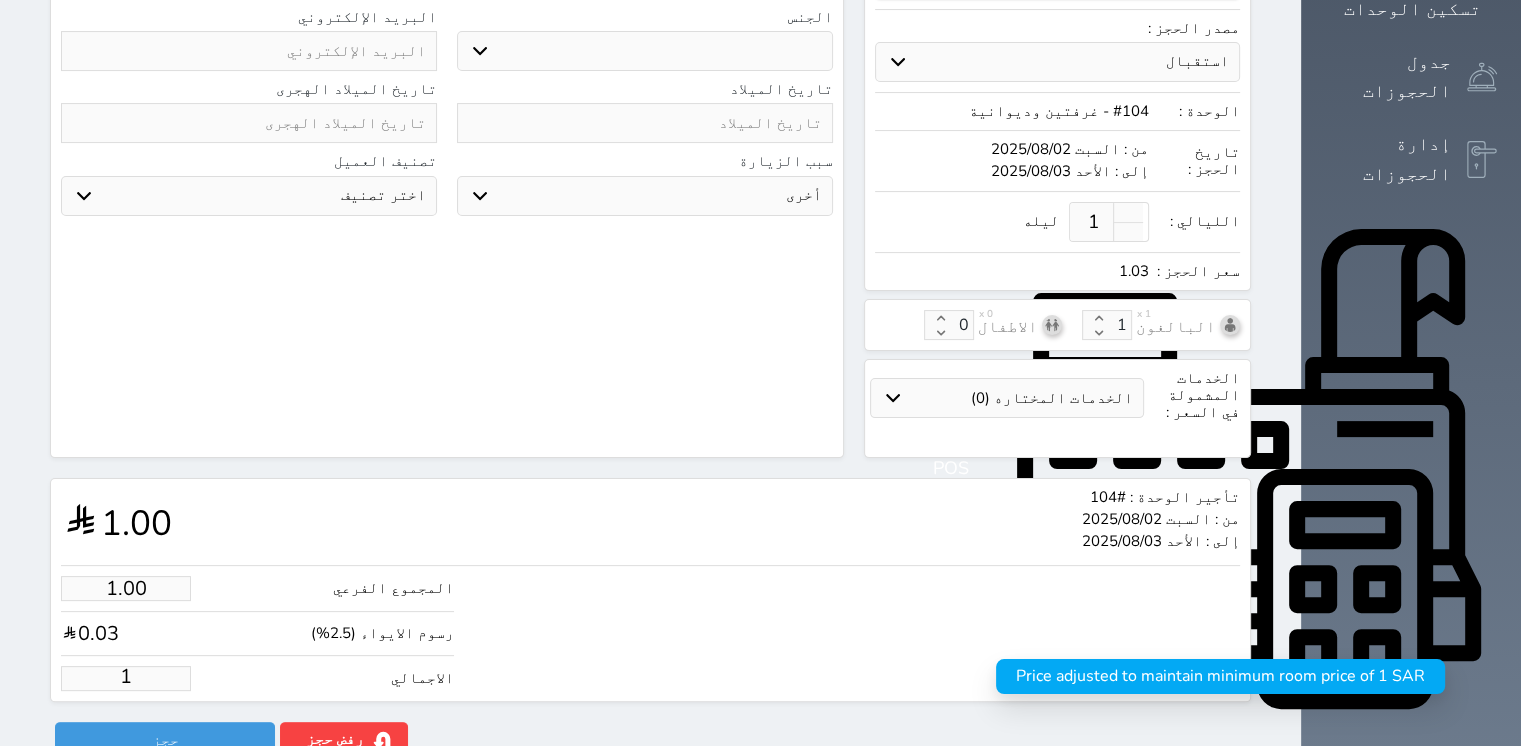 type 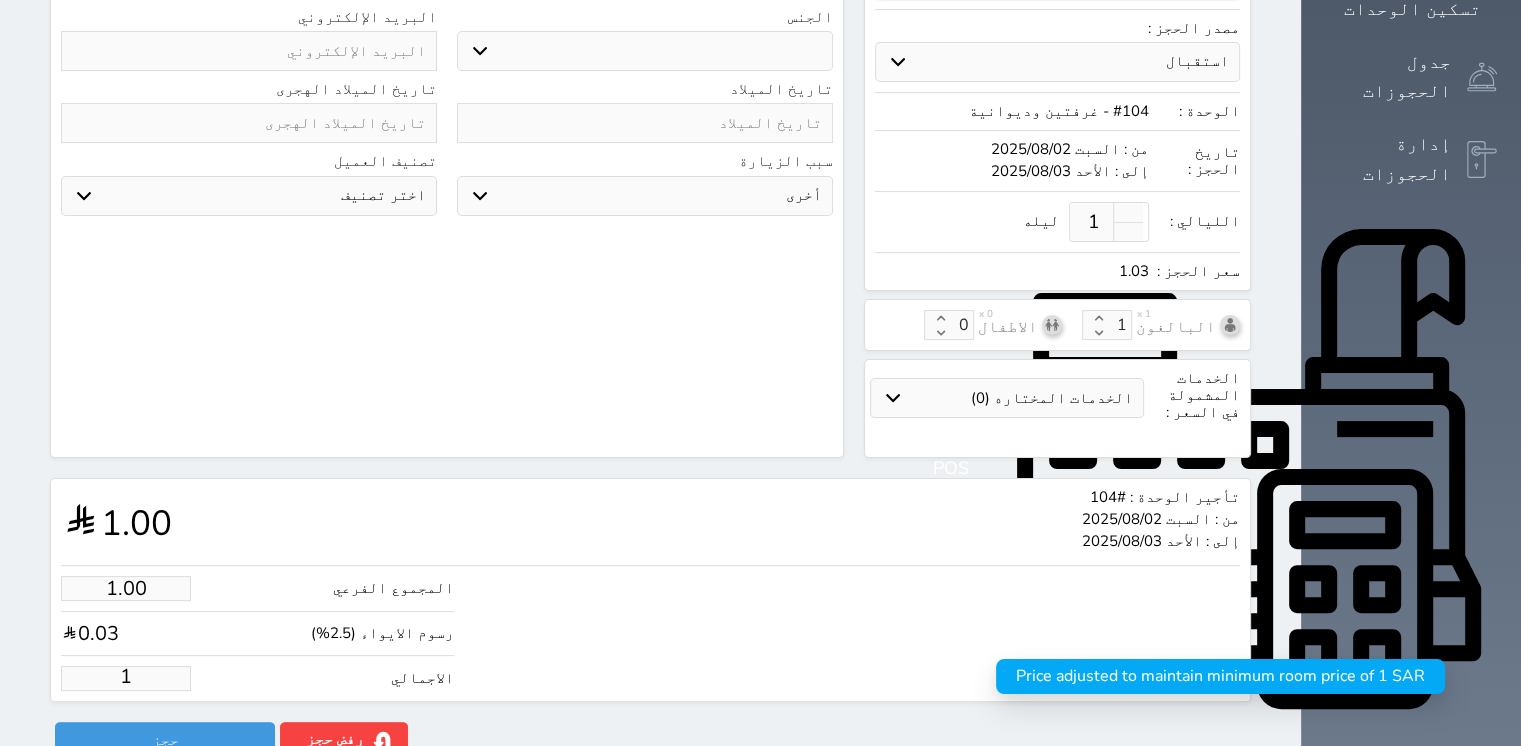 select 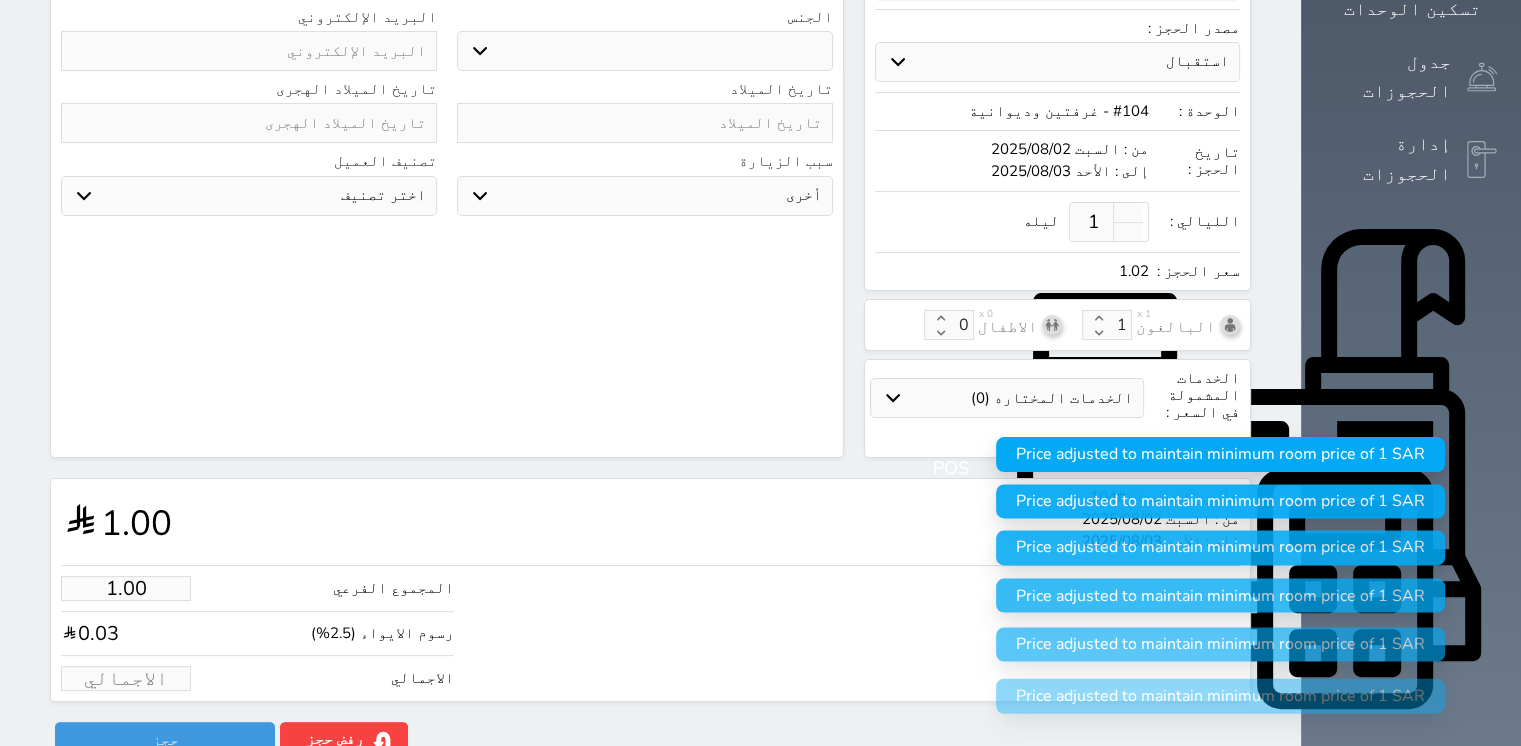 scroll, scrollTop: 0, scrollLeft: 0, axis: both 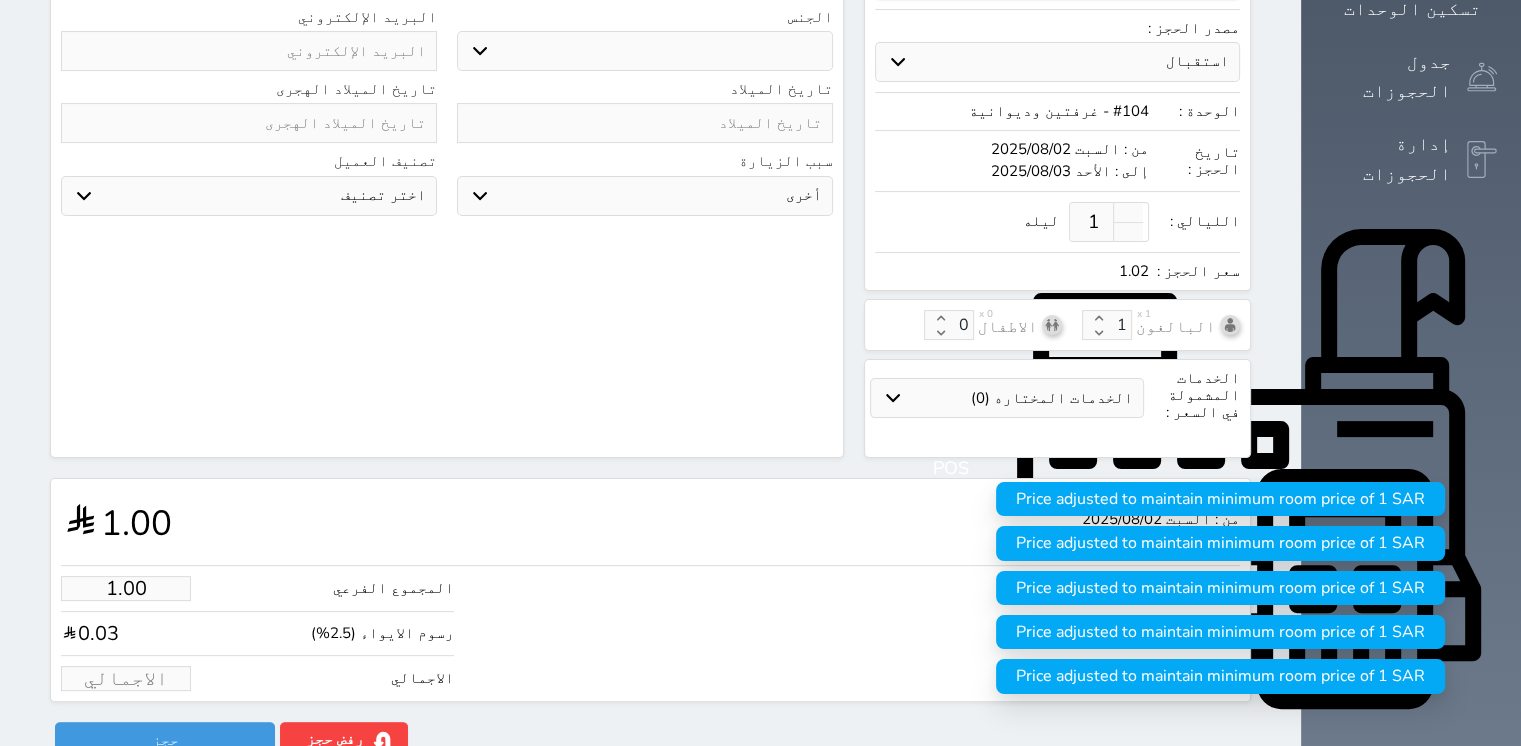 type on "1" 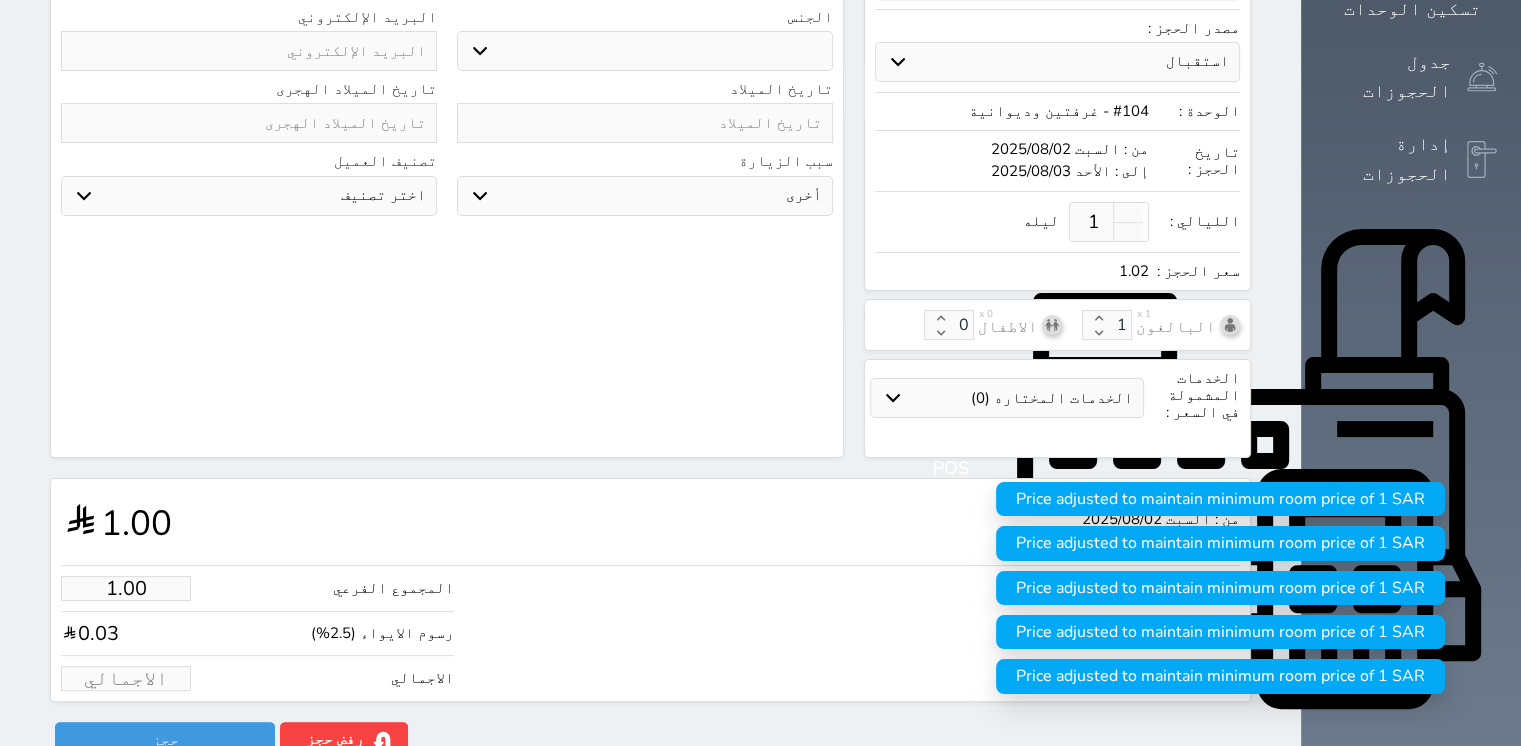 select 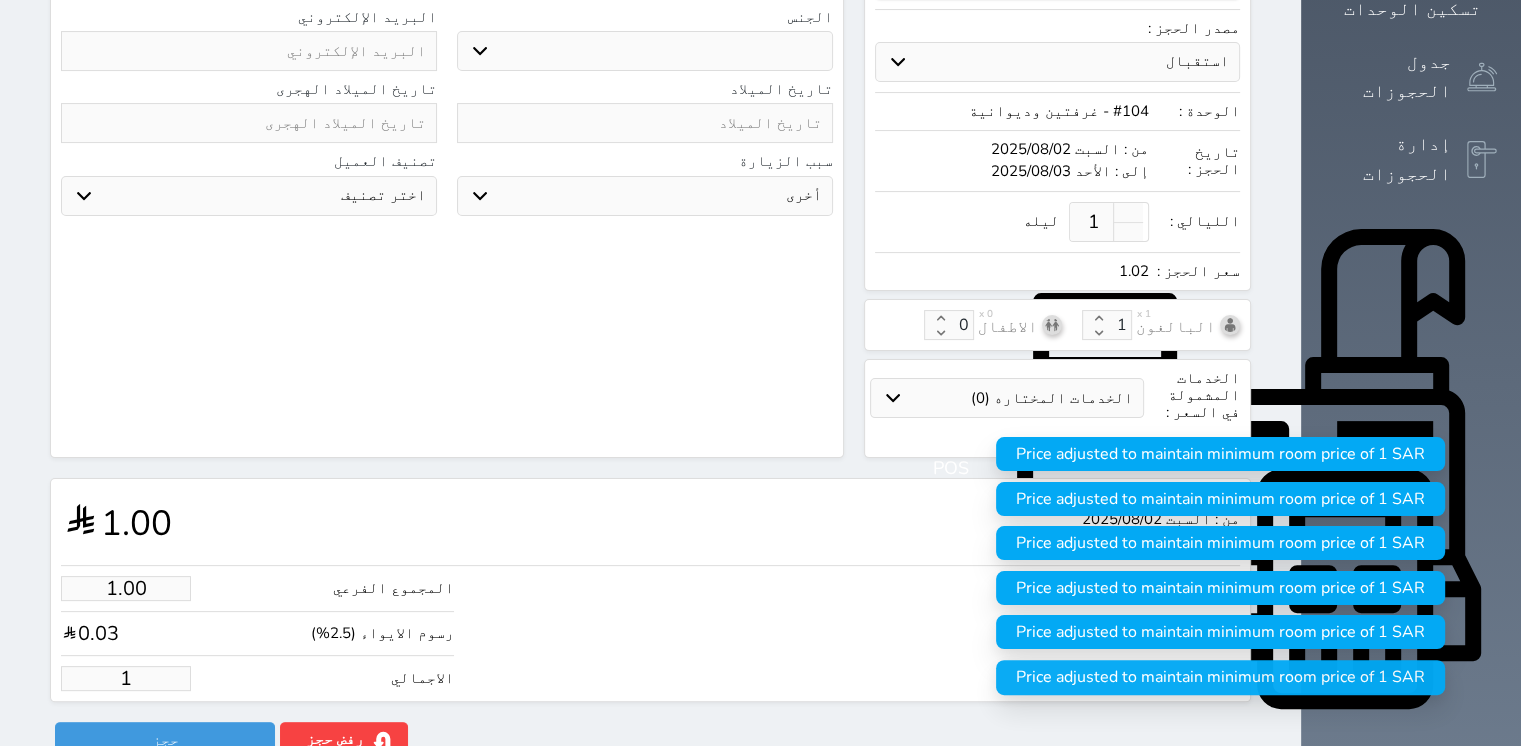 type on "14.63" 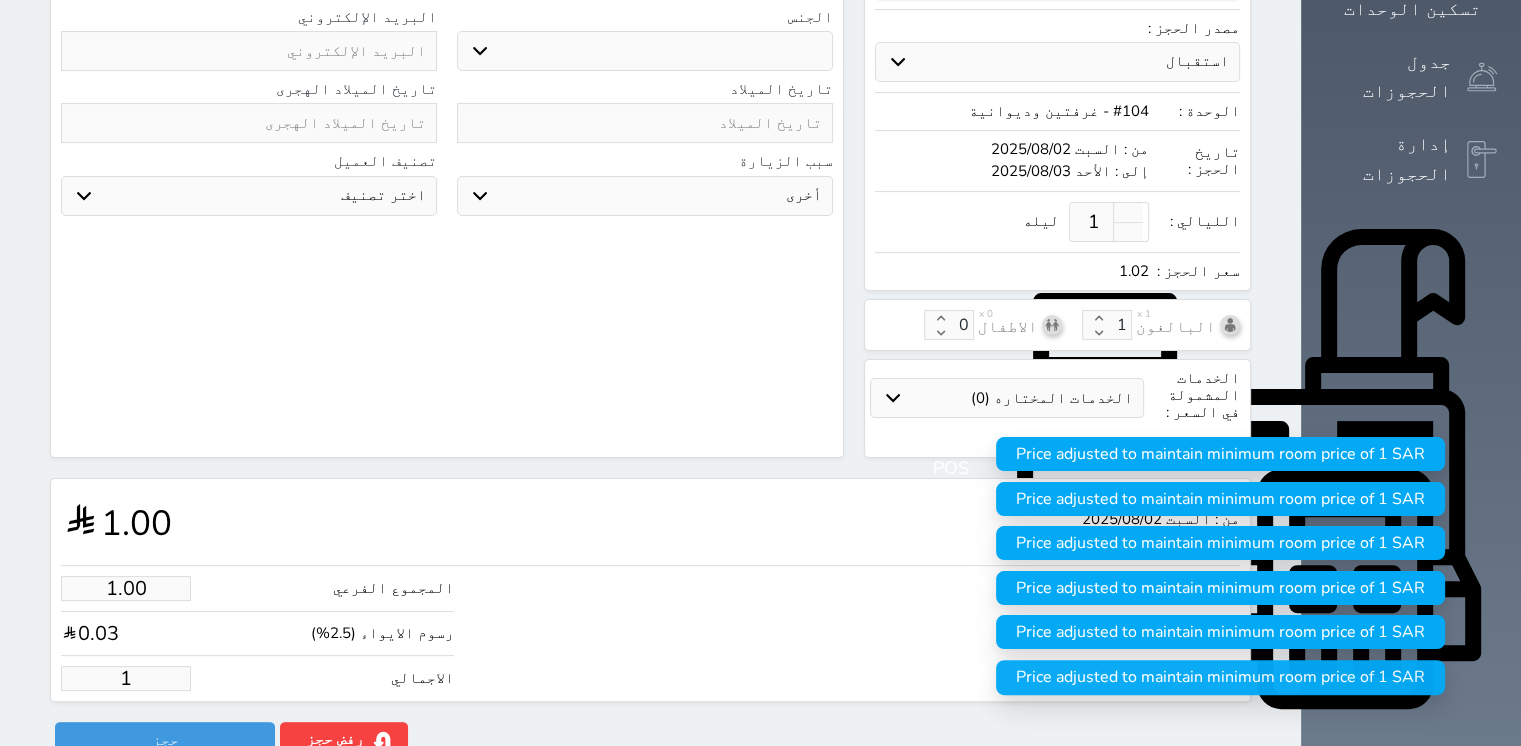 type on "15" 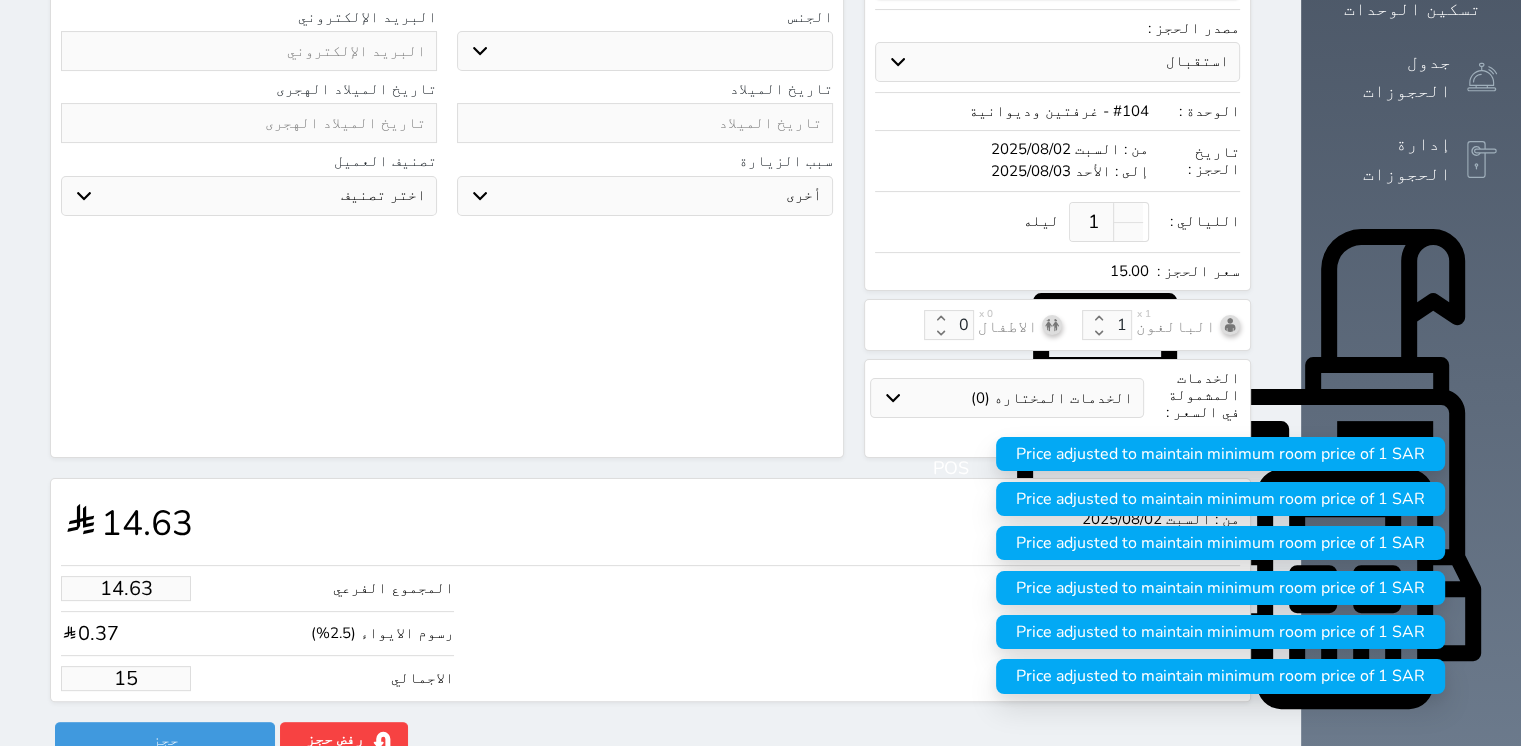 type on "146.34" 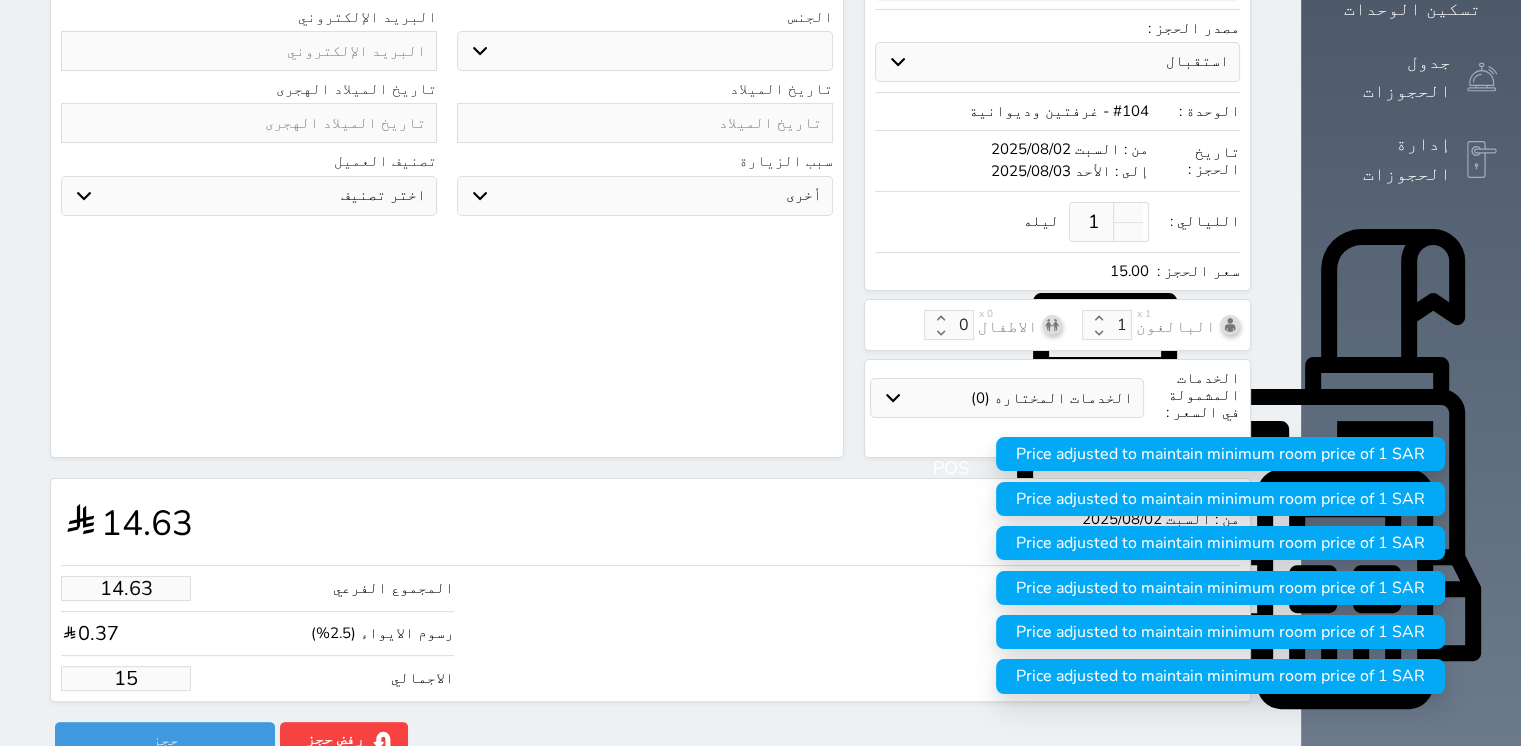 type on "150" 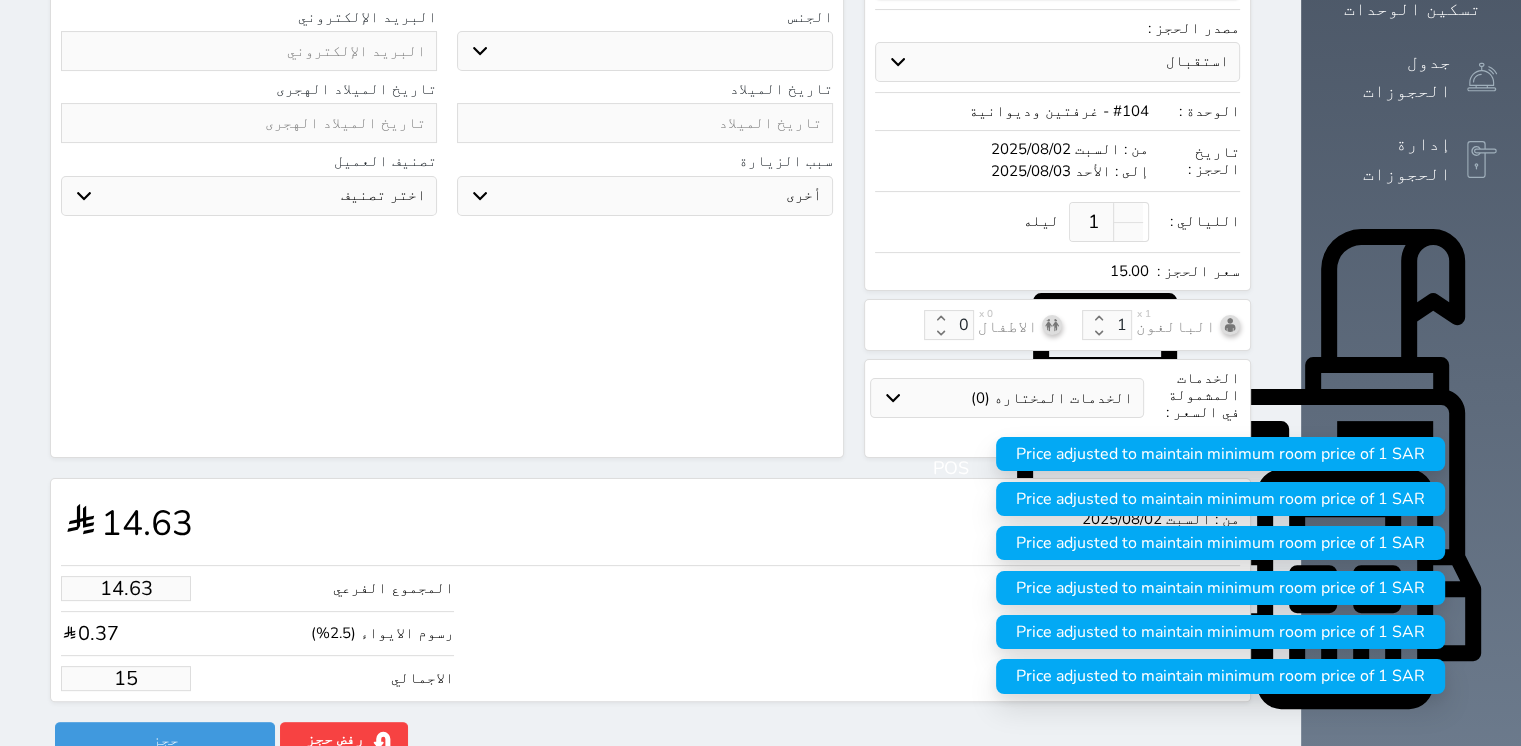 select 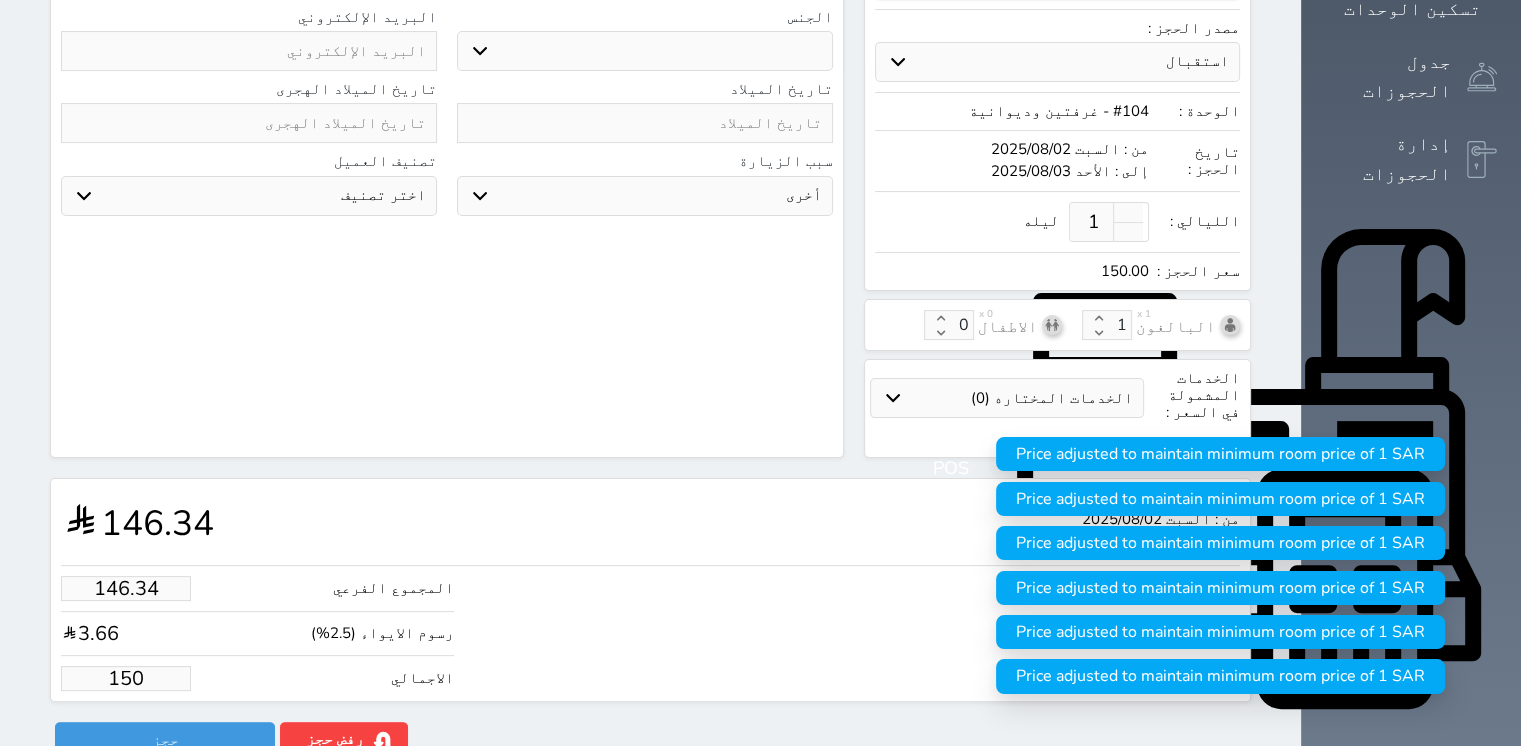 type on "1463.41" 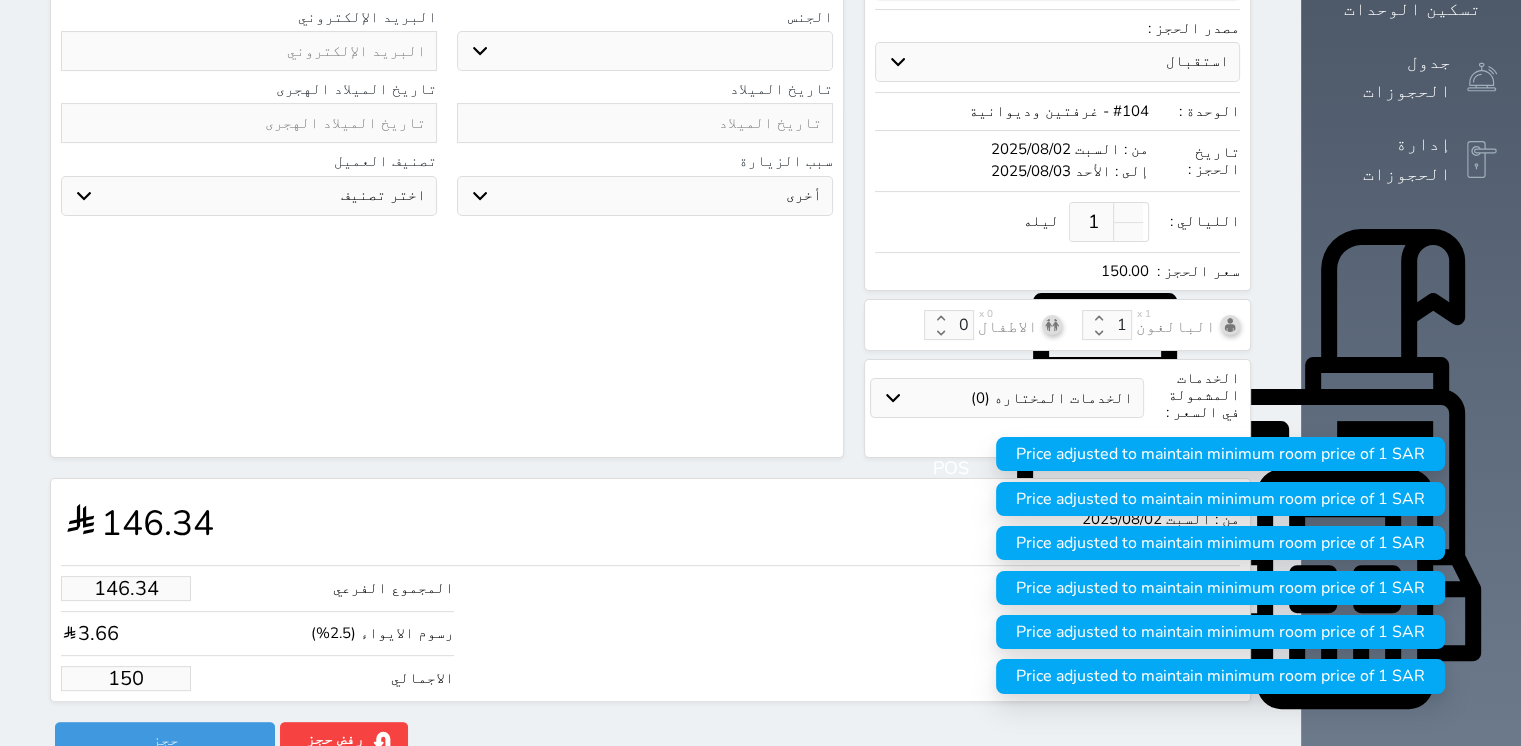 type on "1500" 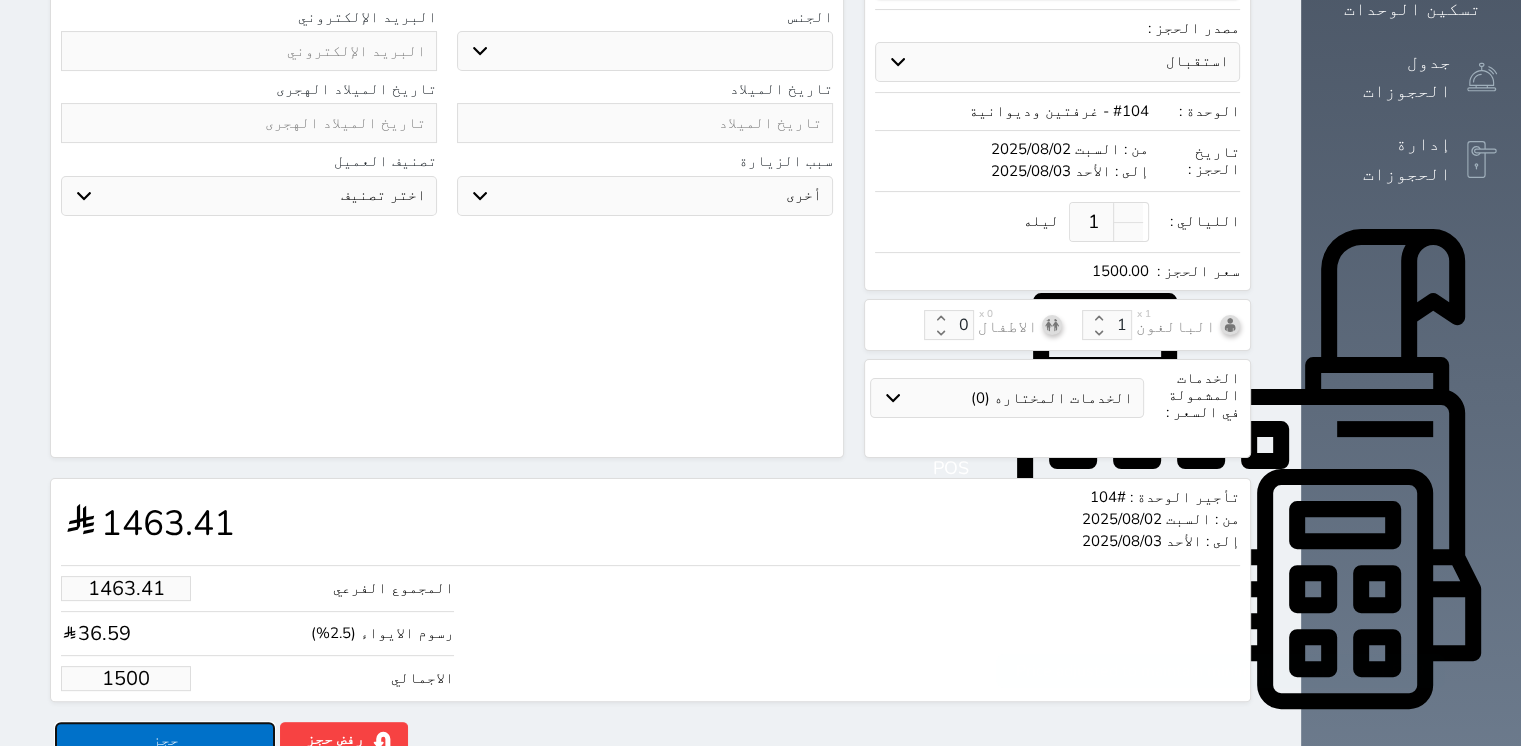 type on "1500.00" 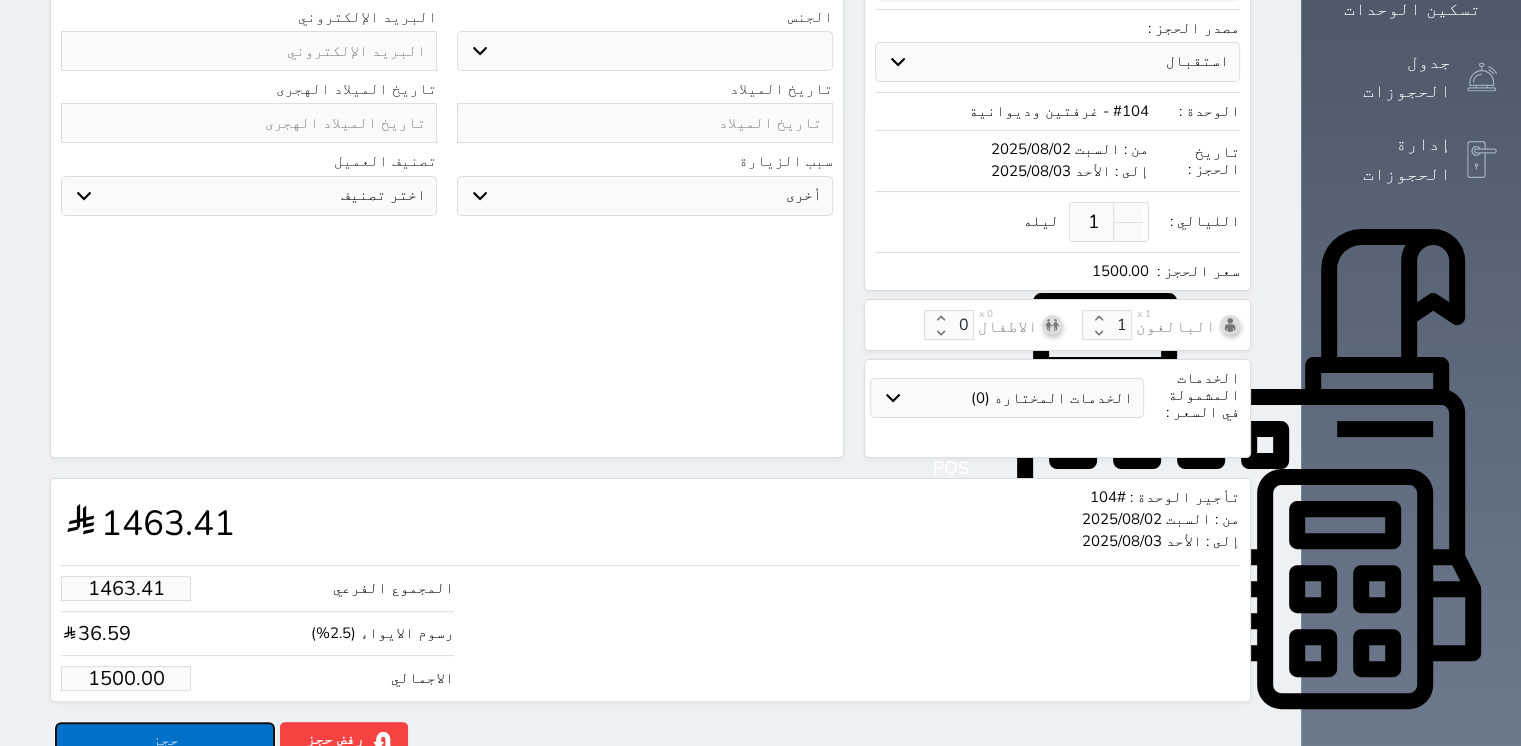 click on "حجز" at bounding box center [165, 739] 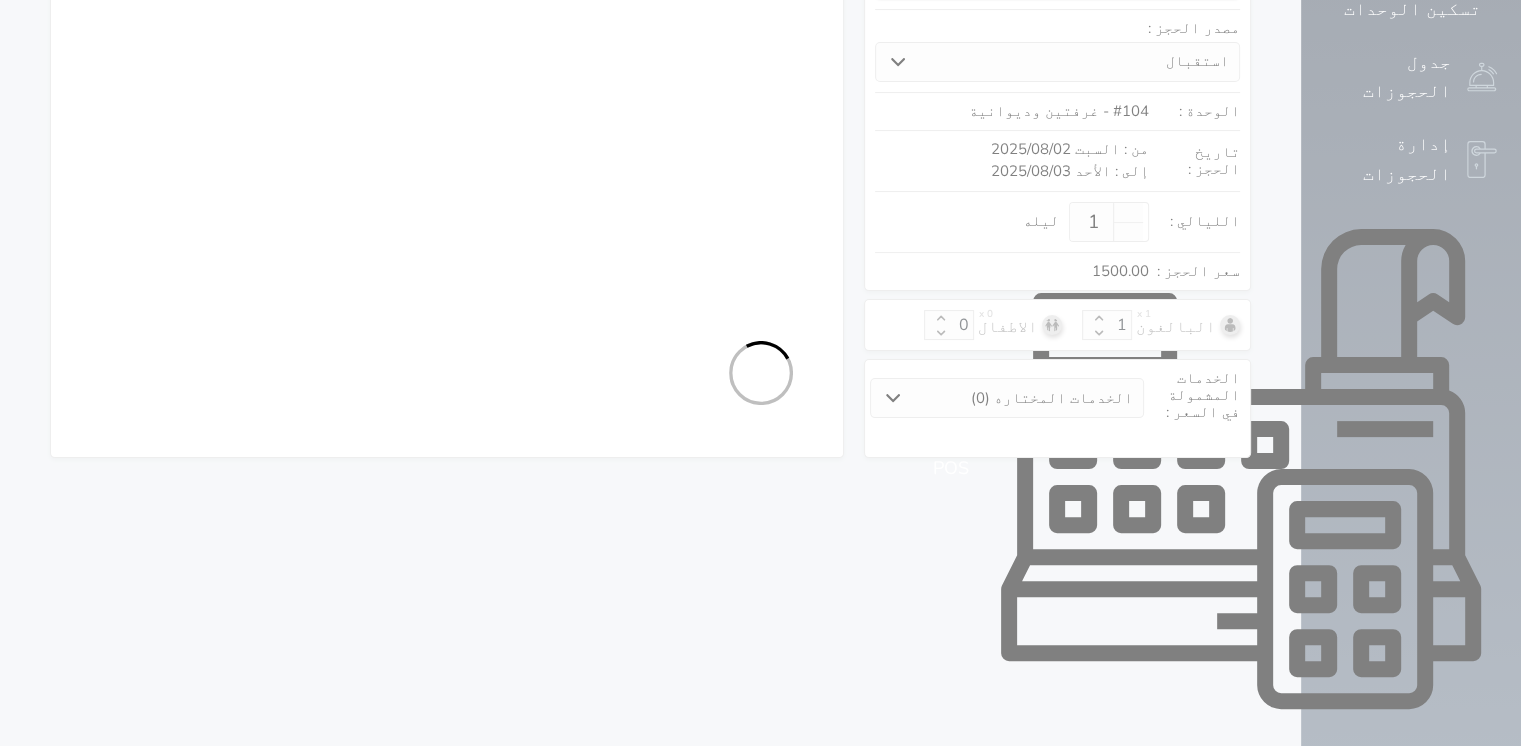 select on "1" 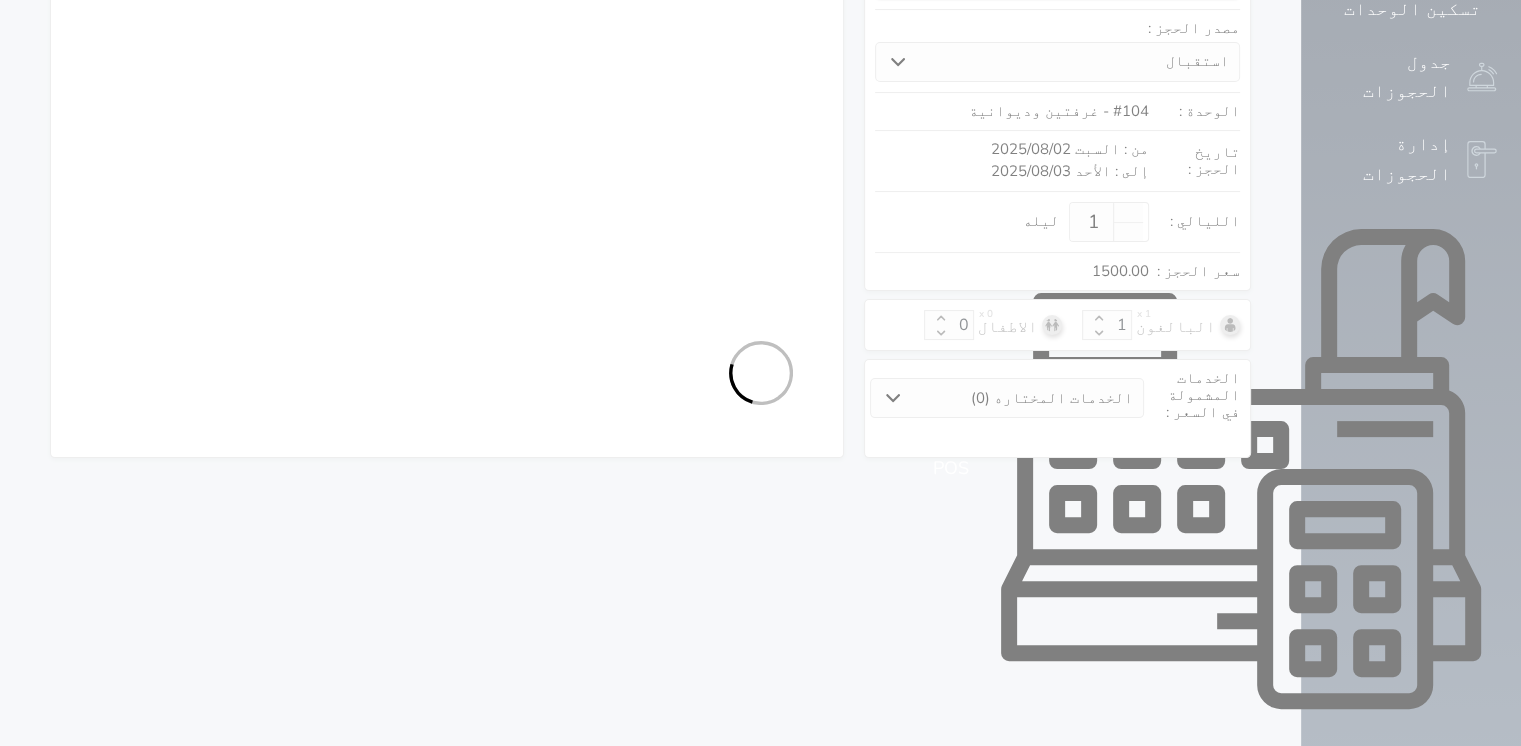 select on "113" 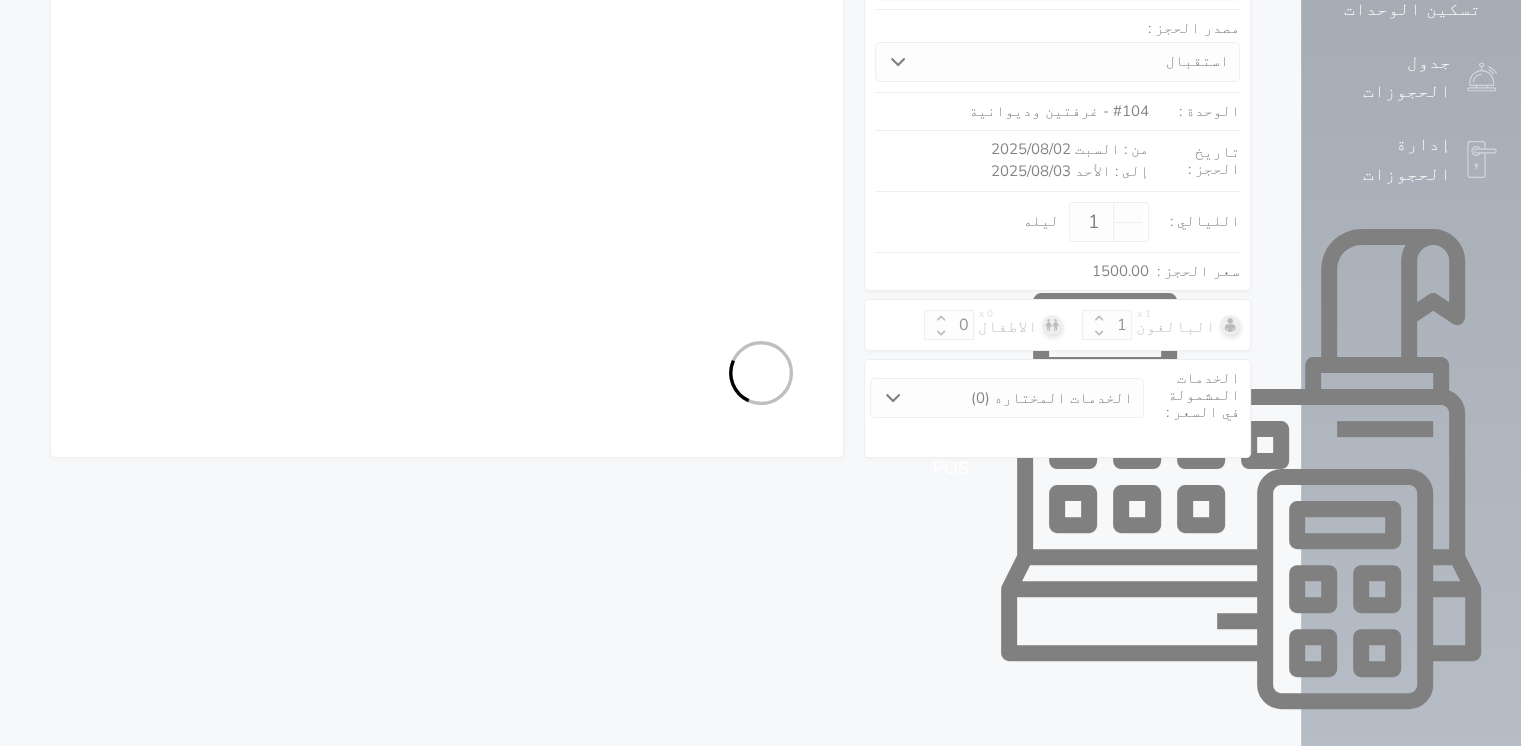select on "1" 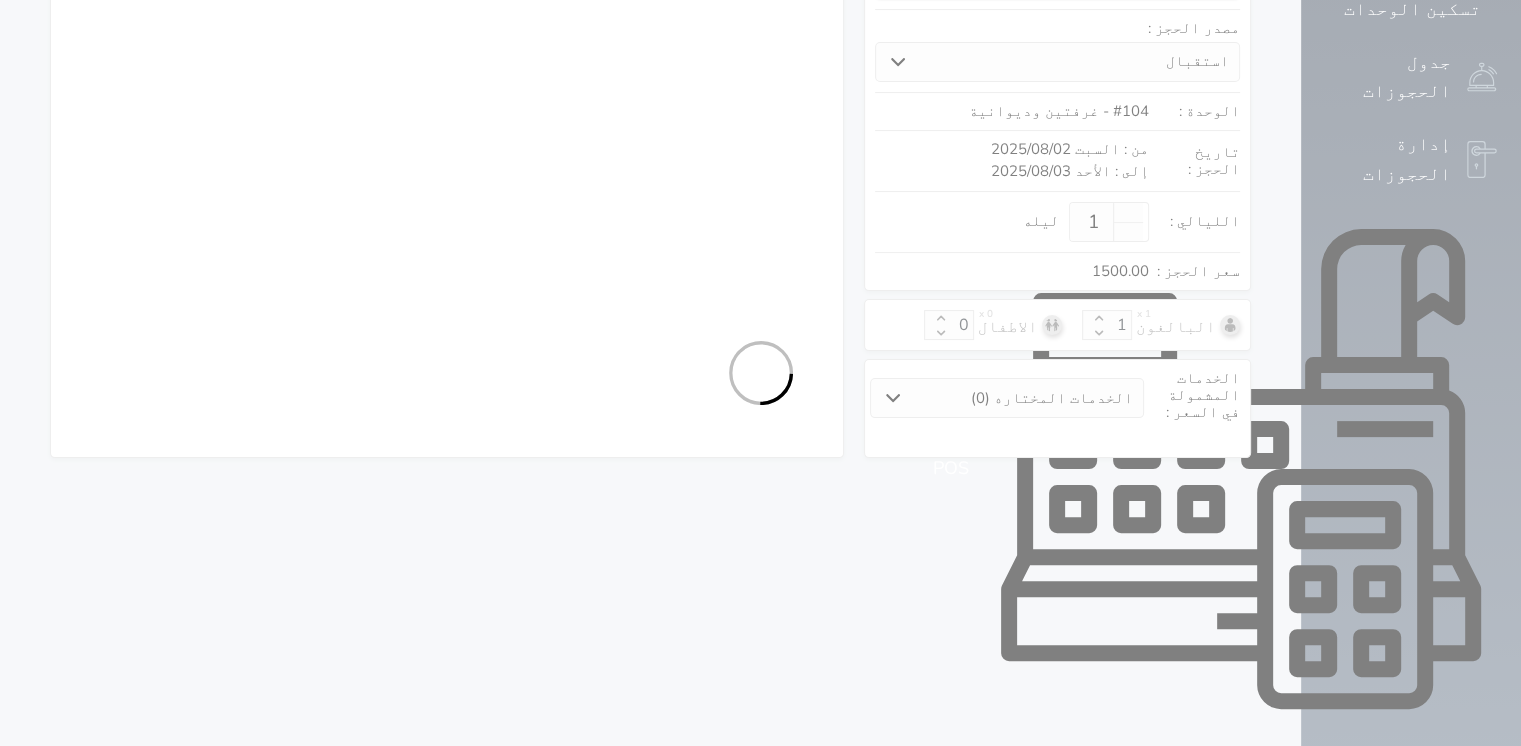 select 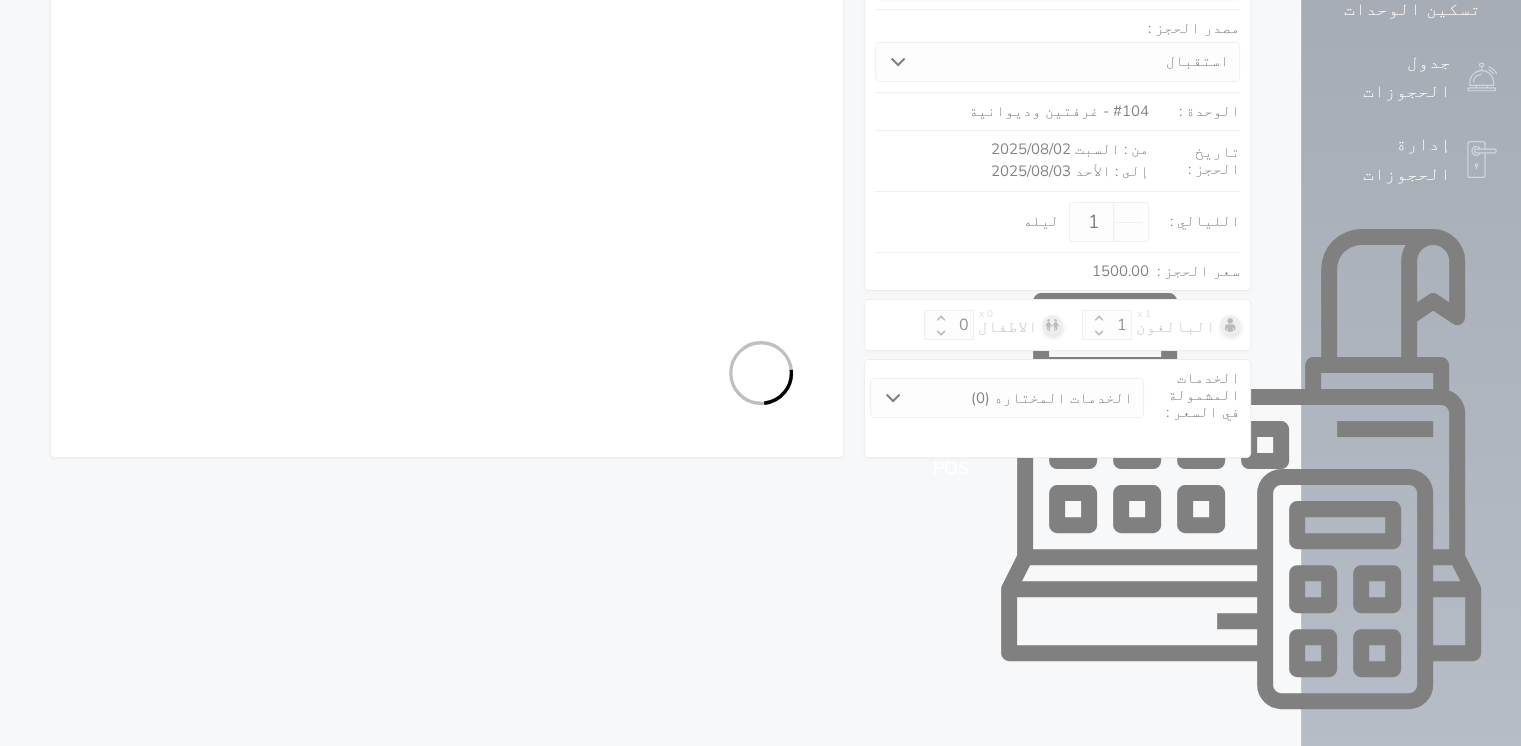 select on "7" 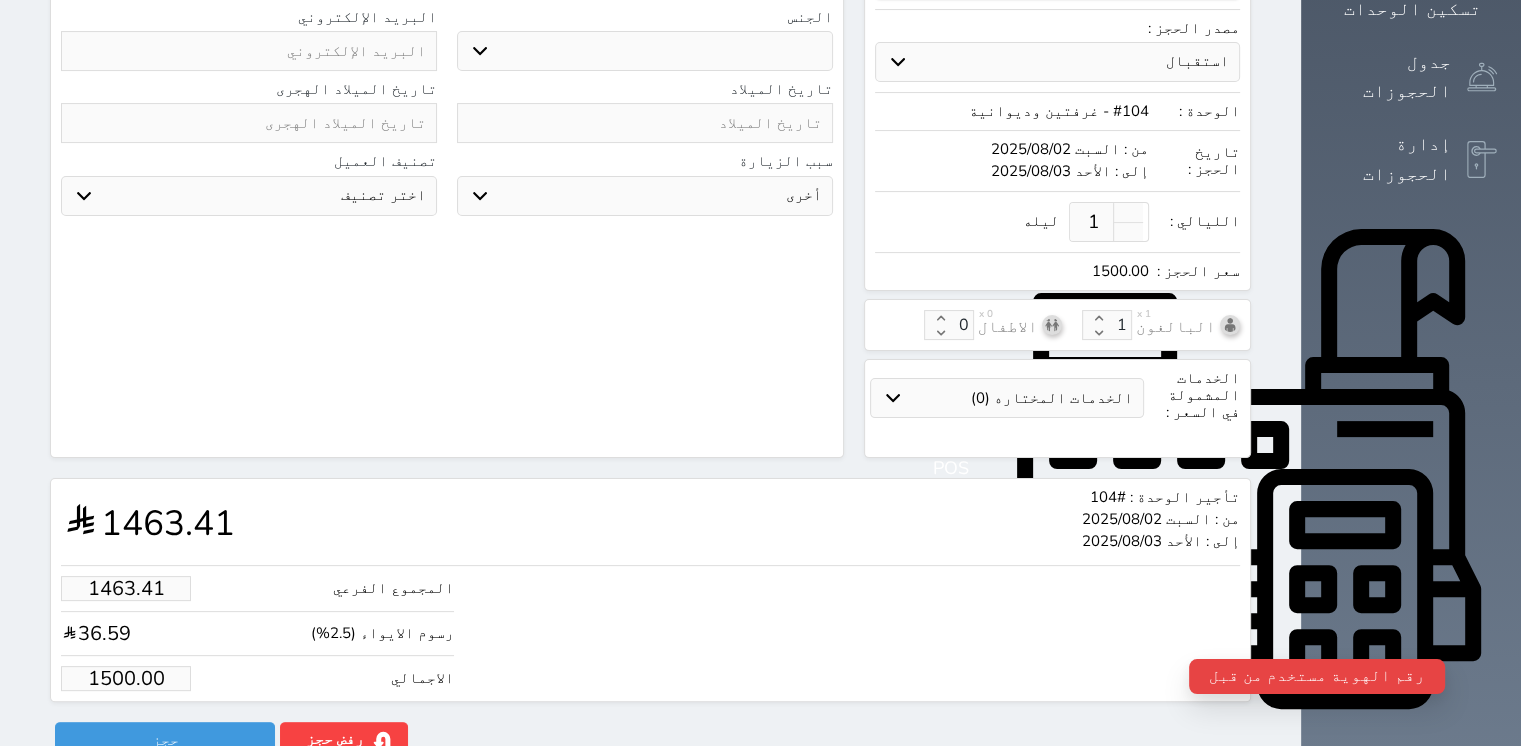 scroll, scrollTop: 0, scrollLeft: 0, axis: both 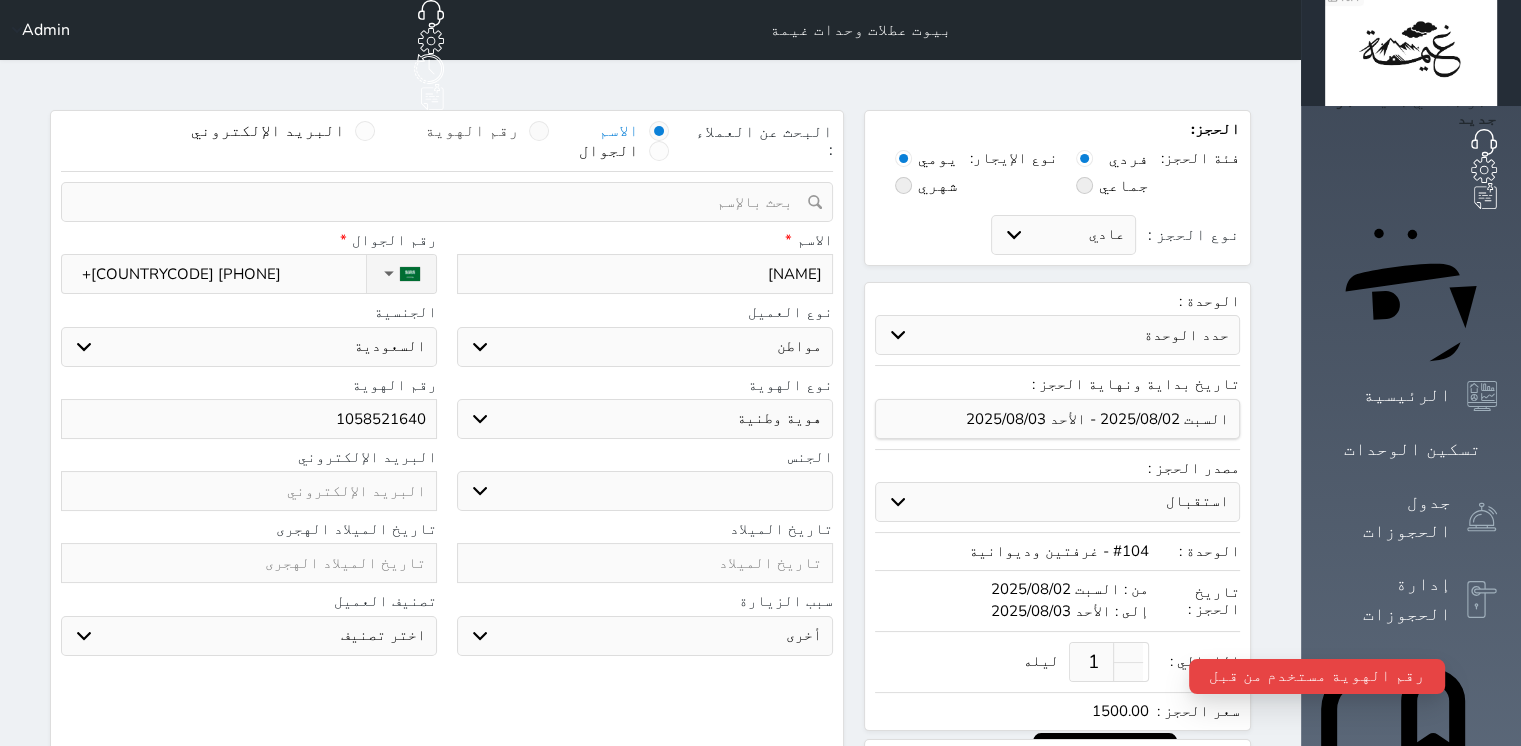 click at bounding box center (539, 131) 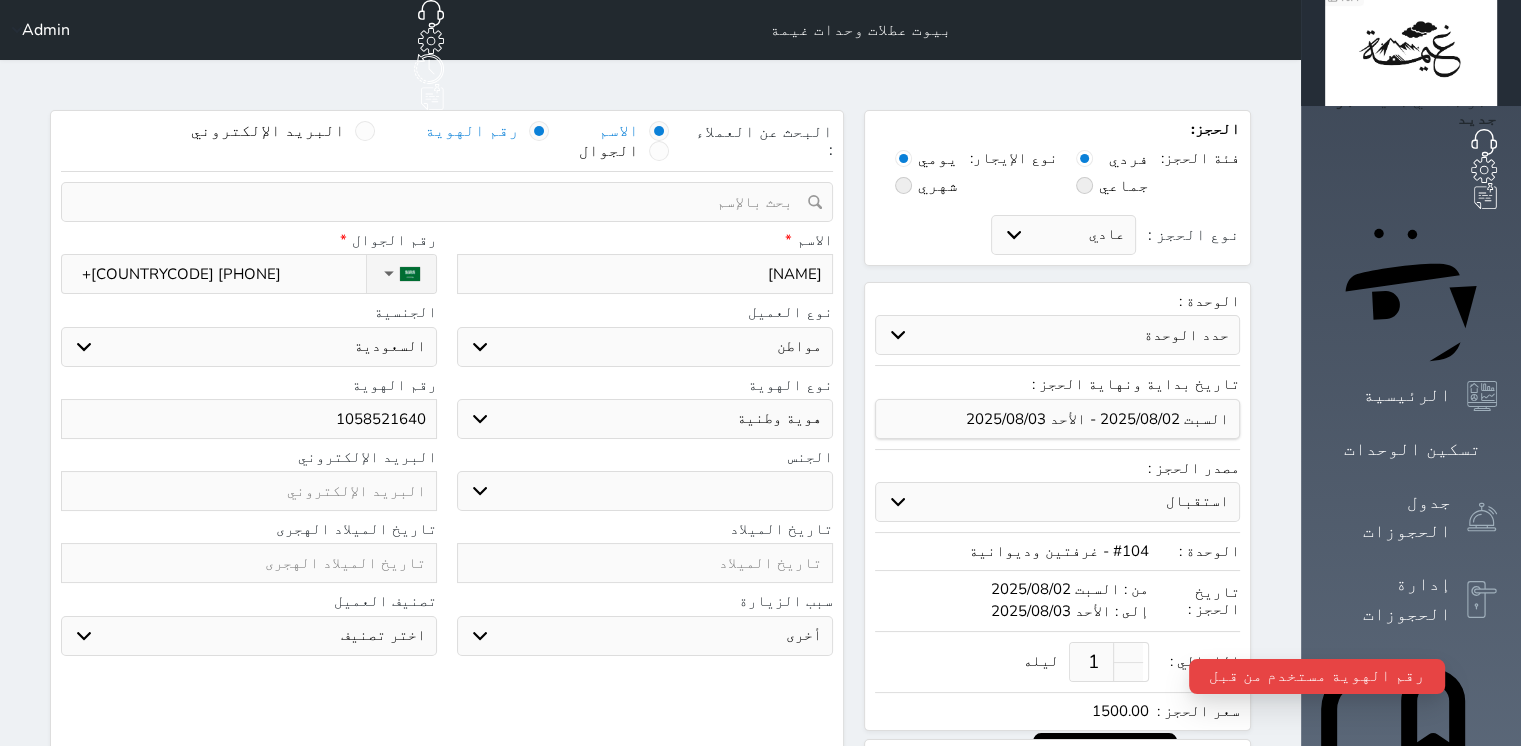select 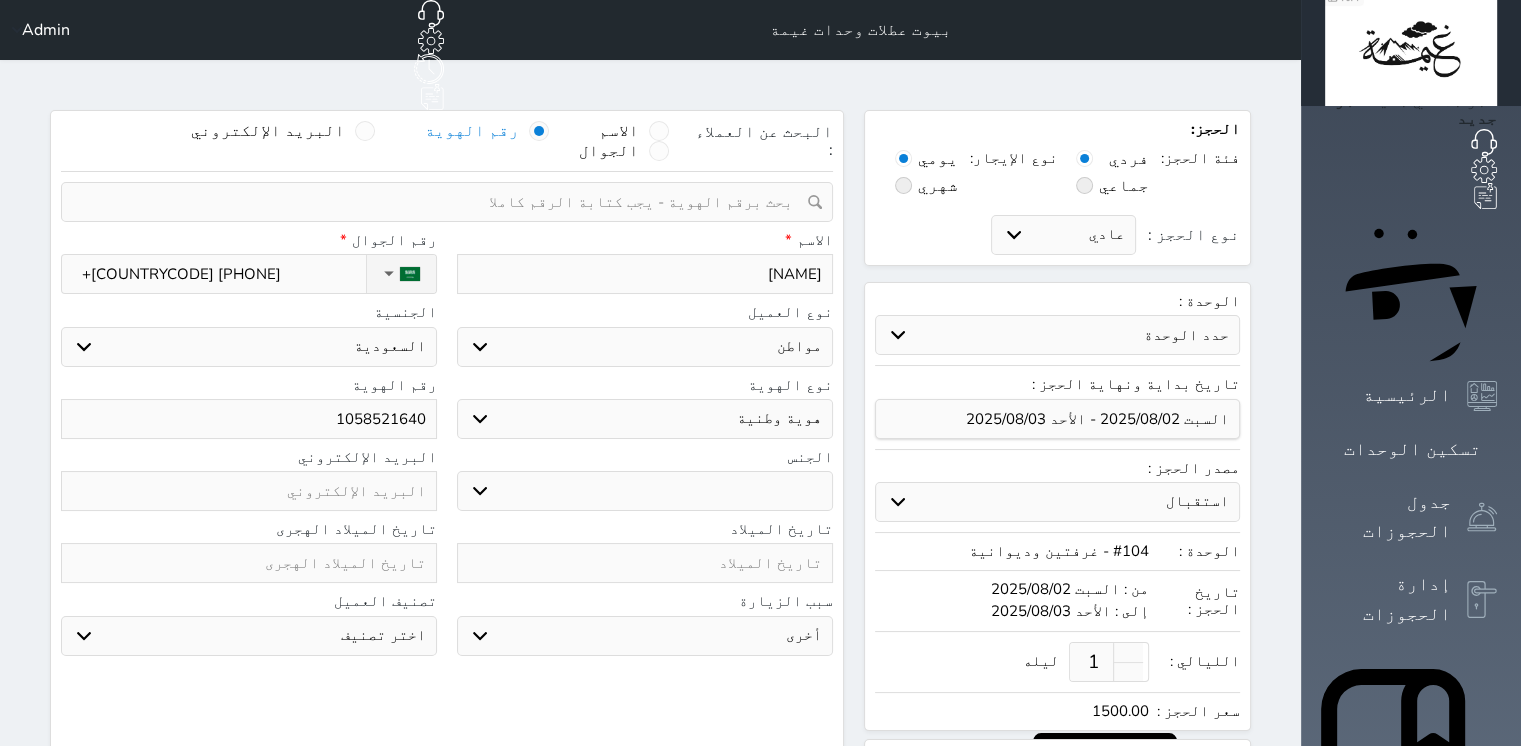 click at bounding box center (440, 202) 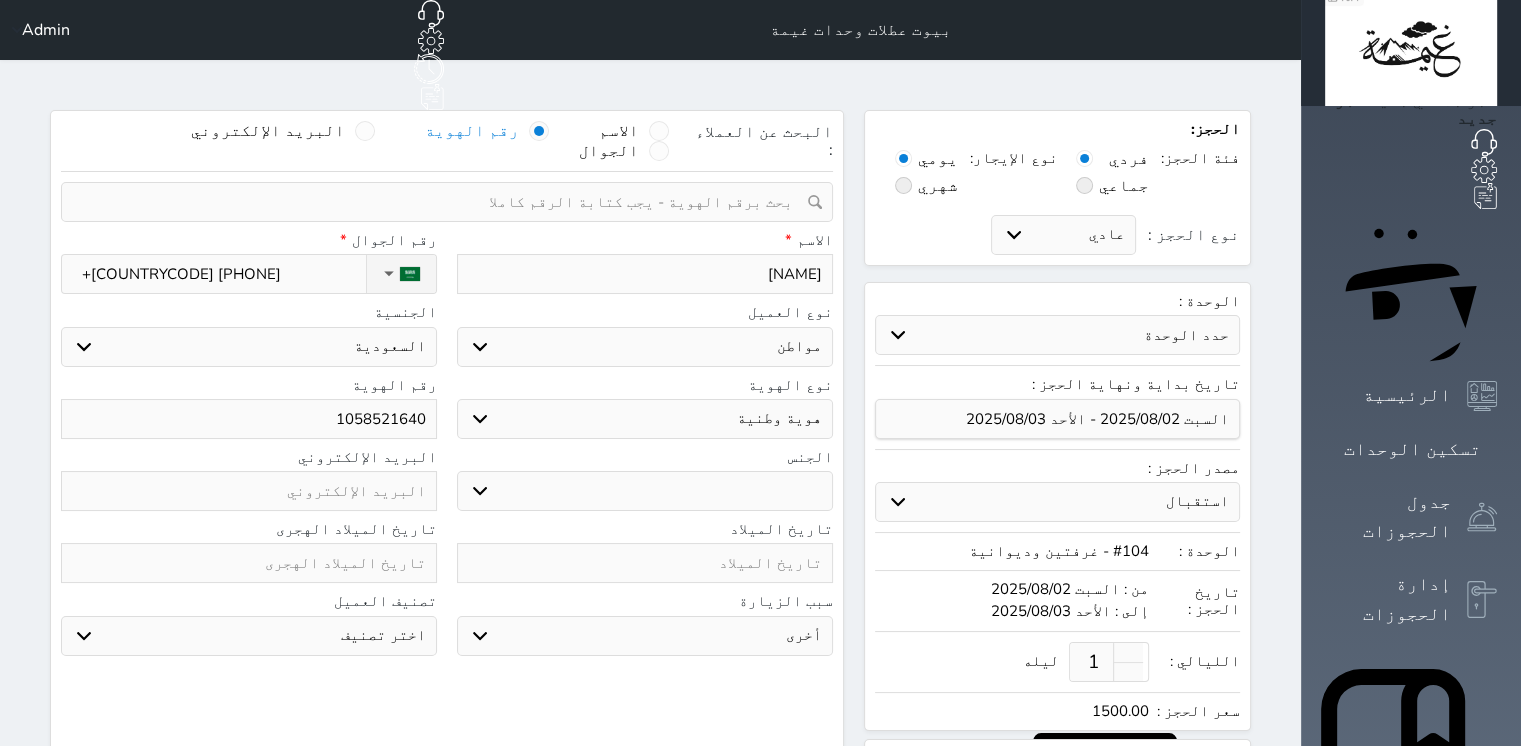click at bounding box center [440, 202] 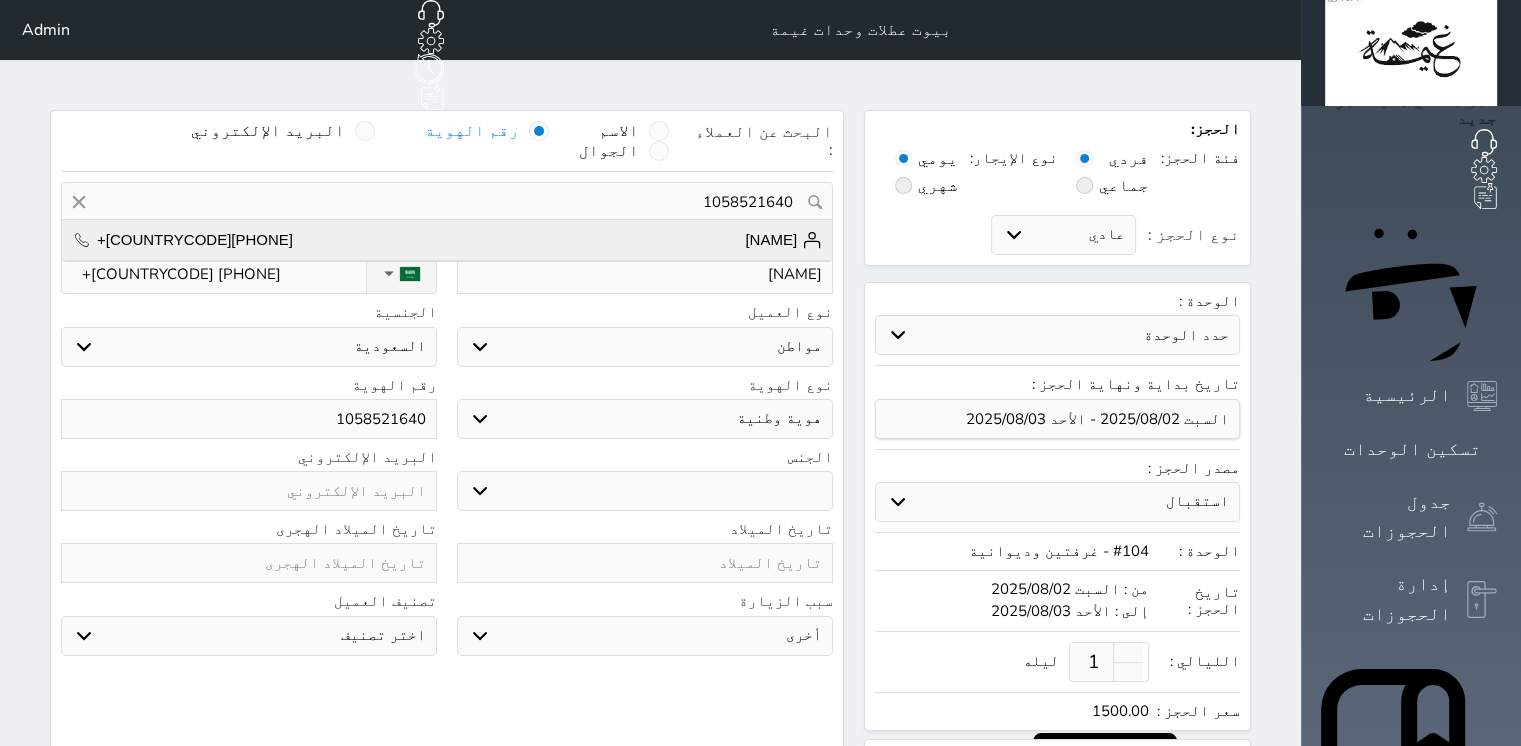 click on "[NAME] +[COUNTRYCODE][PHONE]" at bounding box center (447, 240) 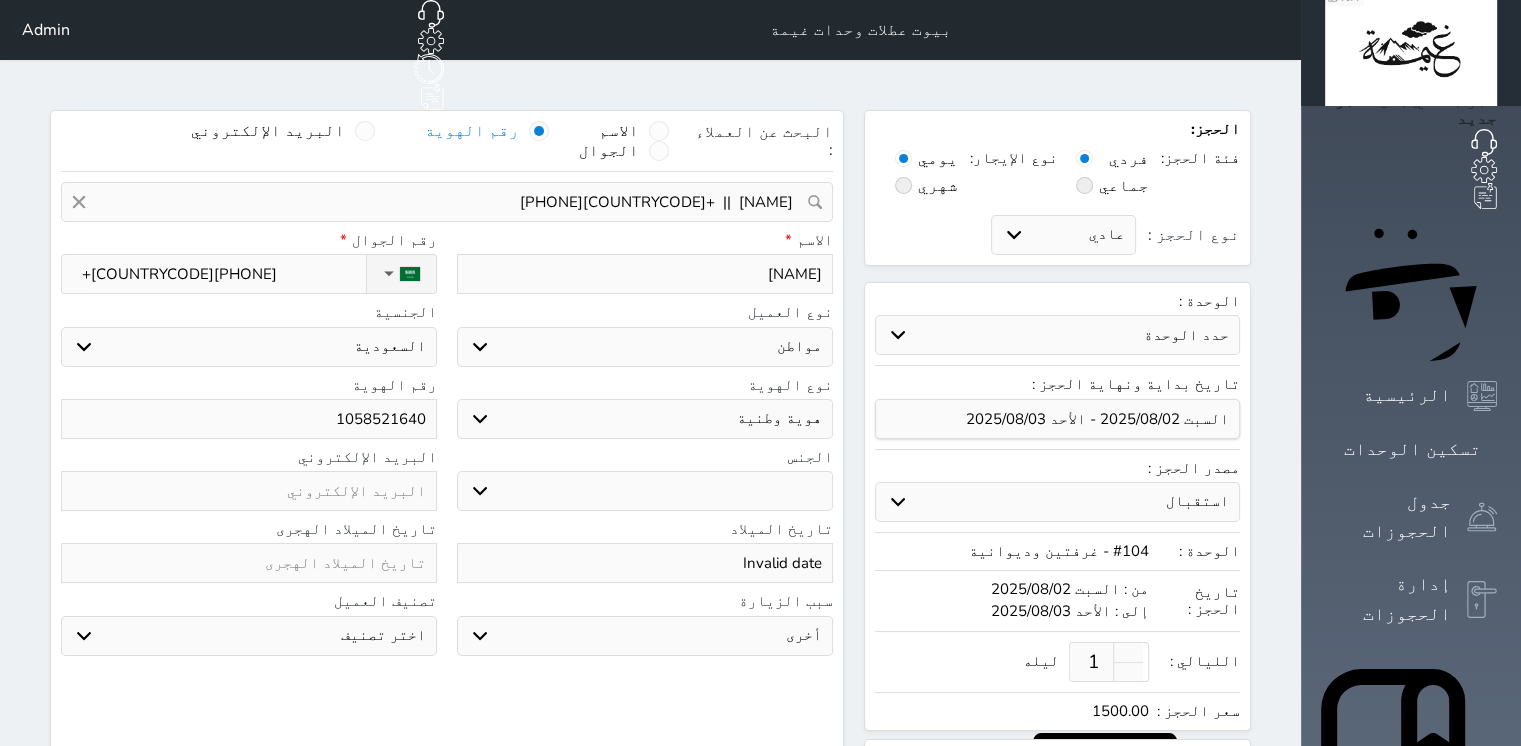 scroll, scrollTop: 440, scrollLeft: 0, axis: vertical 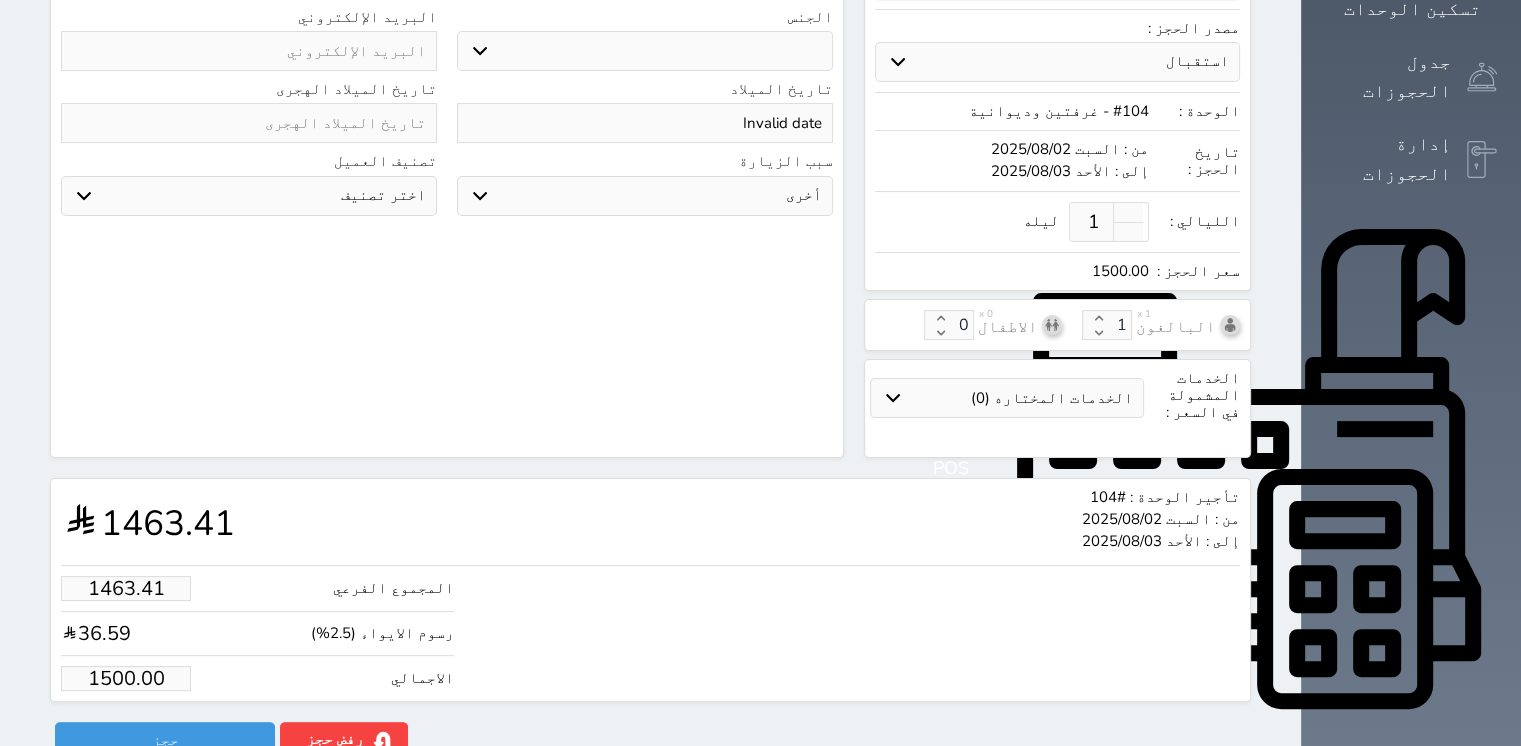 select 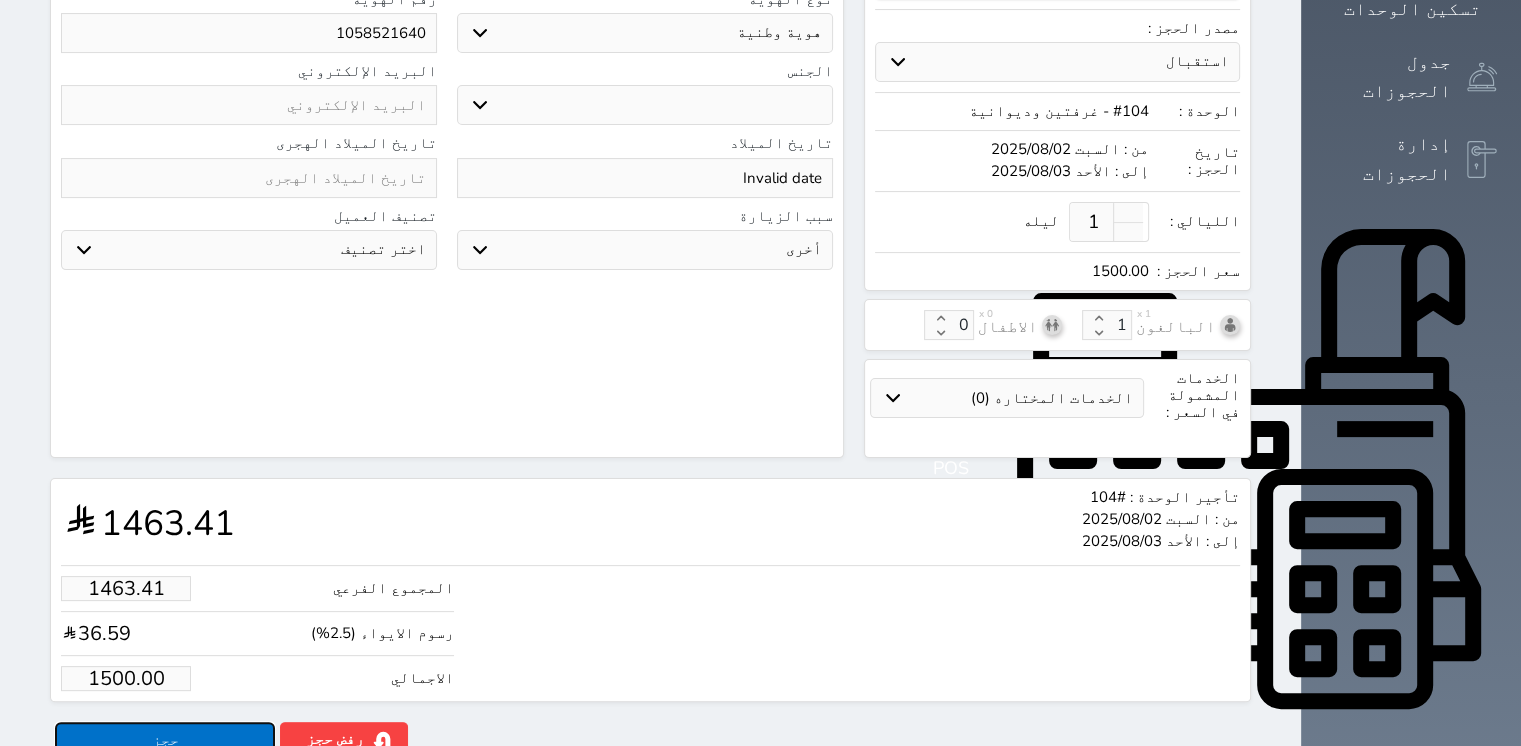 click on "حجز" at bounding box center (165, 739) 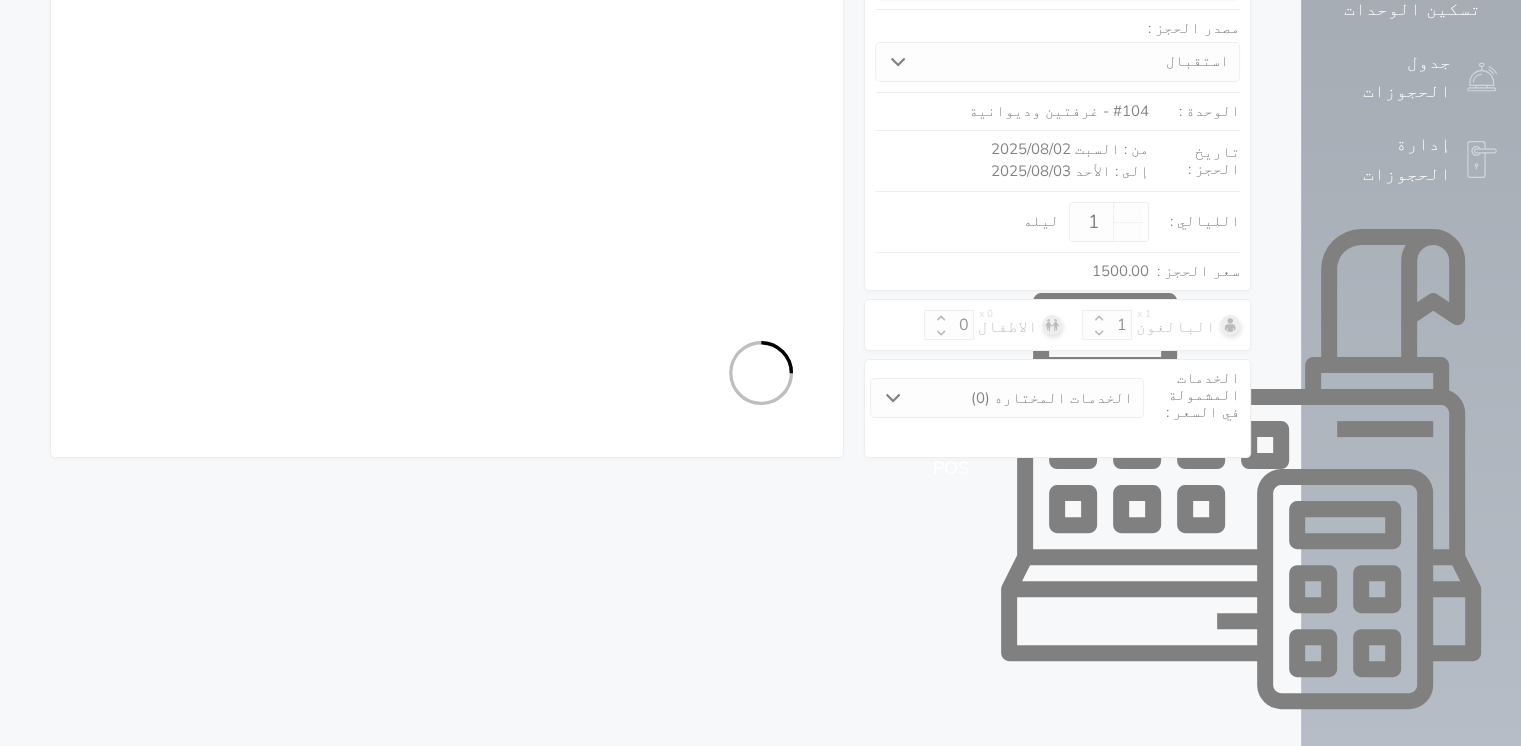 select on "1" 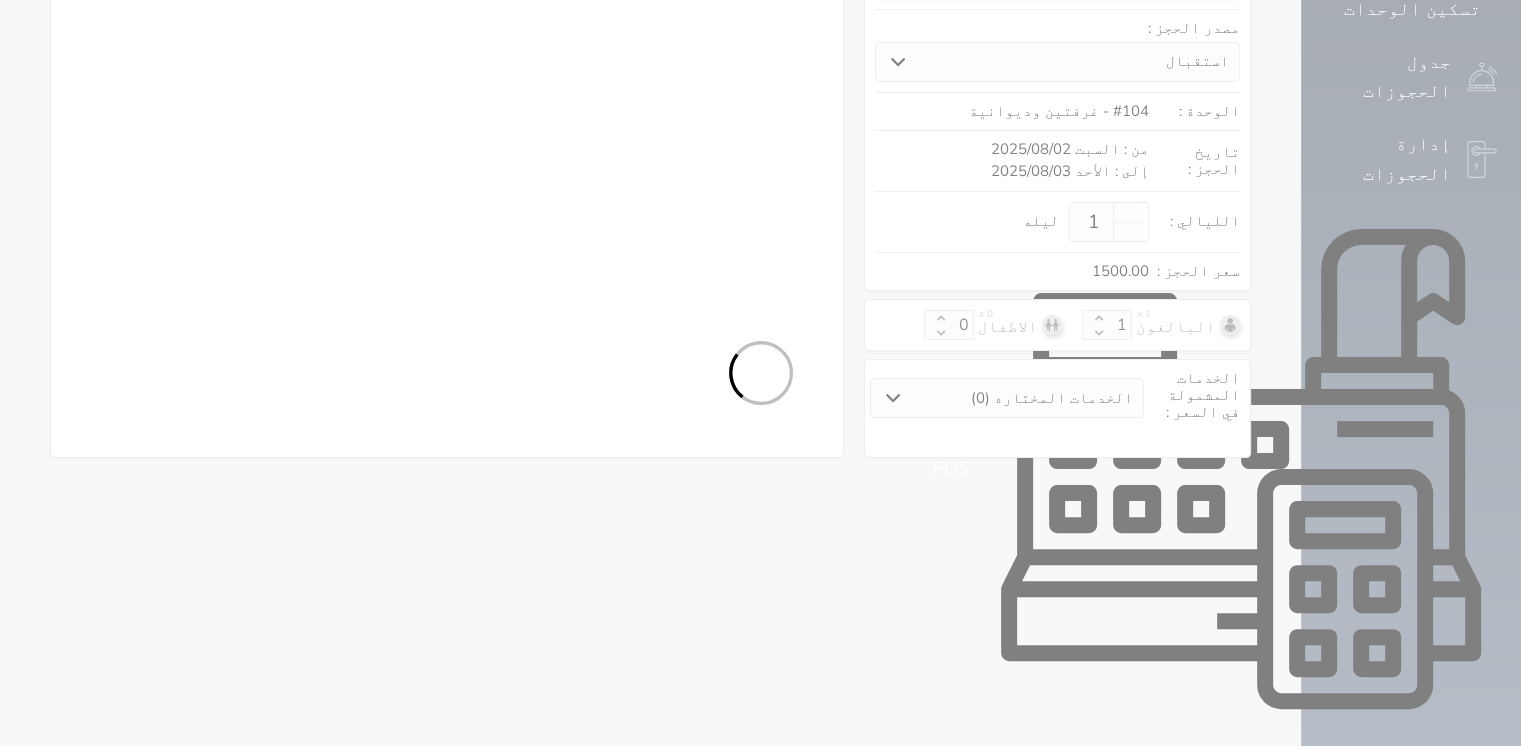 select on "113" 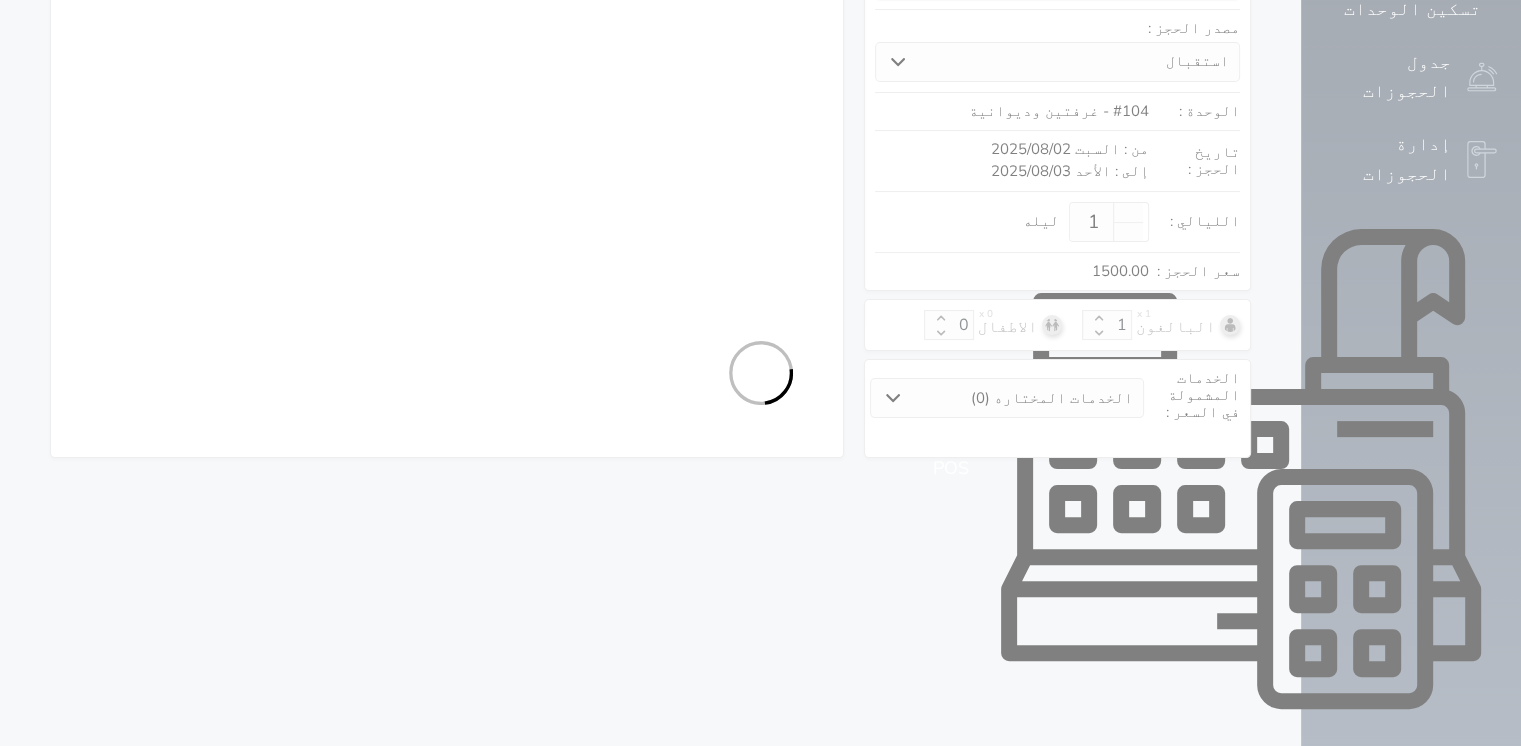 select on "1" 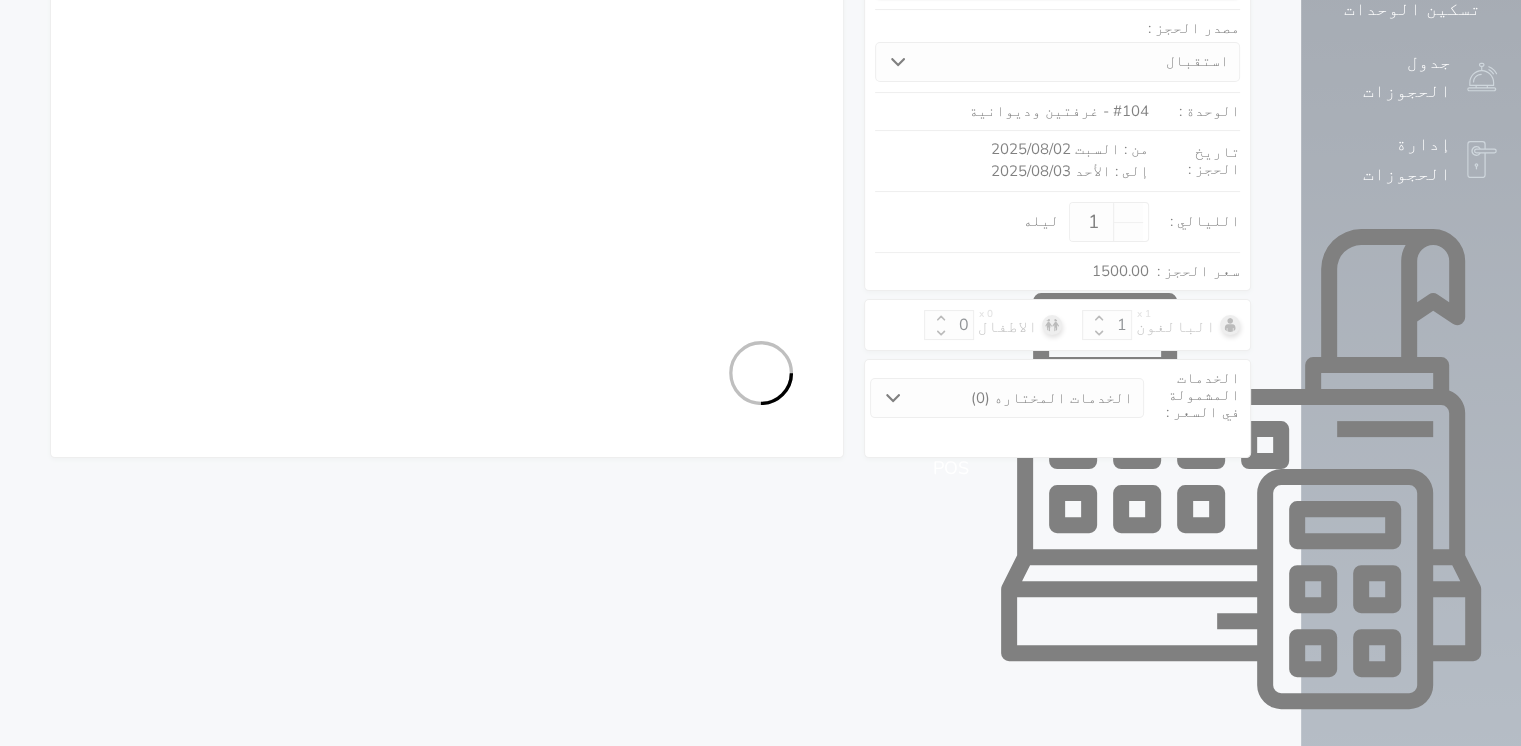 select 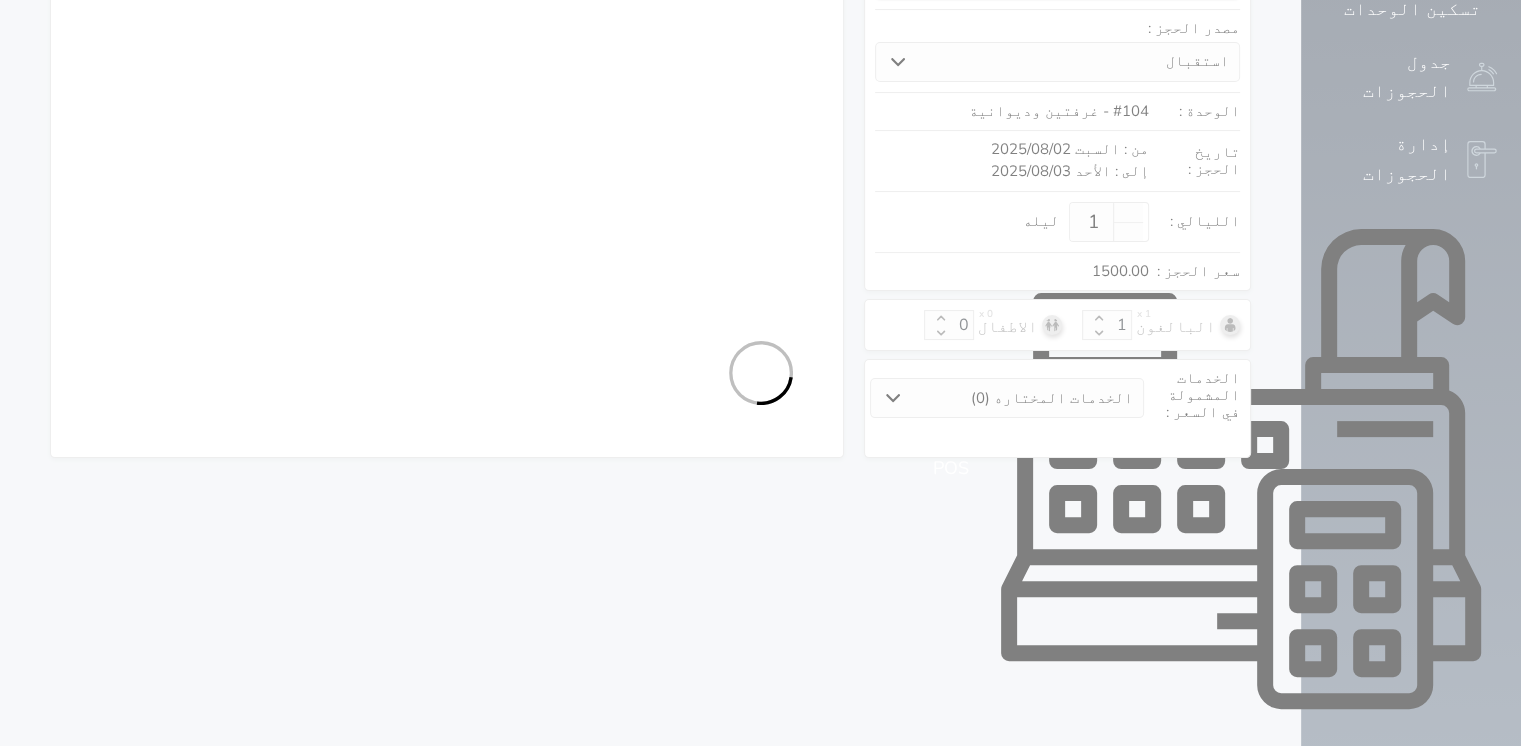 select on "7" 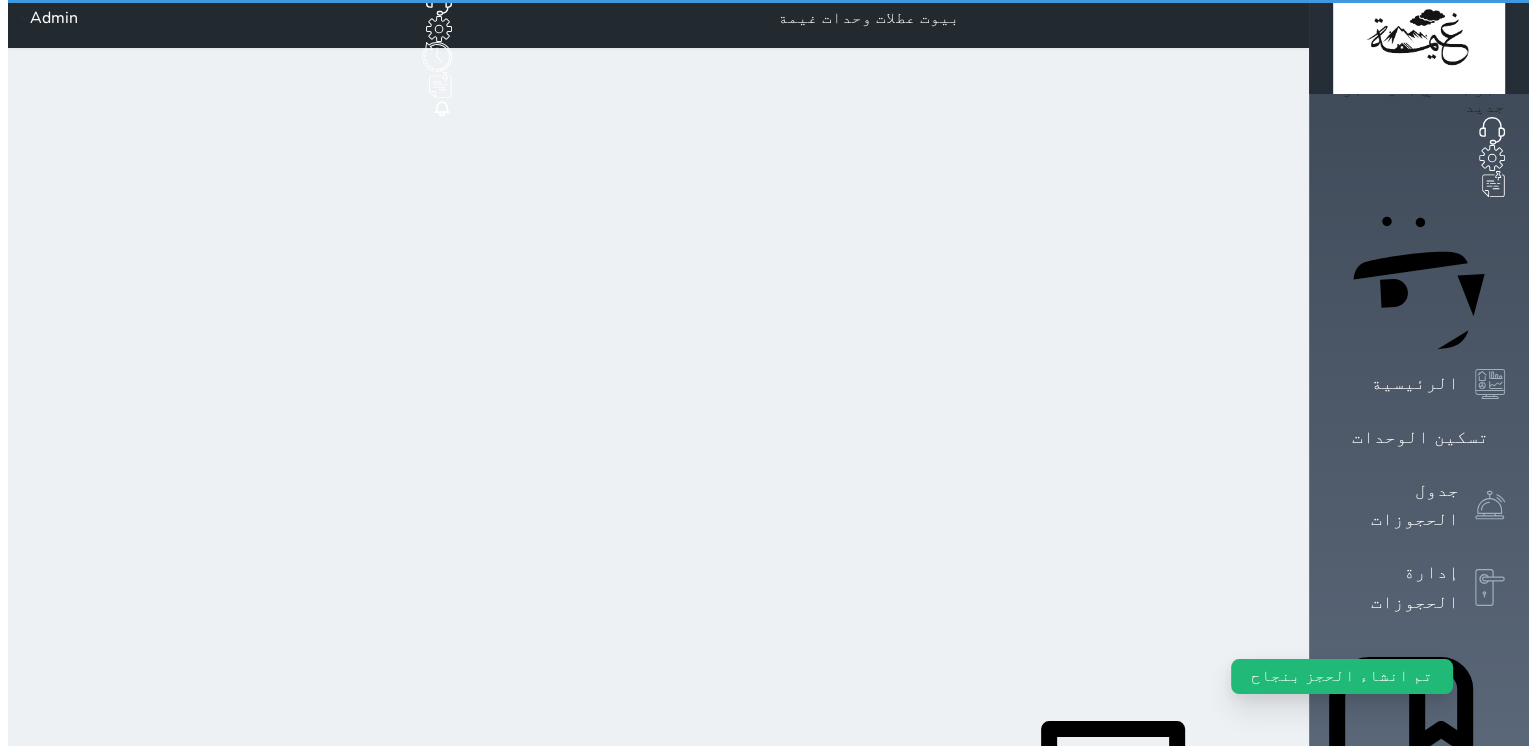 scroll, scrollTop: 0, scrollLeft: 0, axis: both 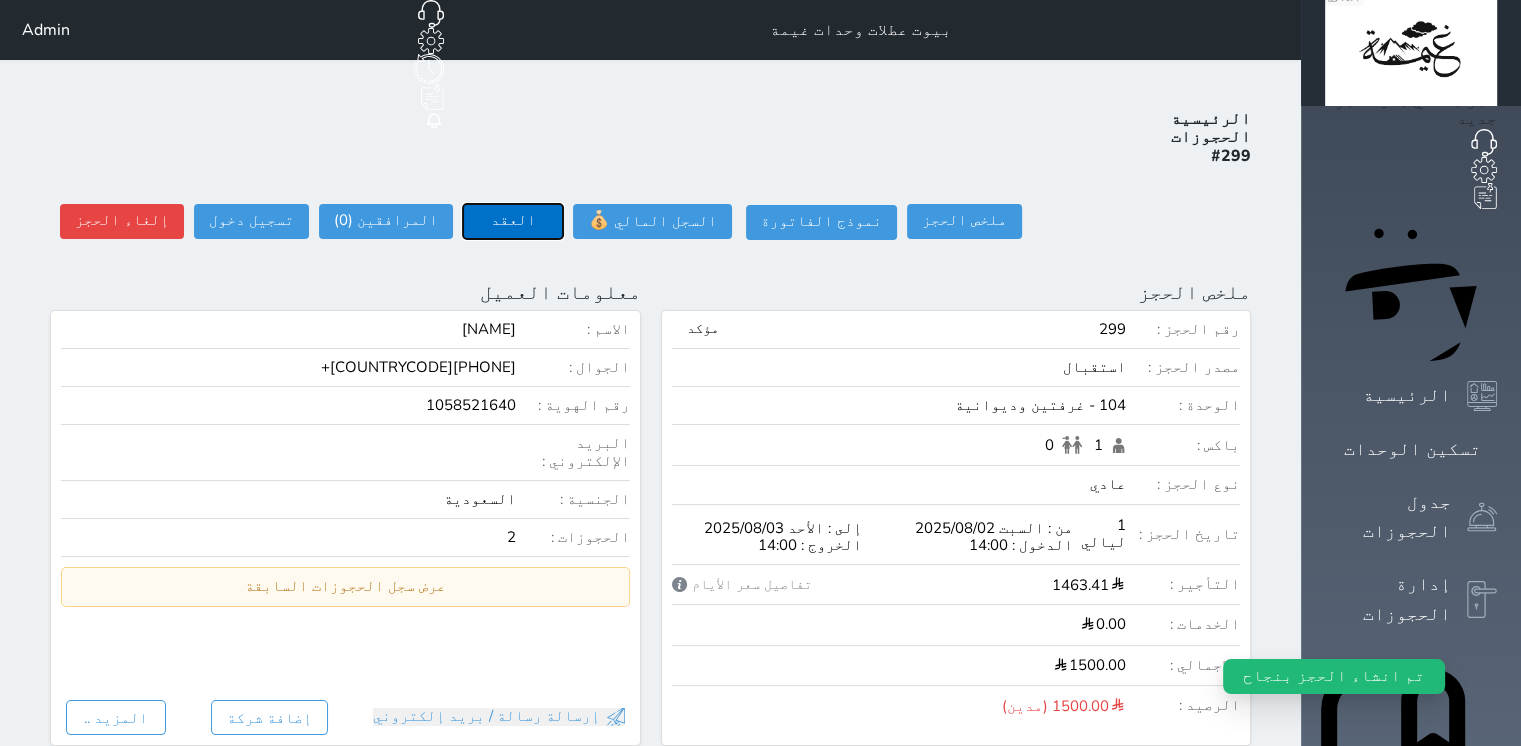 click on "العقد" at bounding box center [513, 221] 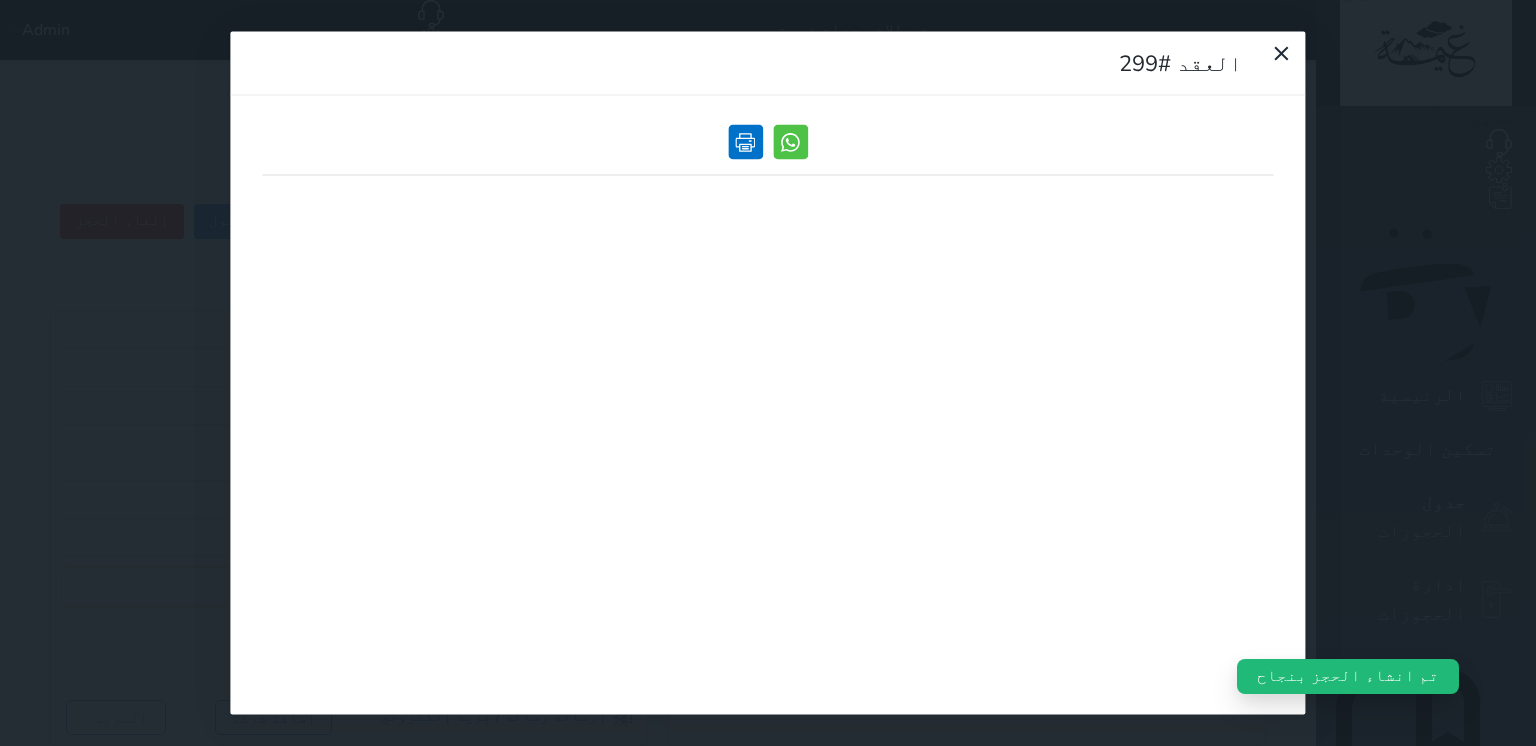 click at bounding box center (745, 142) 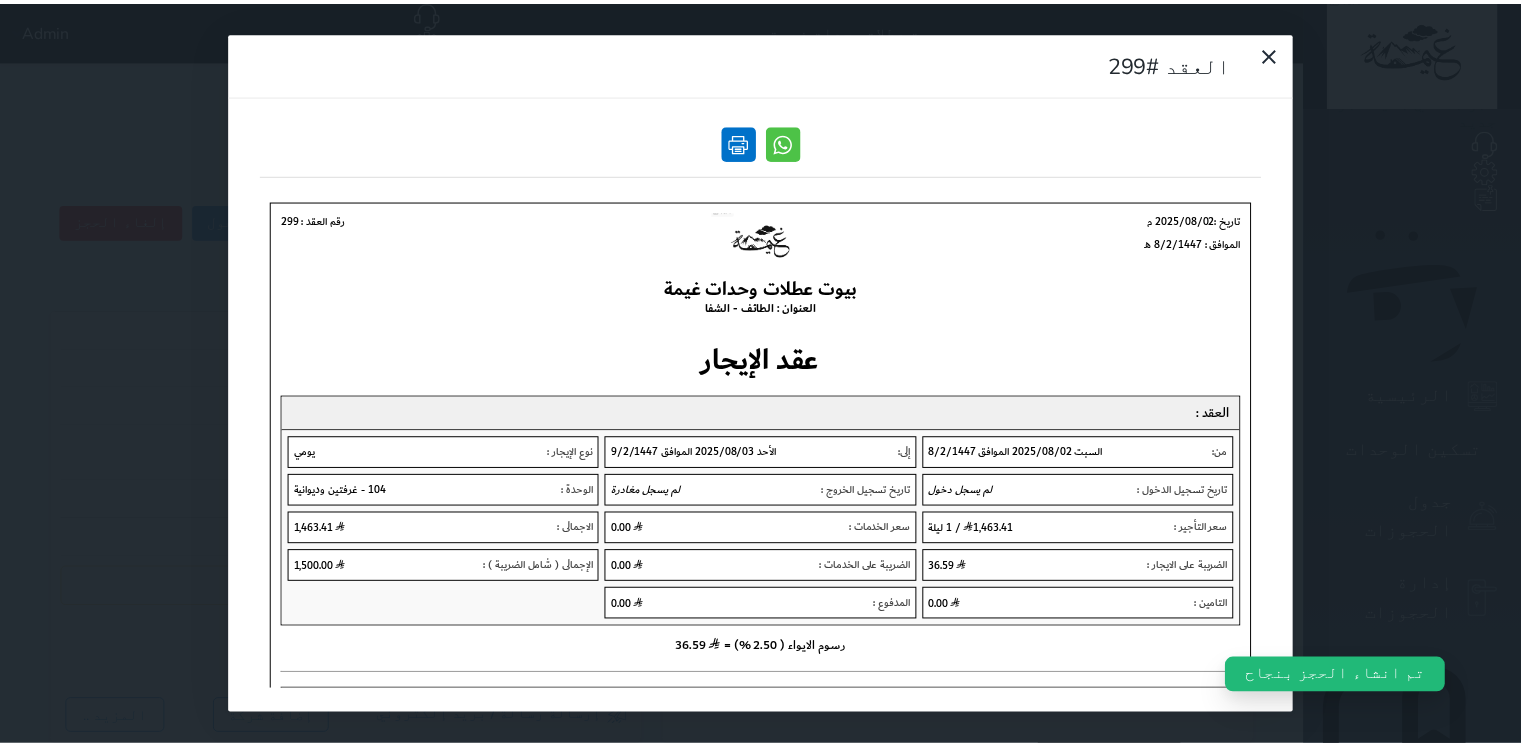 scroll, scrollTop: 0, scrollLeft: 0, axis: both 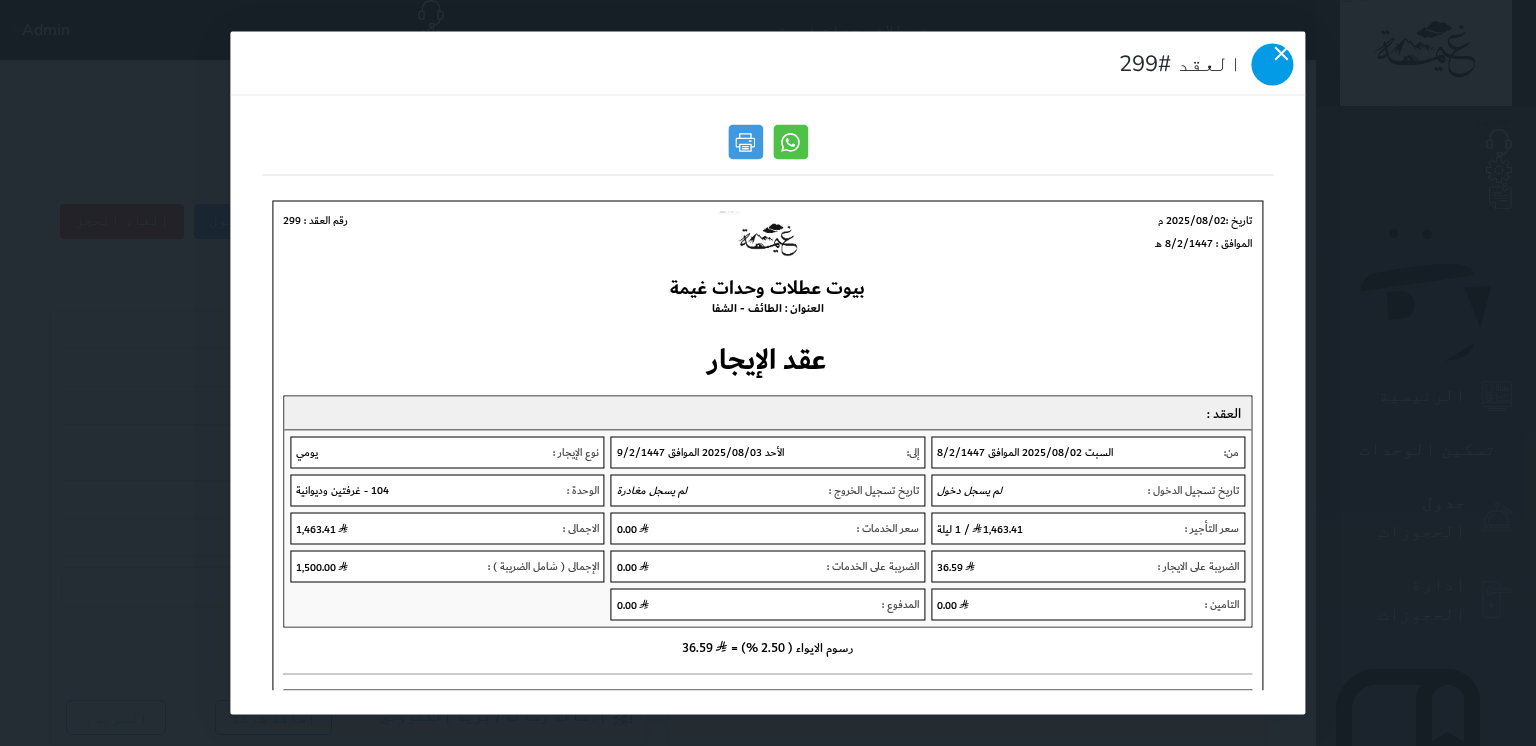 click 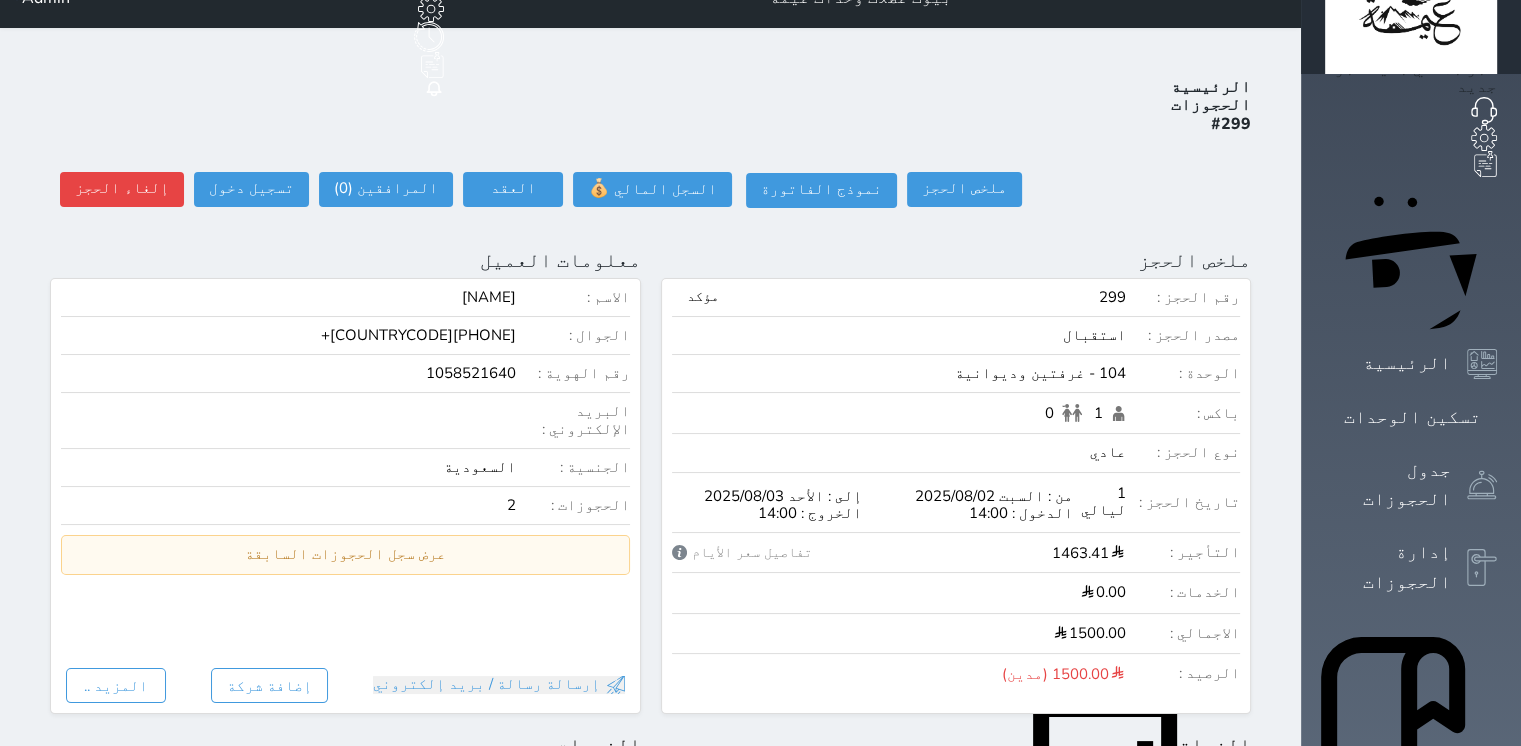 scroll, scrollTop: 0, scrollLeft: 0, axis: both 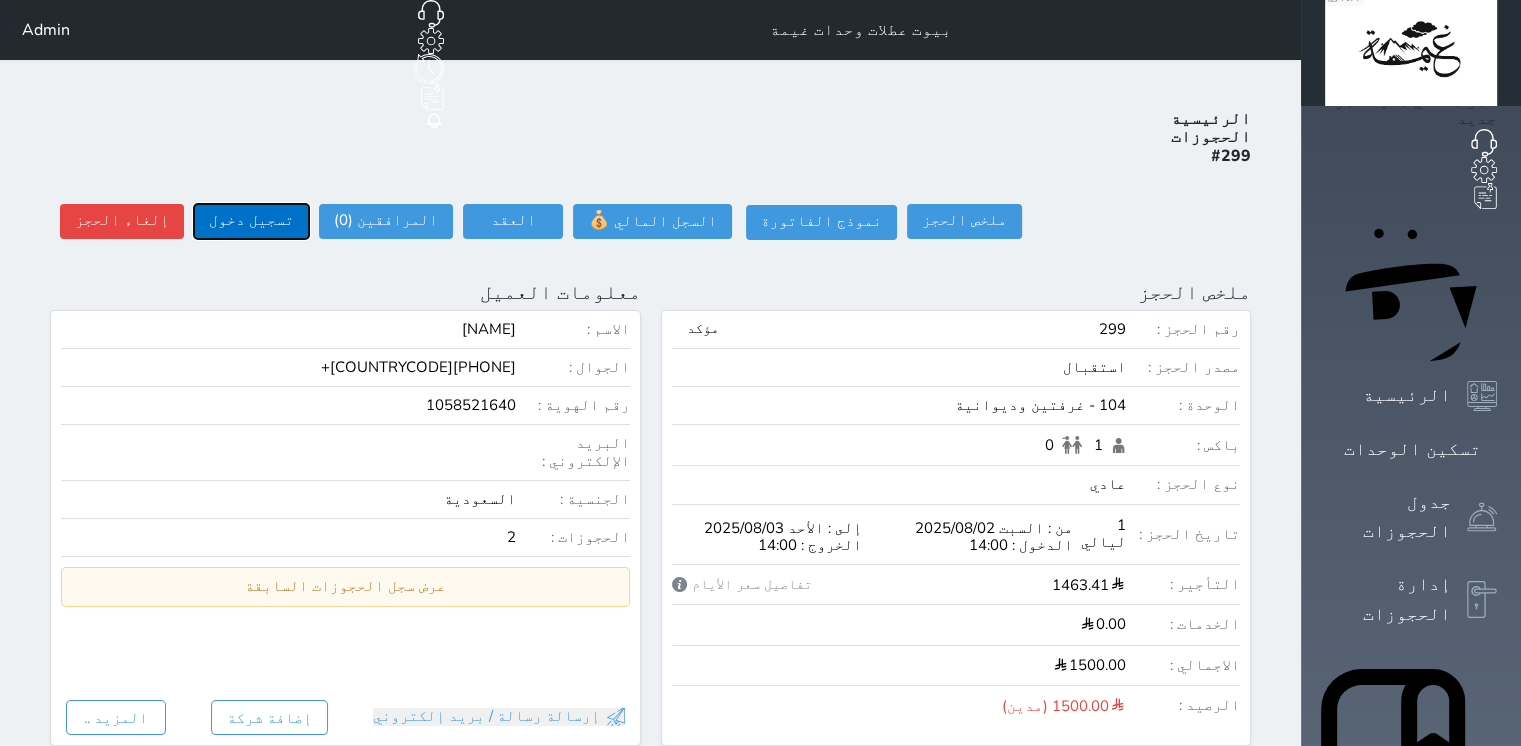 click on "تسجيل دخول" at bounding box center (251, 221) 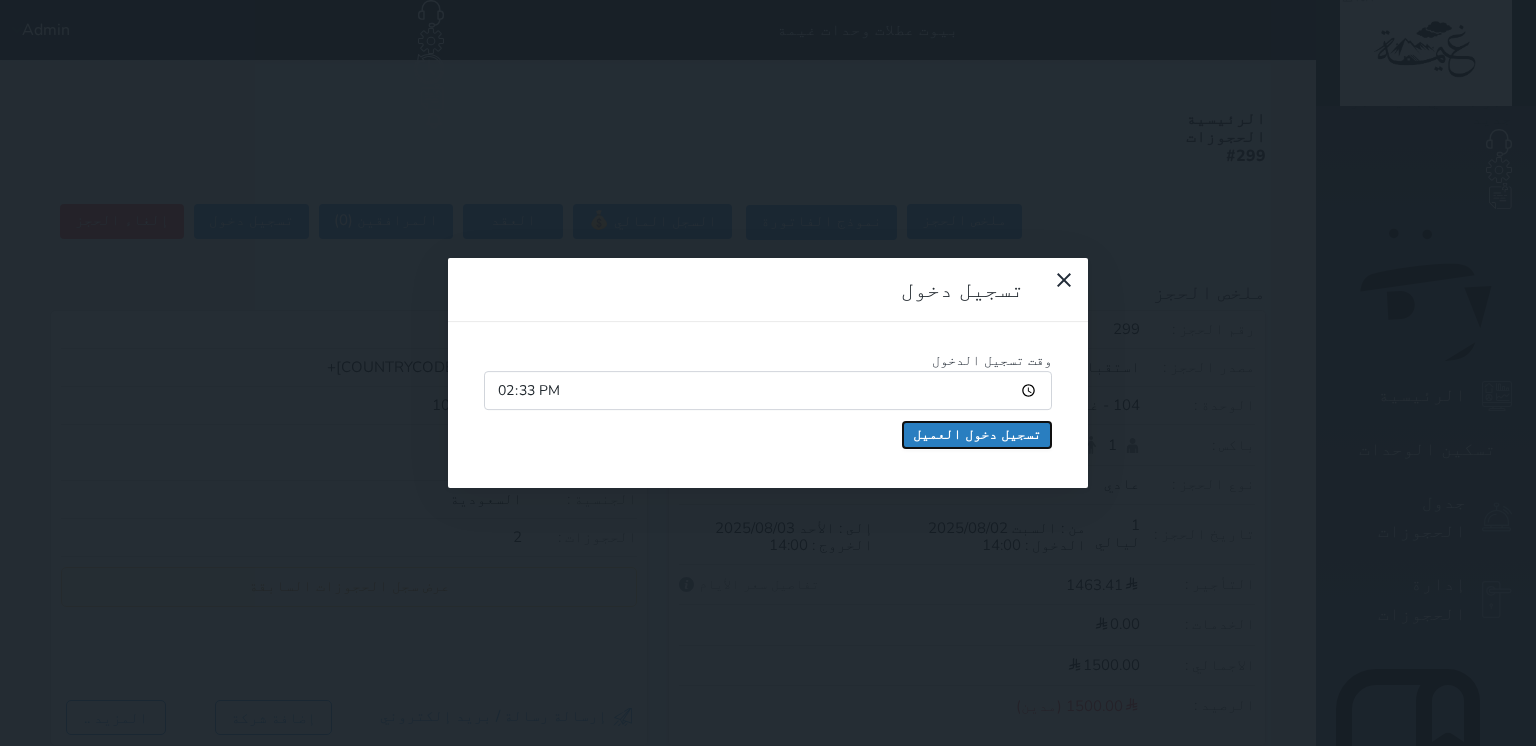 drag, startPoint x: 607, startPoint y: 188, endPoint x: 592, endPoint y: 190, distance: 15.132746 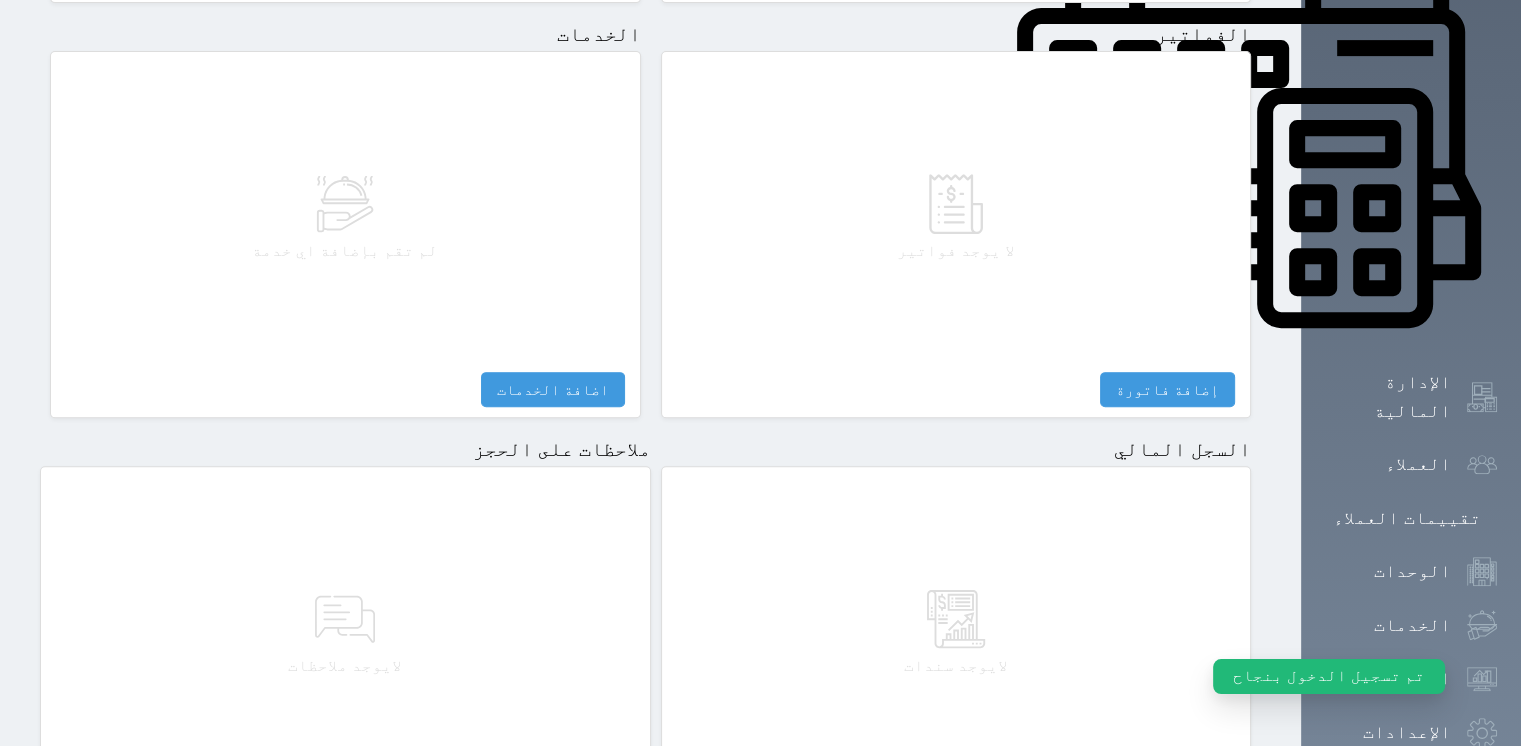 scroll, scrollTop: 900, scrollLeft: 0, axis: vertical 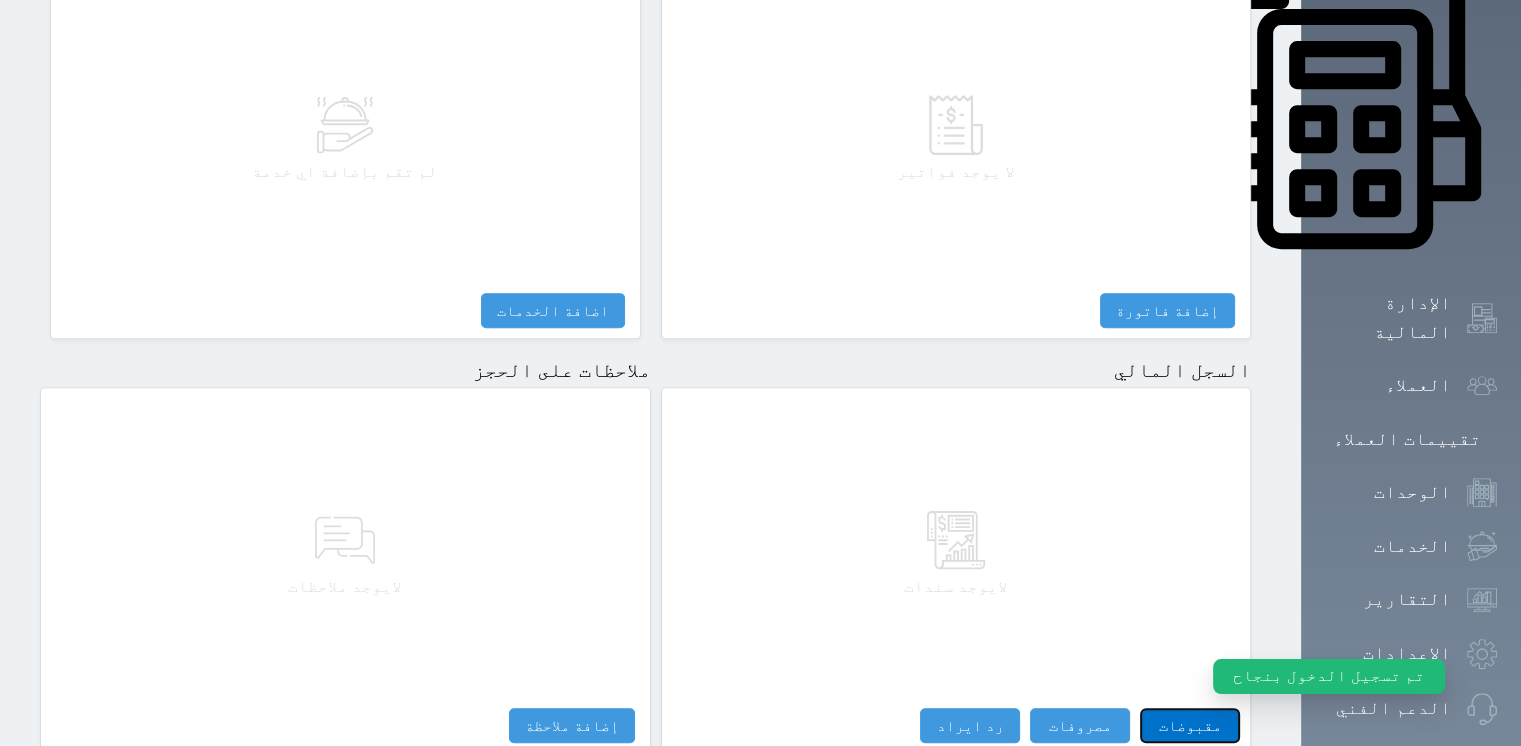 click on "مقبوضات" at bounding box center [1190, 725] 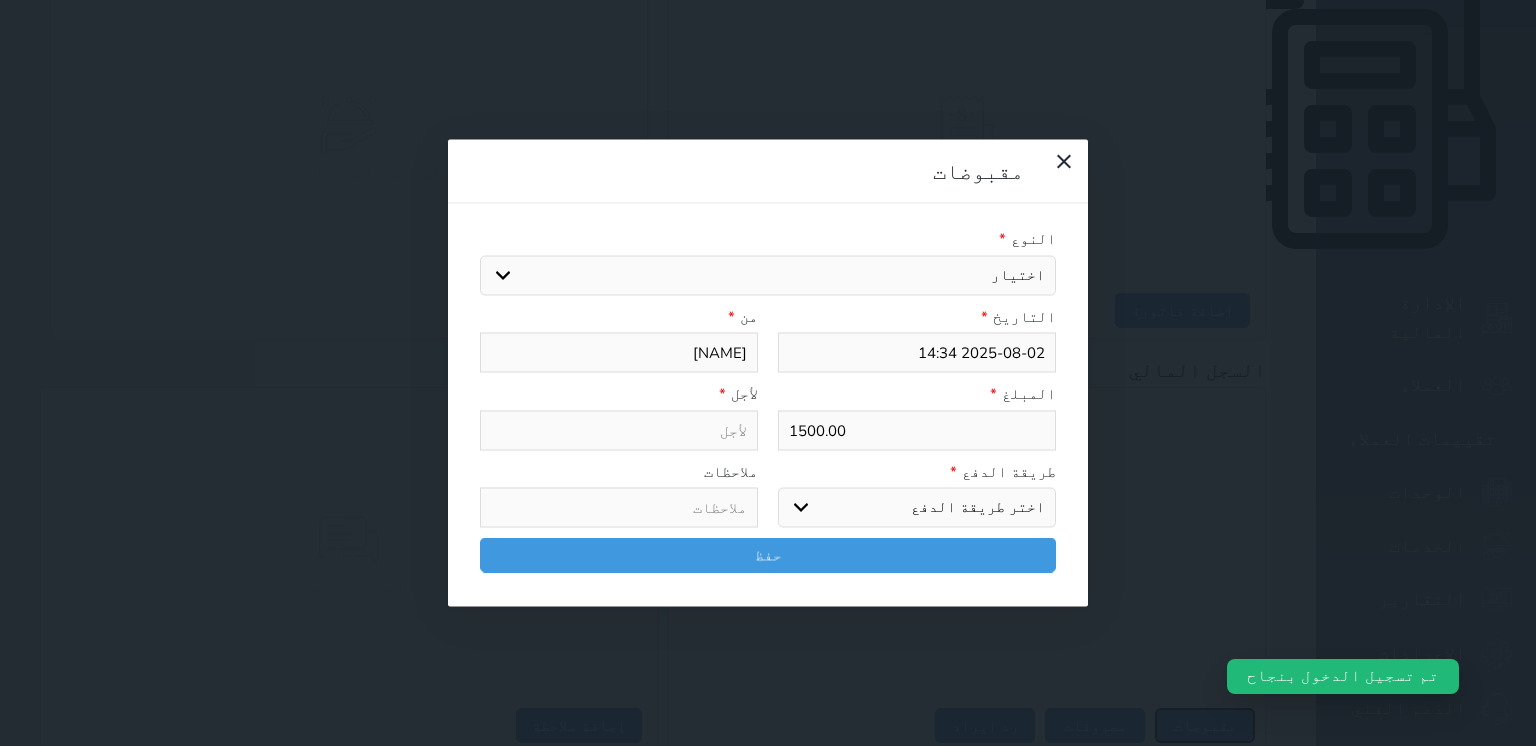 select 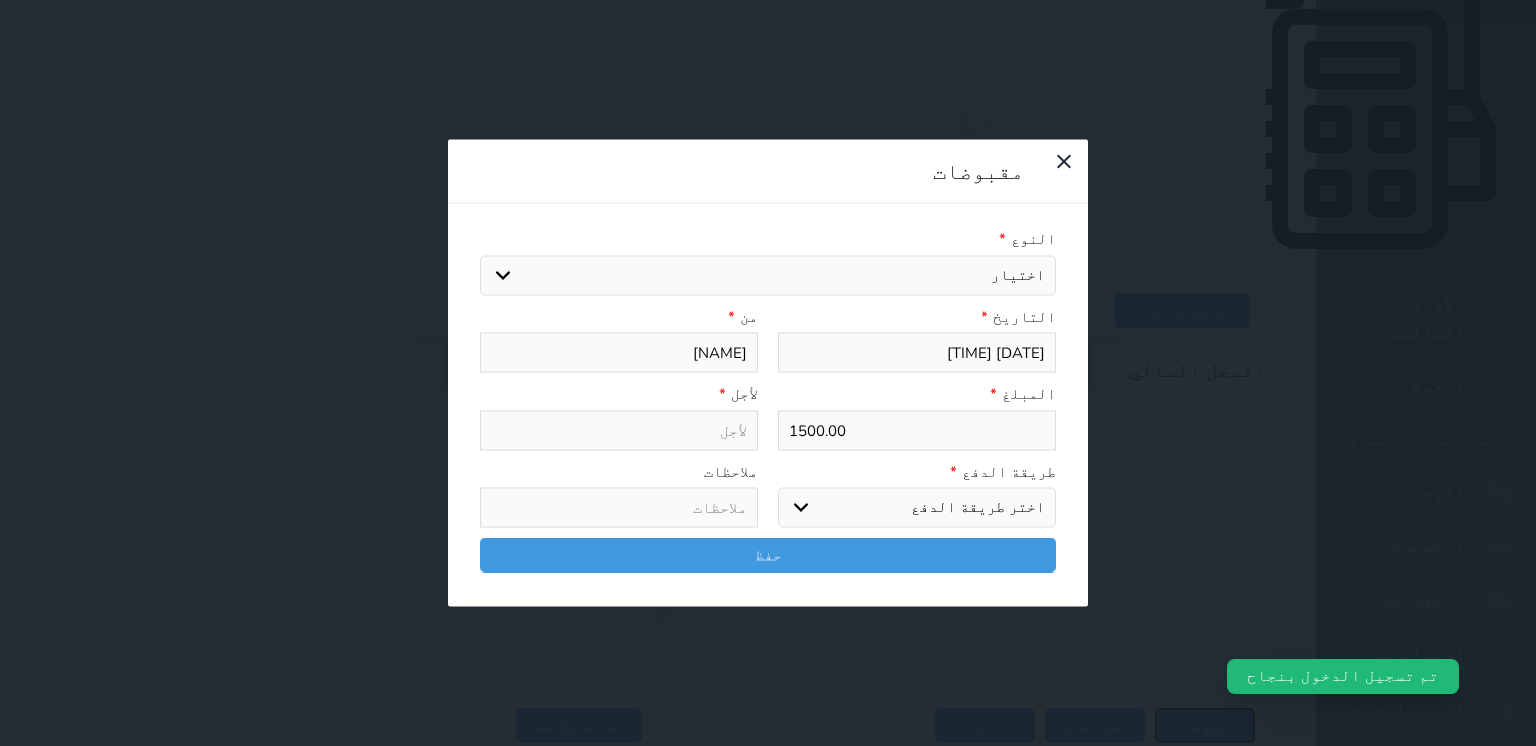 select 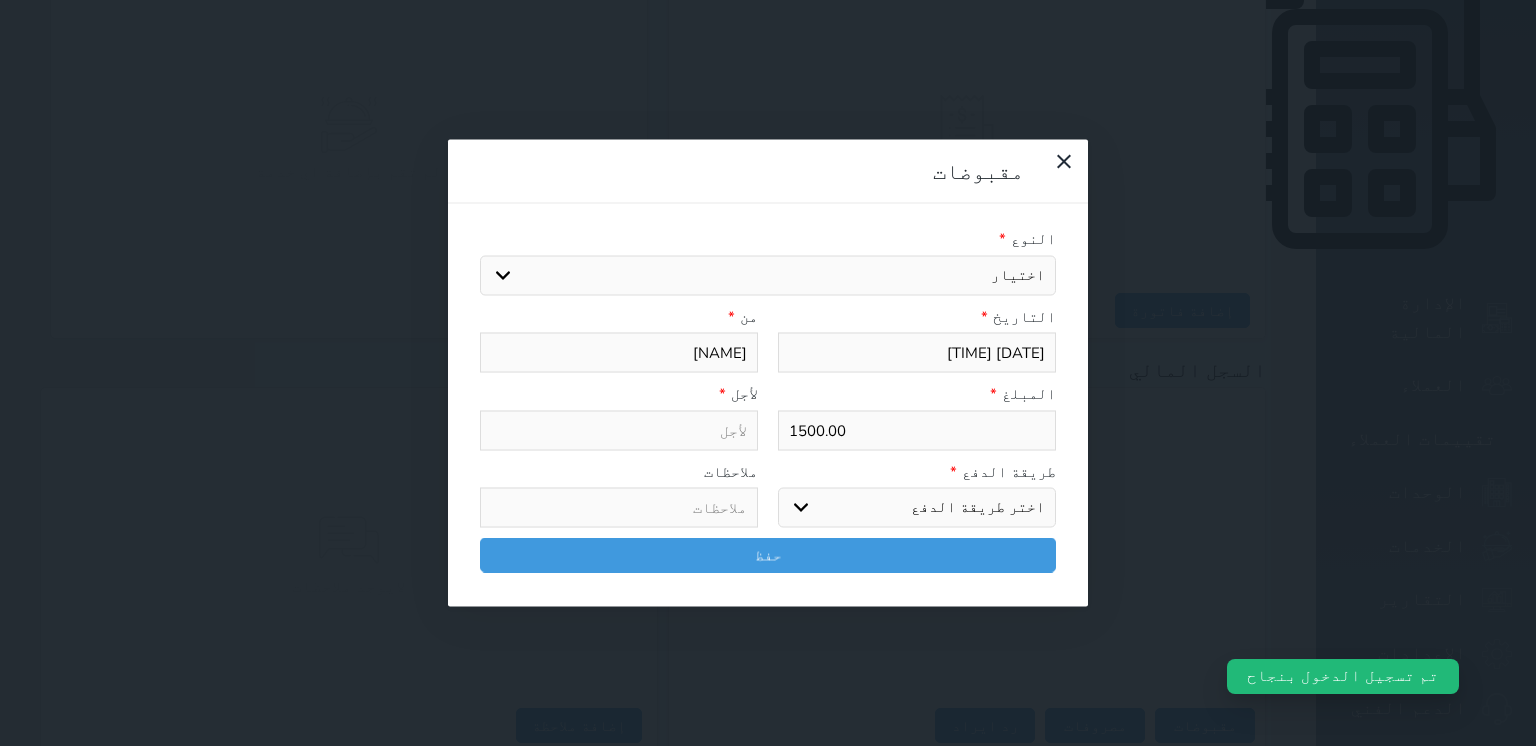 click on "اختيار   مقبوضات عامة قيمة إيجار فواتير تامين عربون لا ينطبق آخر مغسلة واي فاي - الإنترنت مواقف السيارات طعام الأغذية والمشروبات مشروبات المشروبات الباردة المشروبات الساخنة الإفطار غداء عشاء مخبز و كعك حمام سباحة الصالة الرياضية سبا و خدمات الجمال اختيار وإسقاط (خدمات النقل) ميني بار كابل - تلفزيون سرير إضافي تصفيف الشعر التسوق خدمات الجولات السياحية المنظمة خدمات الدليل السياحي" at bounding box center [768, 275] 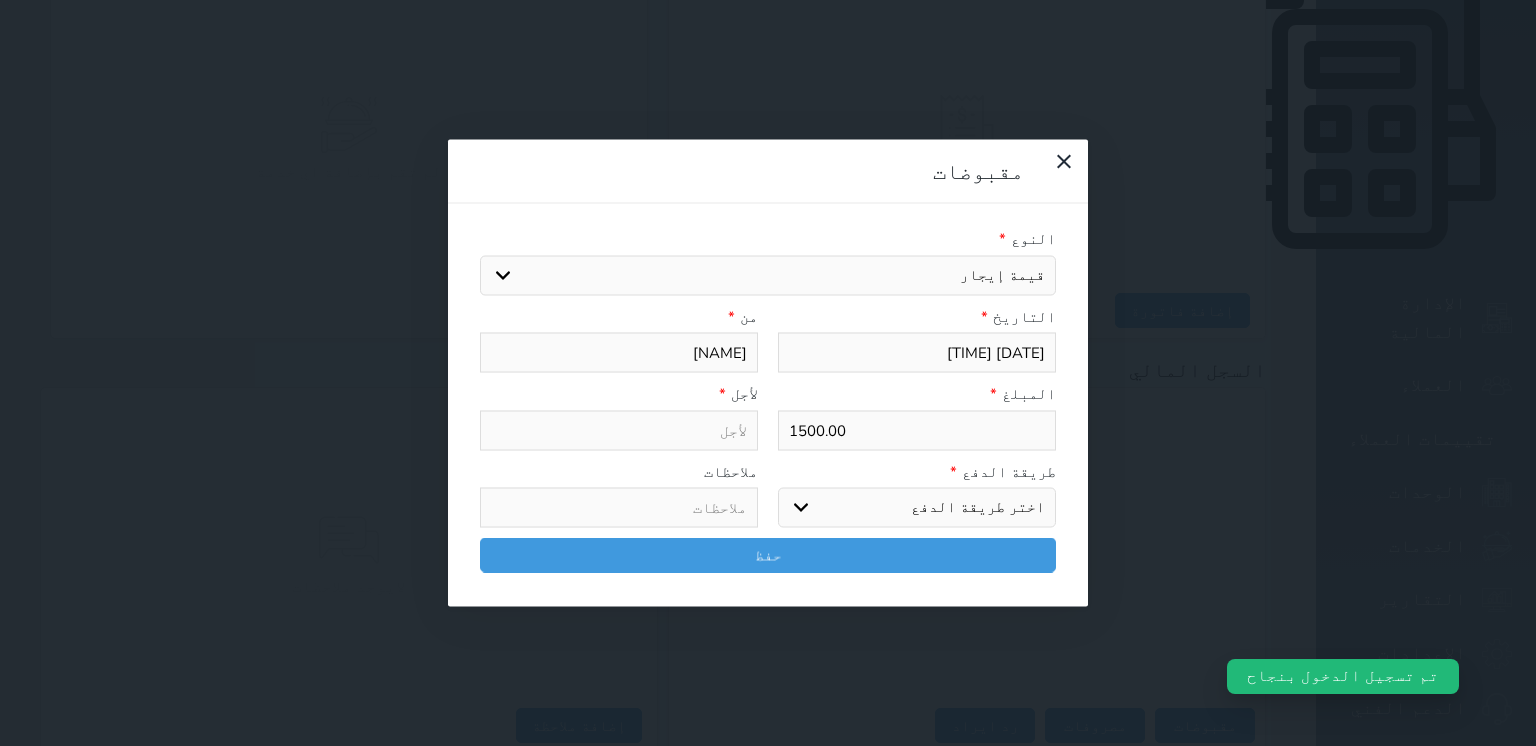 click on "اختيار   مقبوضات عامة قيمة إيجار فواتير تامين عربون لا ينطبق آخر مغسلة واي فاي - الإنترنت مواقف السيارات طعام الأغذية والمشروبات مشروبات المشروبات الباردة المشروبات الساخنة الإفطار غداء عشاء مخبز و كعك حمام سباحة الصالة الرياضية سبا و خدمات الجمال اختيار وإسقاط (خدمات النقل) ميني بار كابل - تلفزيون سرير إضافي تصفيف الشعر التسوق خدمات الجولات السياحية المنظمة خدمات الدليل السياحي" at bounding box center [768, 275] 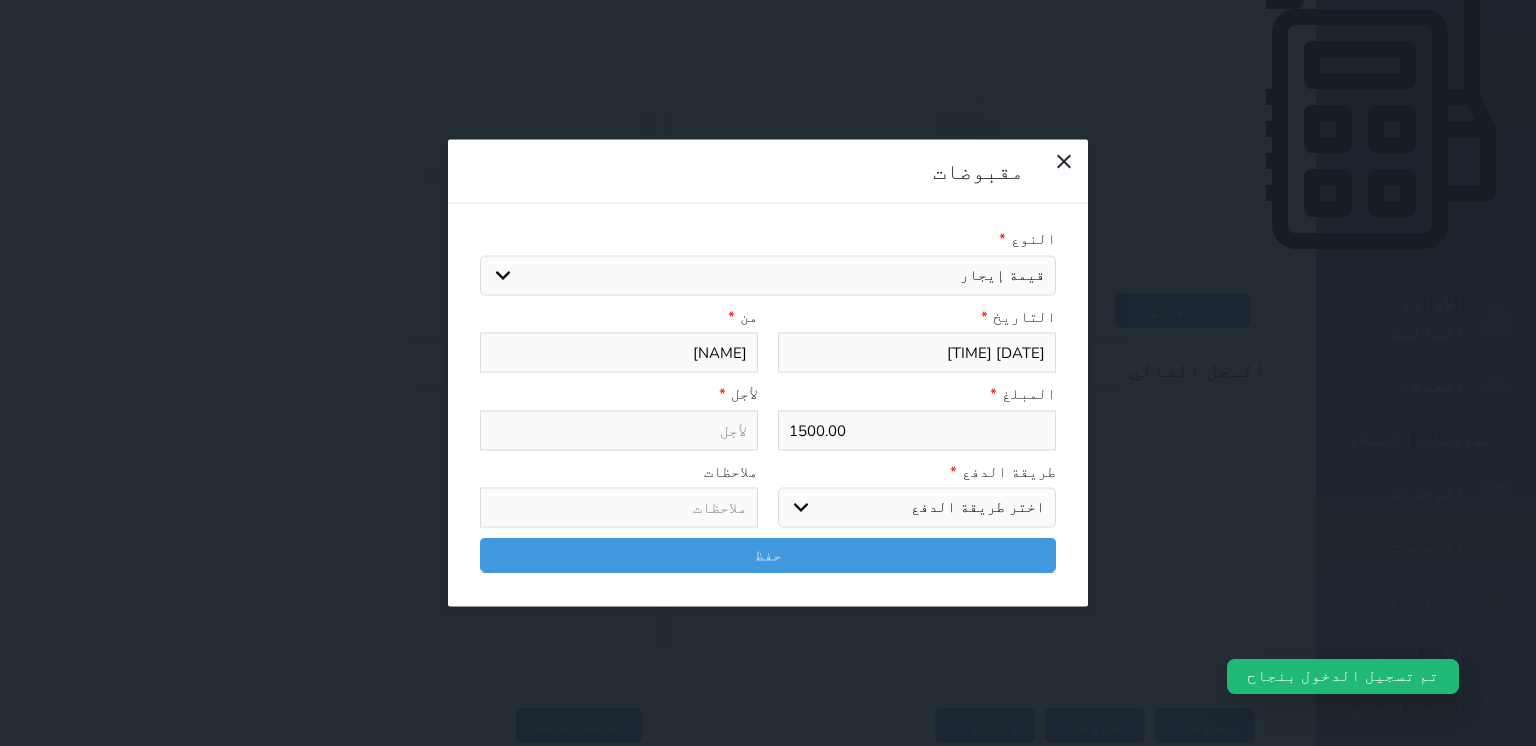 type on "قيمة إيجار - الوحدة - 104" 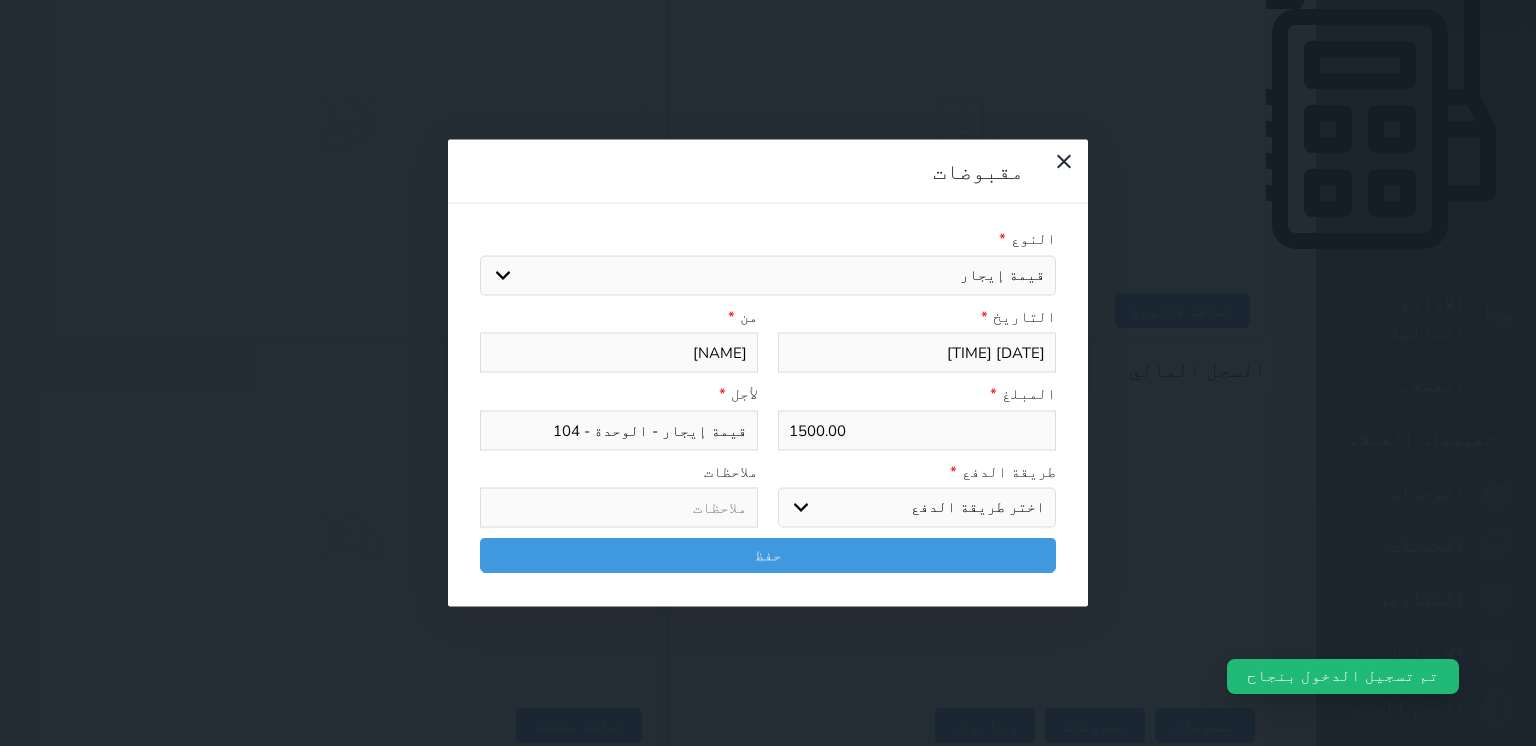 click on "اختر طريقة الدفع   دفع نقدى   تحويل بنكى   مدى   بطاقة ائتمان   آجل" at bounding box center [917, 508] 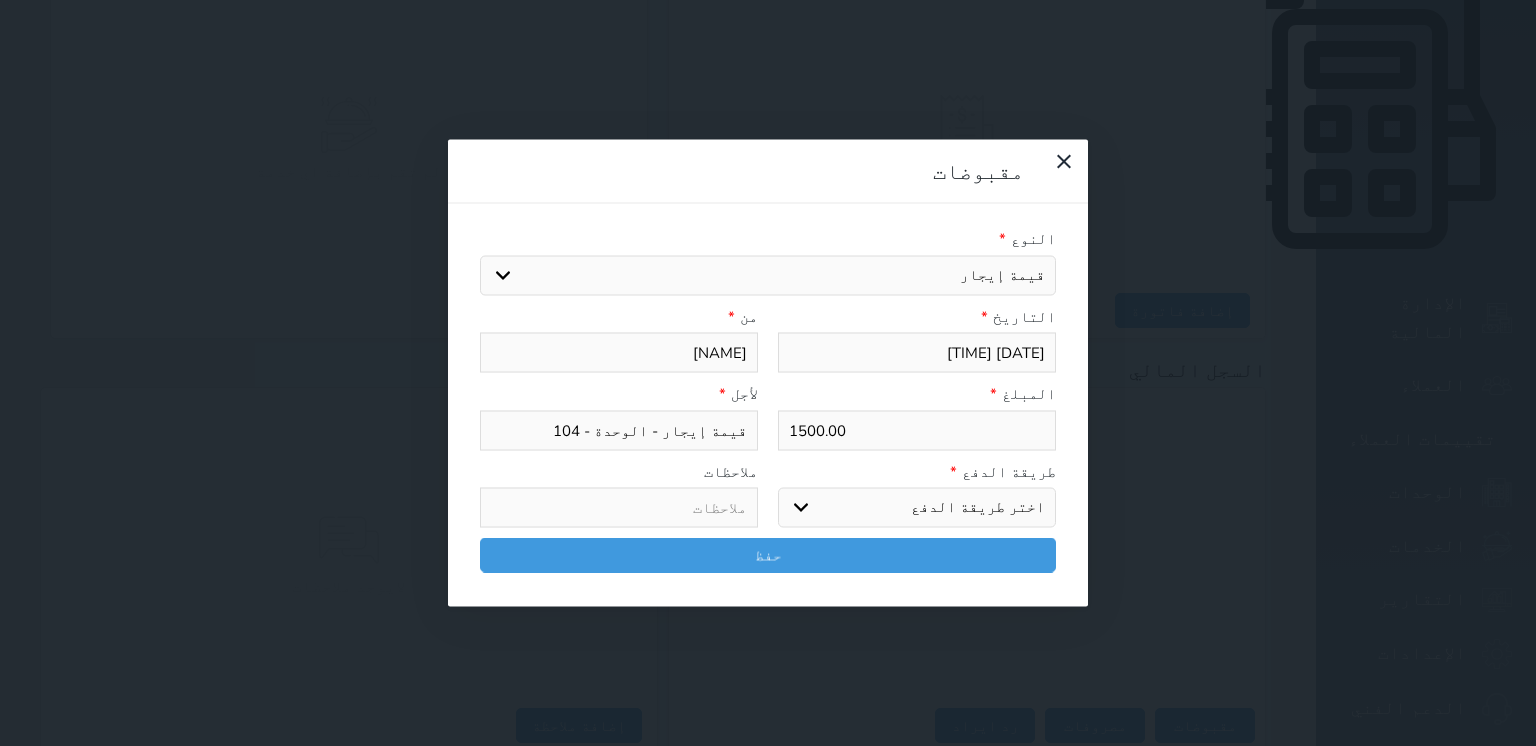 select on "mada" 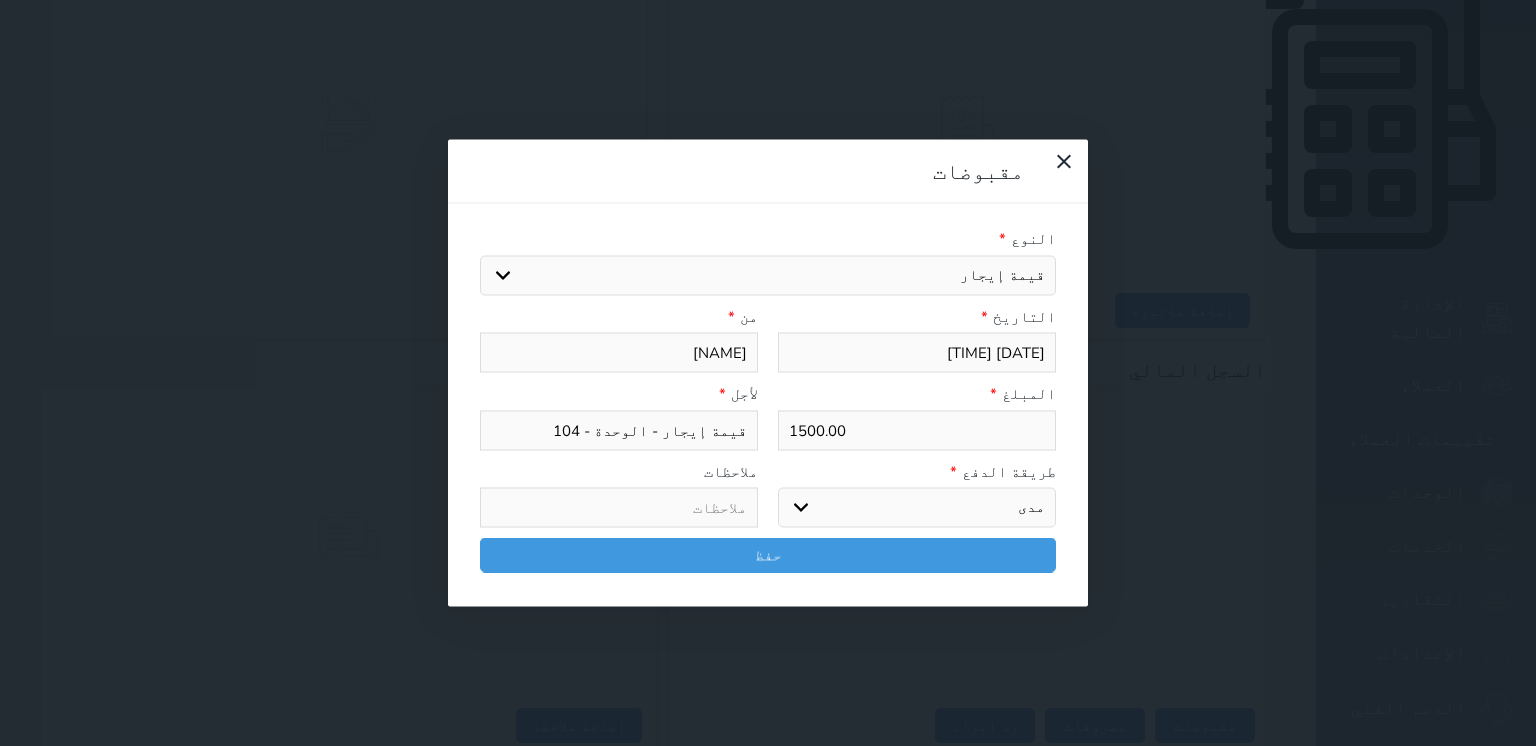 click on "اختر طريقة الدفع   دفع نقدى   تحويل بنكى   مدى   بطاقة ائتمان   آجل" at bounding box center [917, 508] 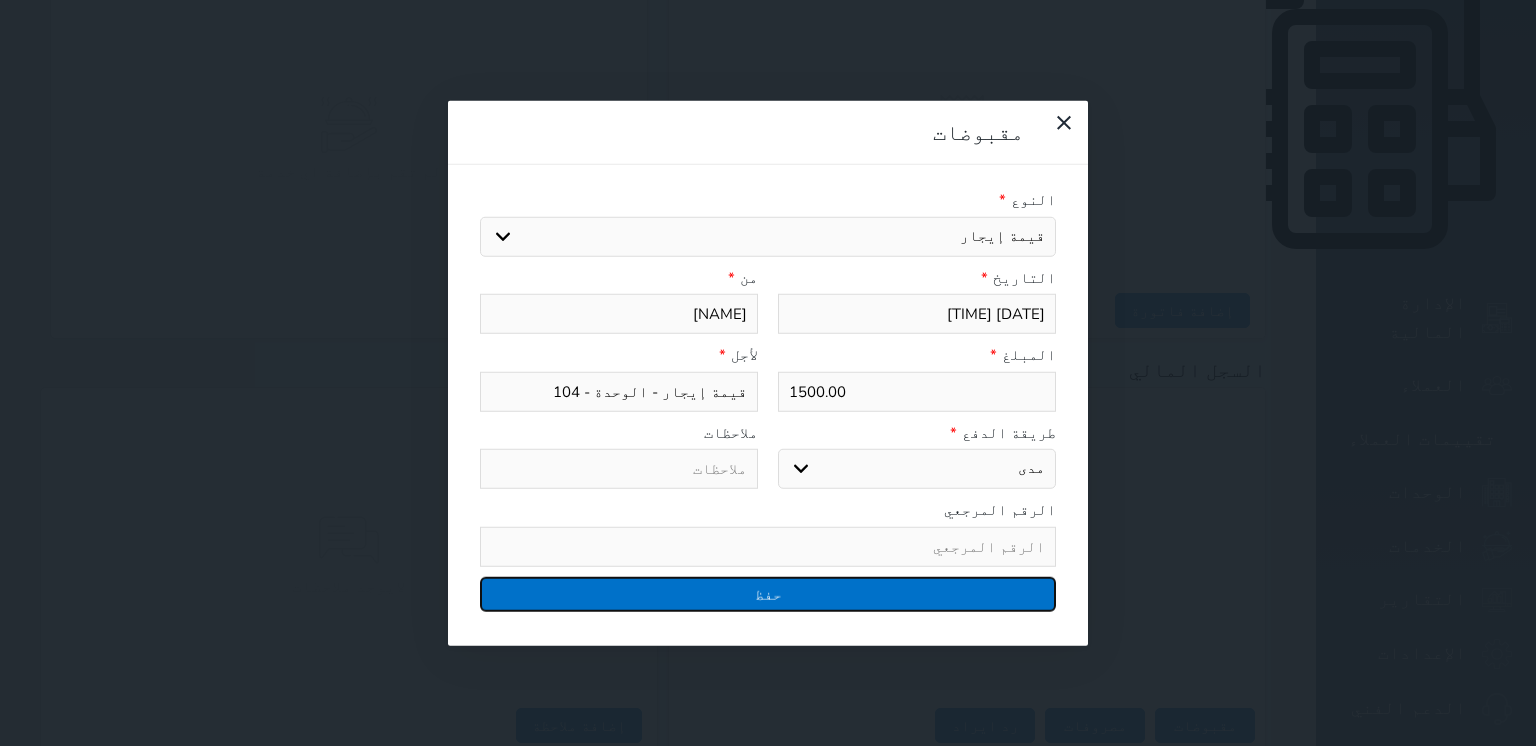click on "حفظ" at bounding box center [768, 593] 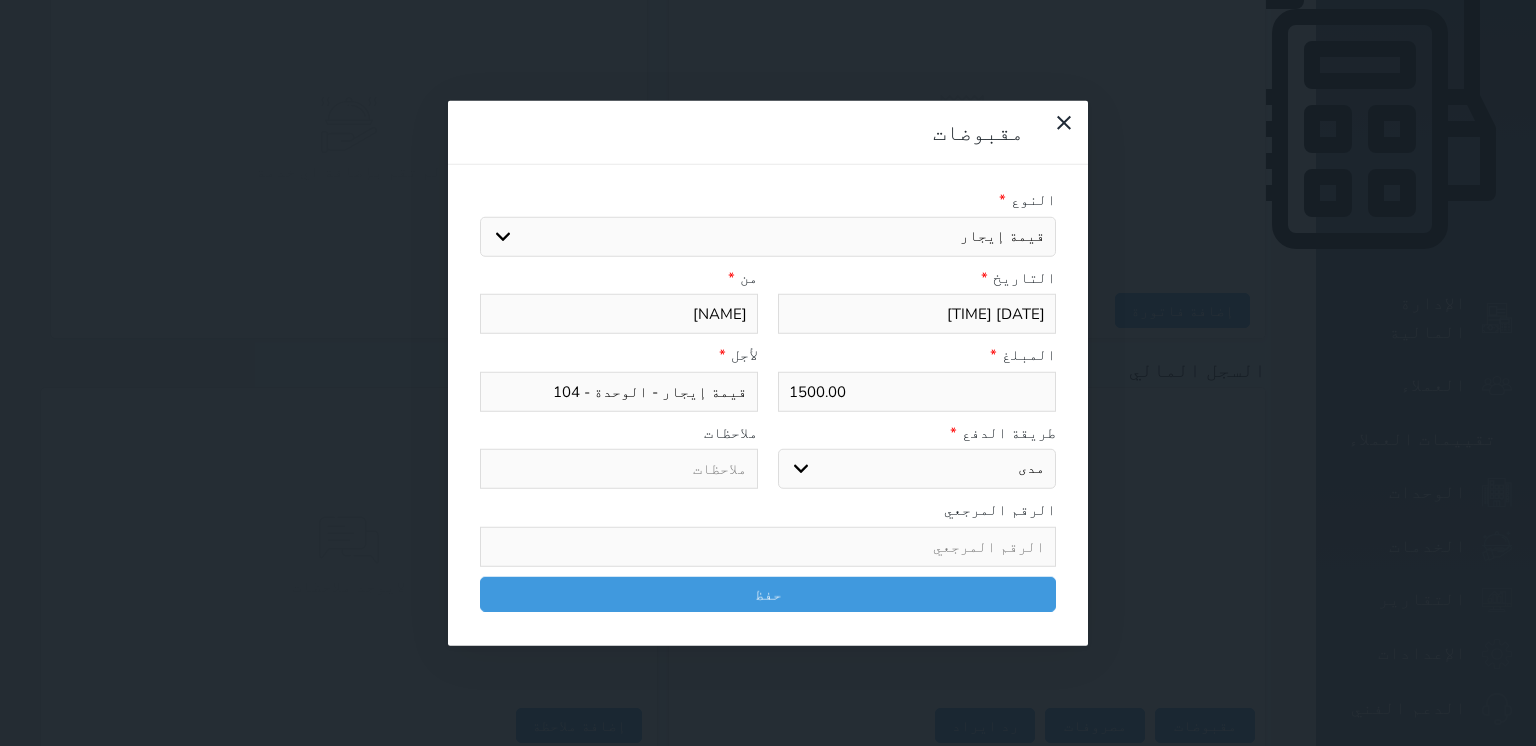 click at bounding box center [0, 0] 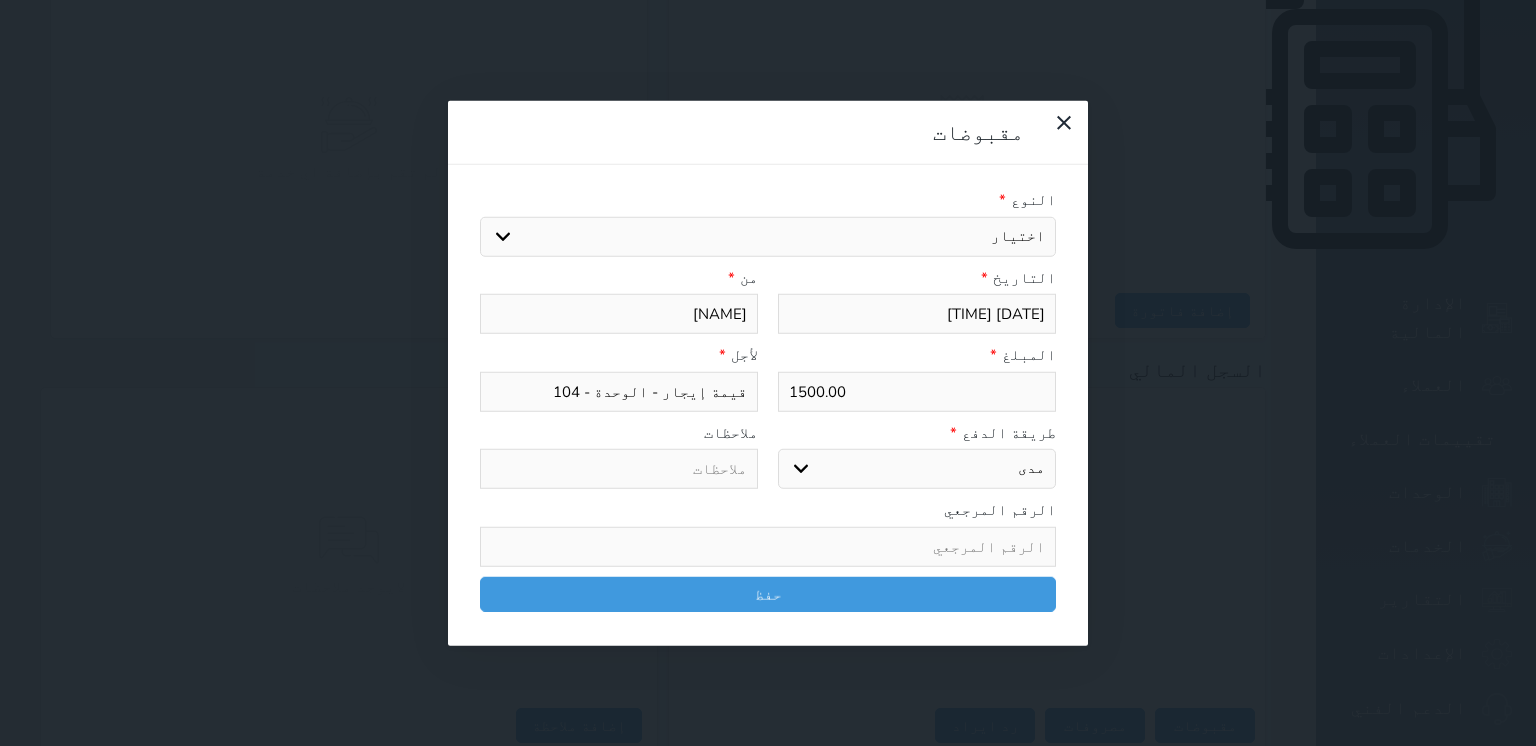 type 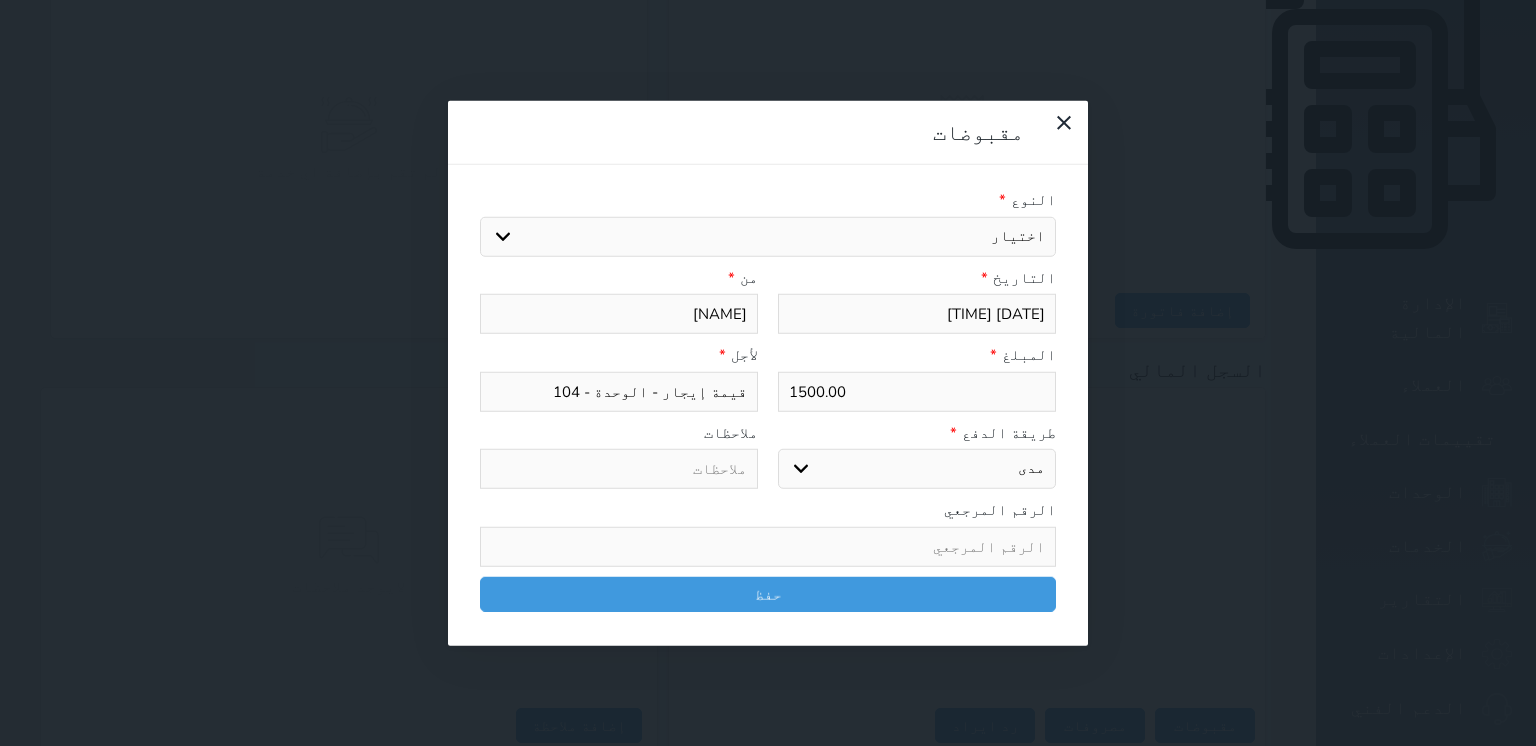 type on "0" 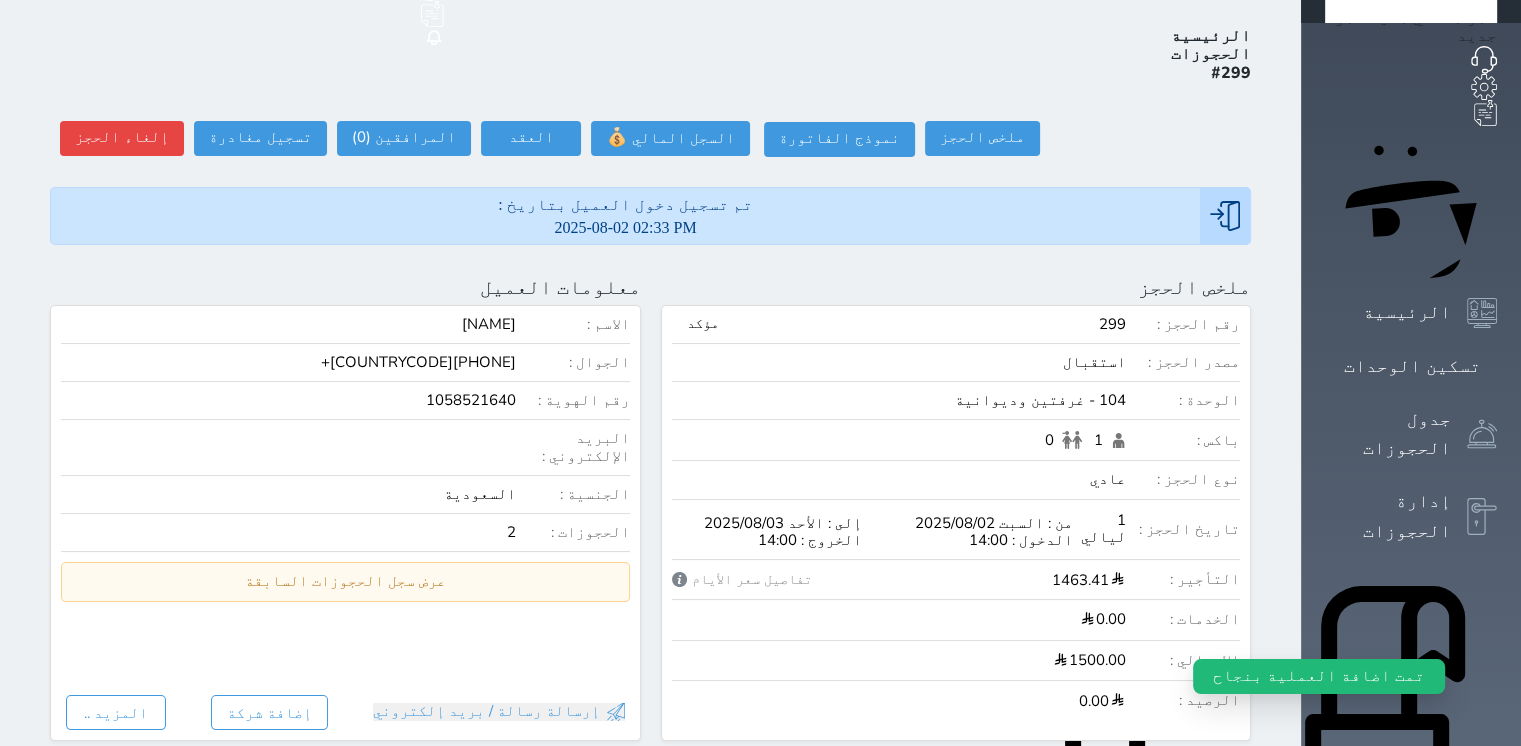 scroll, scrollTop: 0, scrollLeft: 0, axis: both 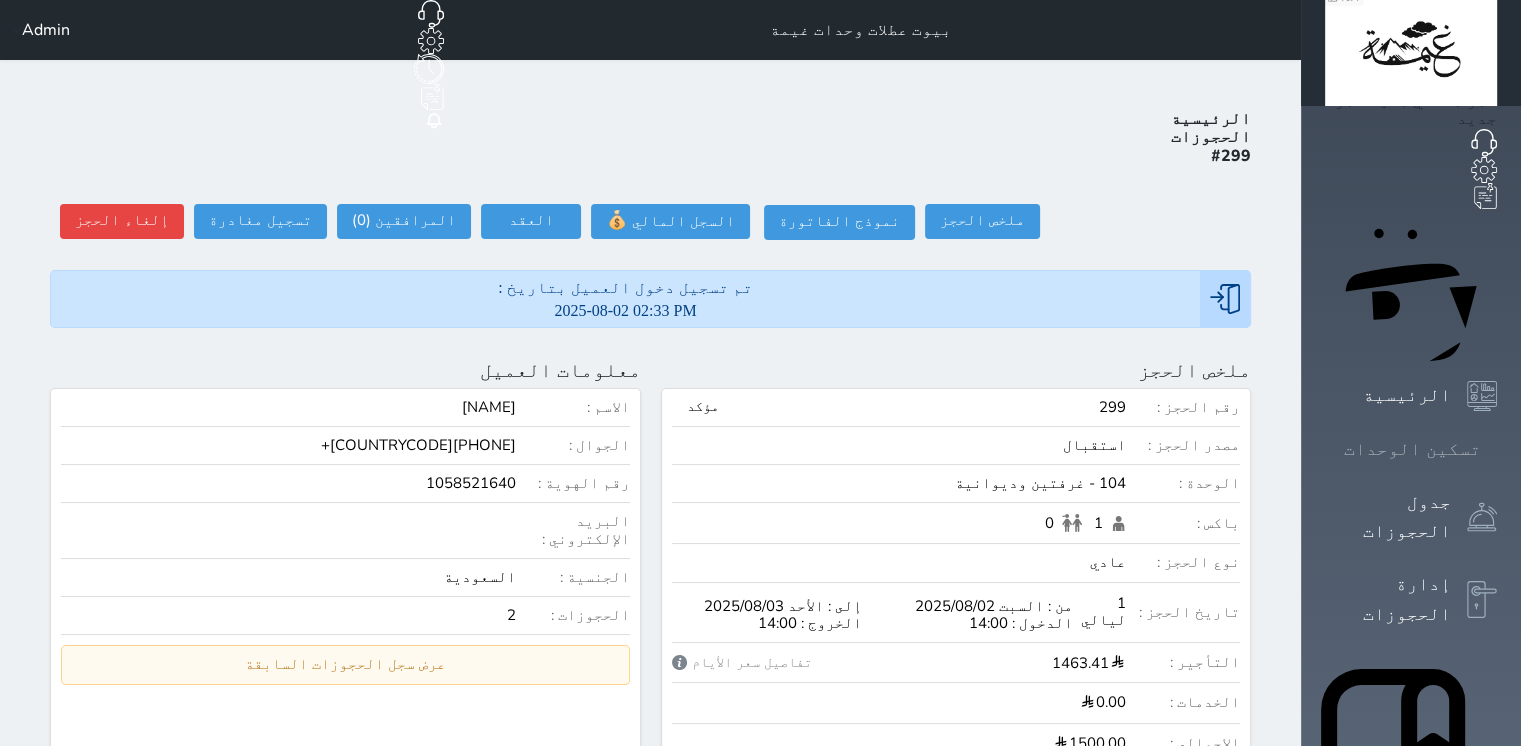 click on "تسكين الوحدات" at bounding box center [1412, 449] 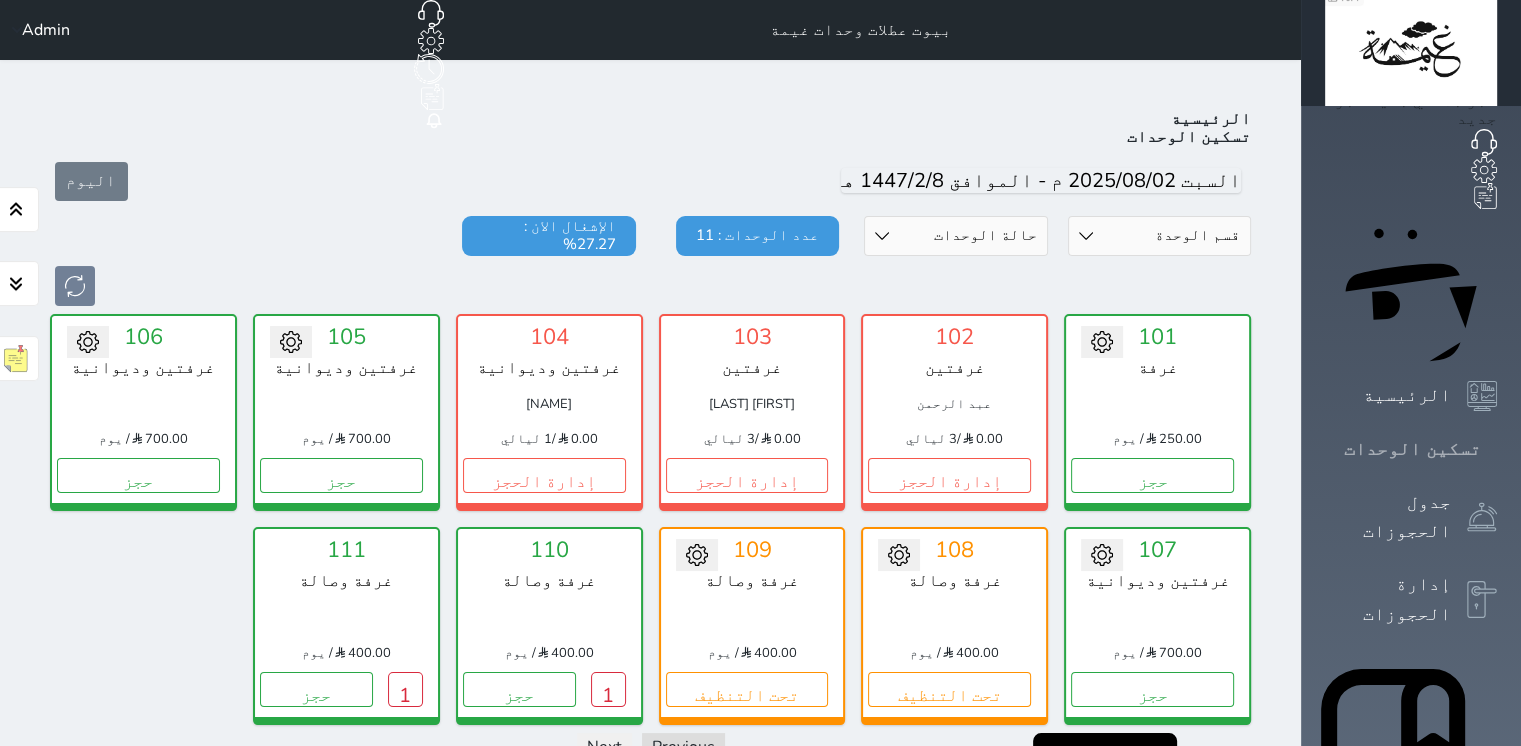 scroll, scrollTop: 78, scrollLeft: 0, axis: vertical 